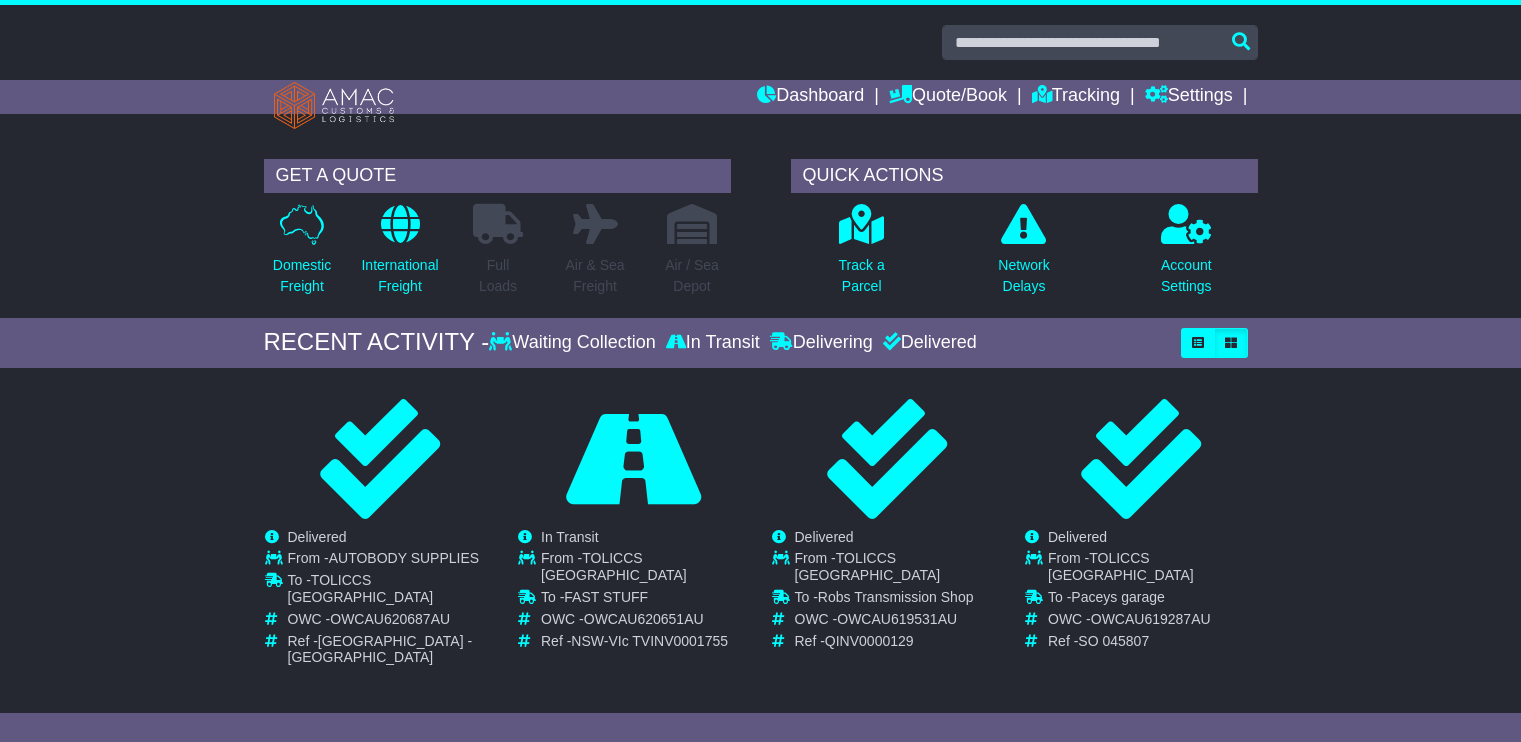 scroll, scrollTop: 0, scrollLeft: 0, axis: both 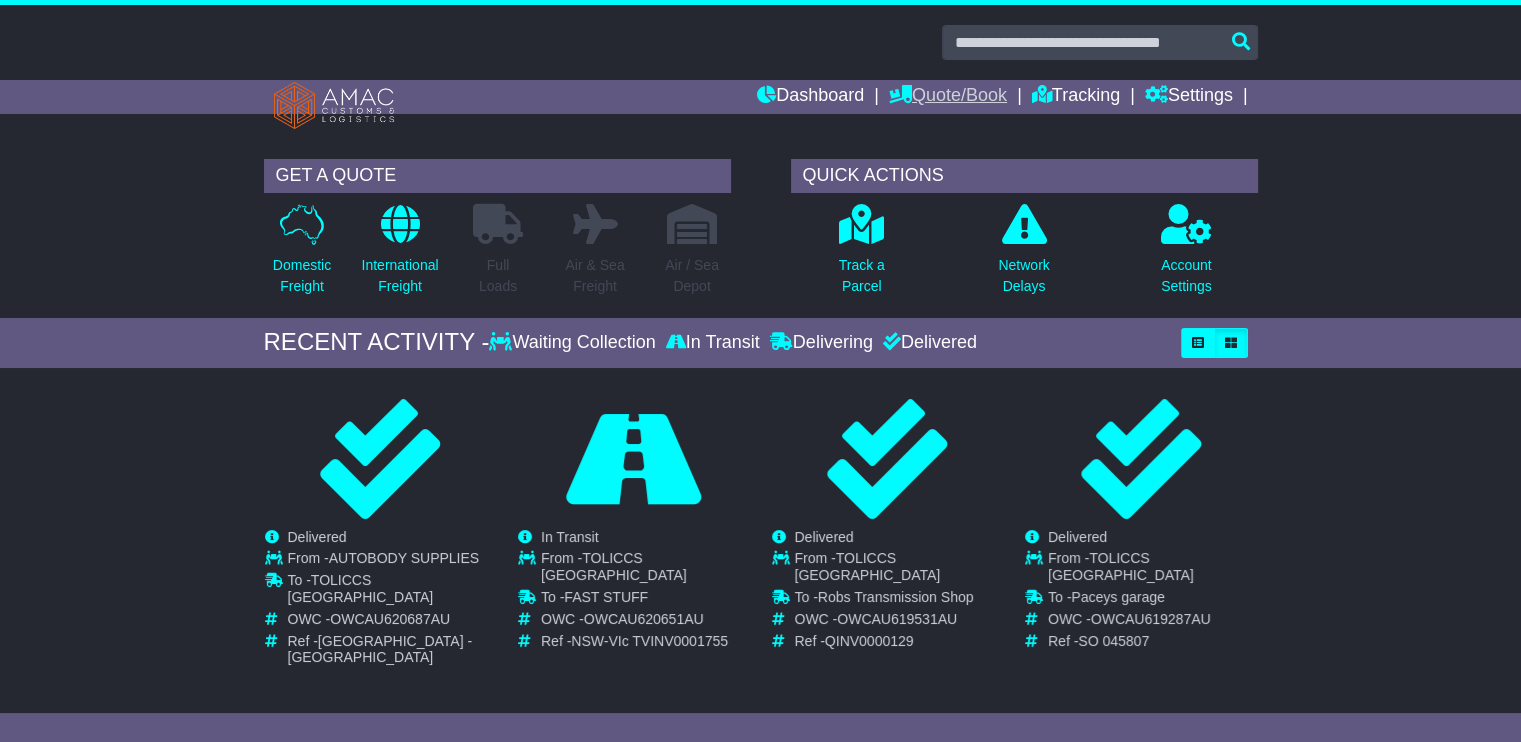 click on "Quote/Book" at bounding box center (948, 97) 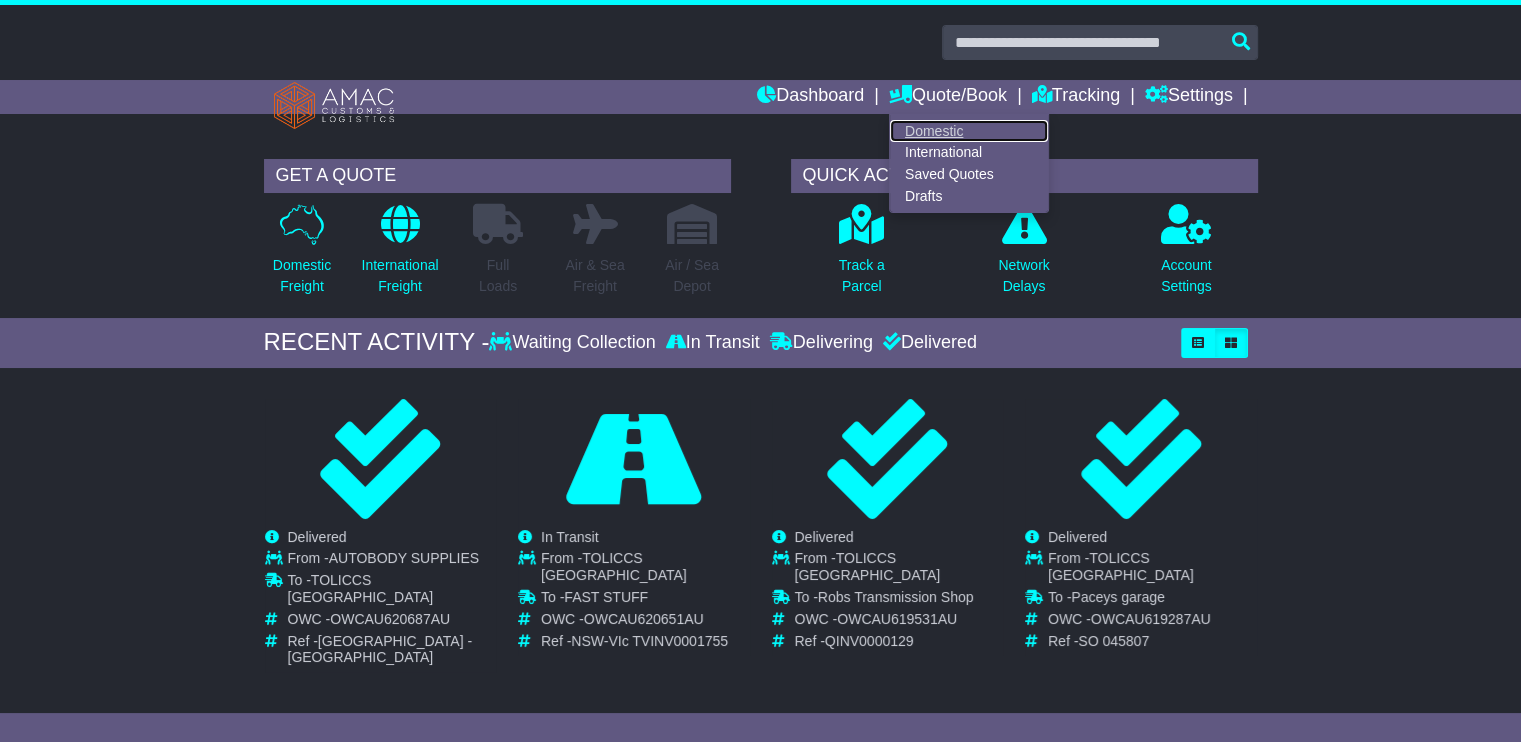 click on "Domestic" at bounding box center (969, 131) 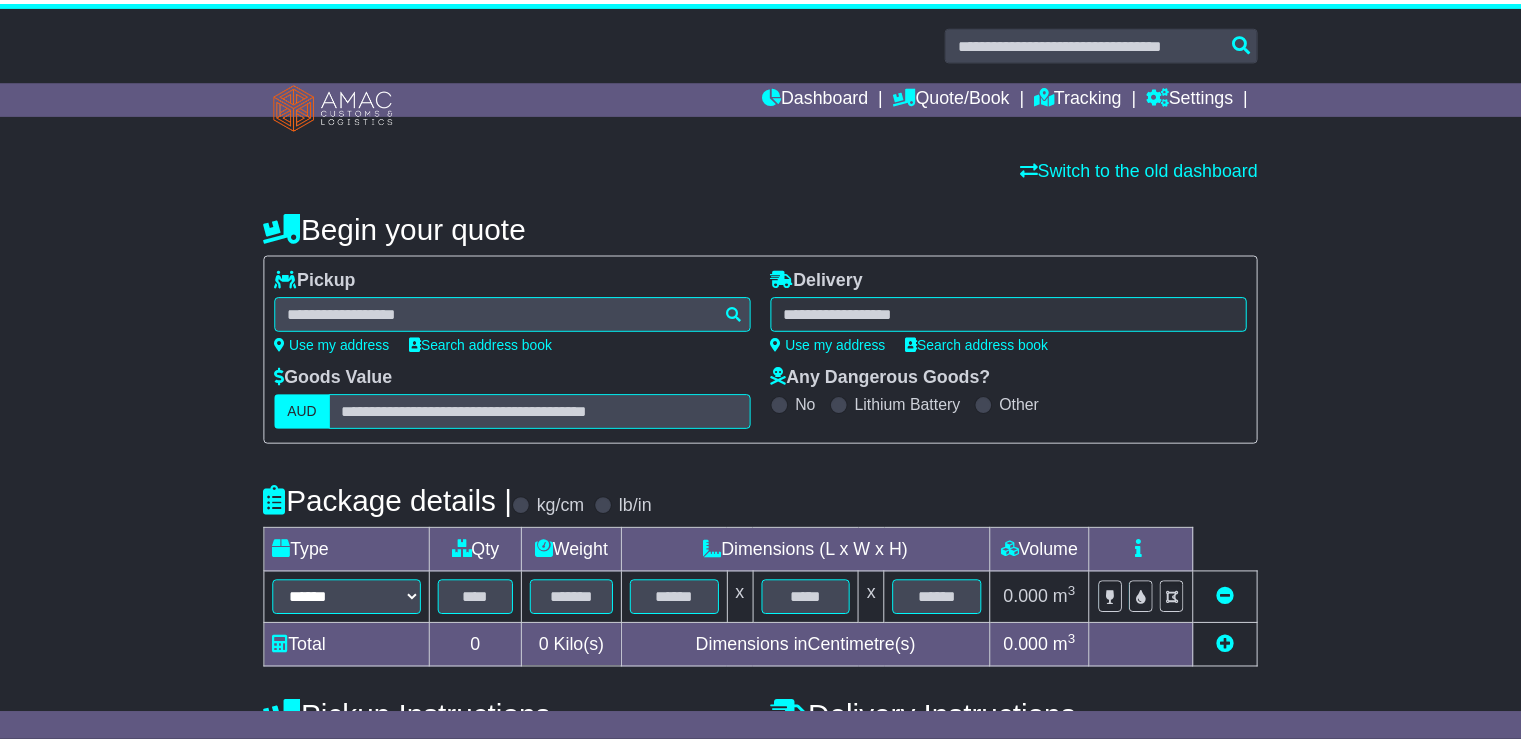 scroll, scrollTop: 0, scrollLeft: 0, axis: both 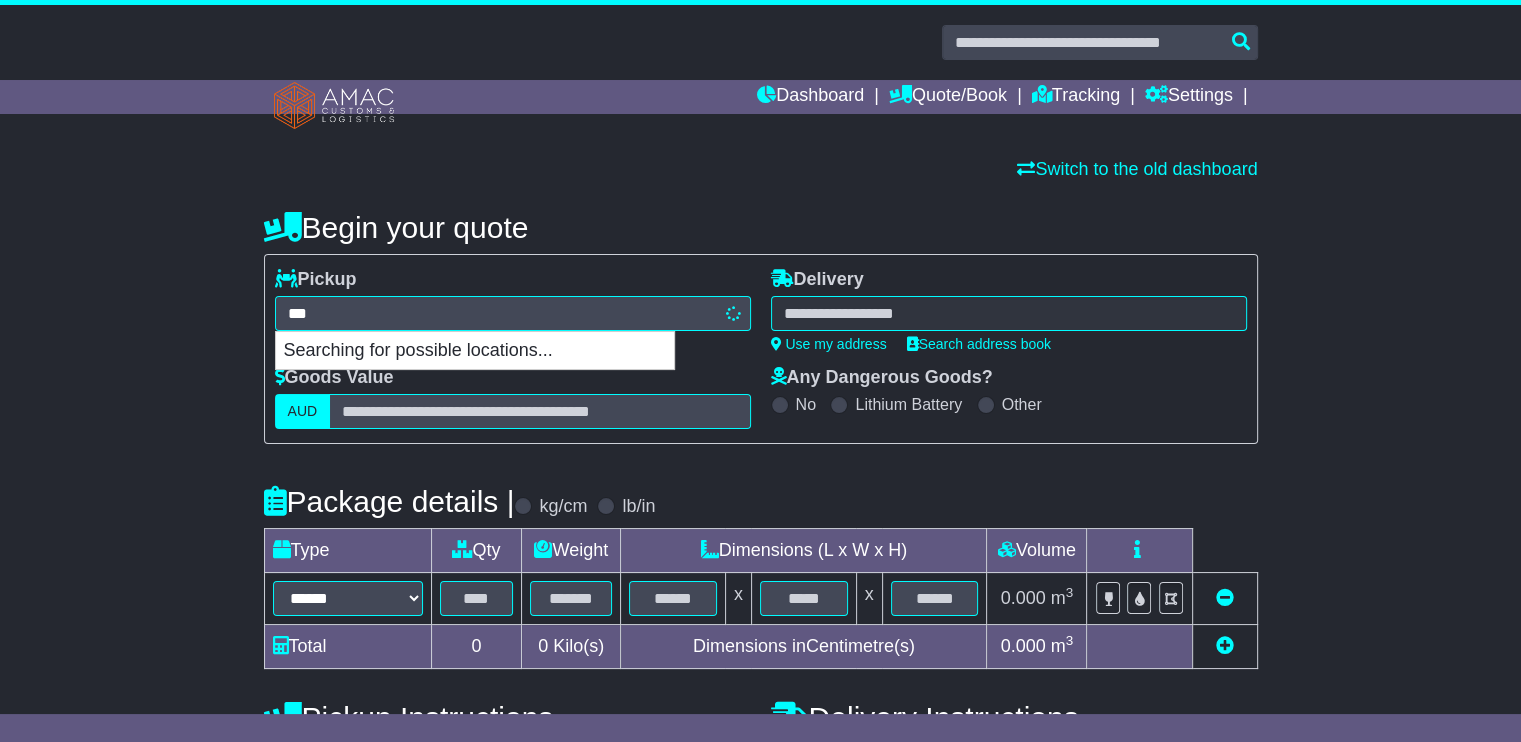 type on "****" 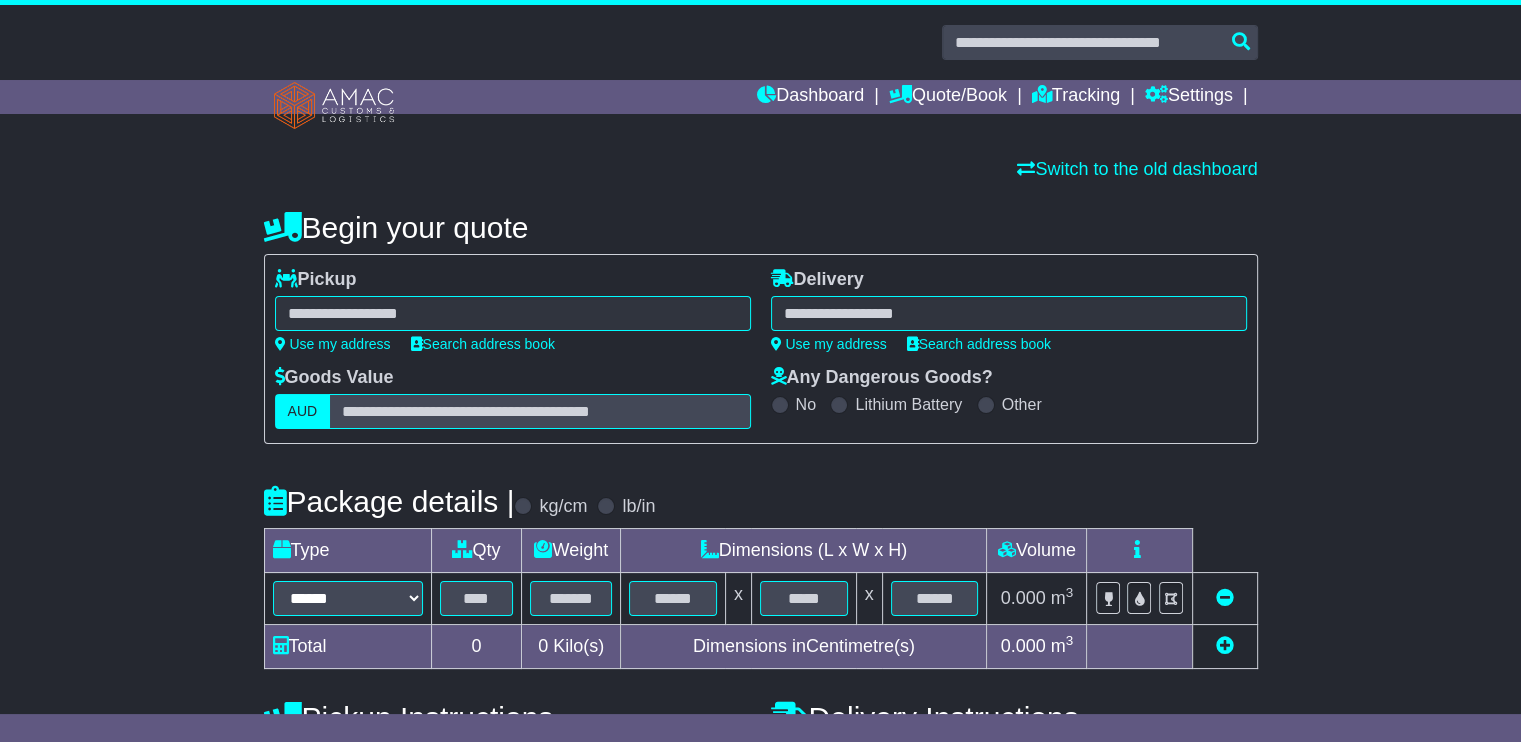 click on "**** 6017 HERDSMAN 6017 OSBORNE PARK 6017 OSBORNE PARK DC 6017" at bounding box center (513, 313) 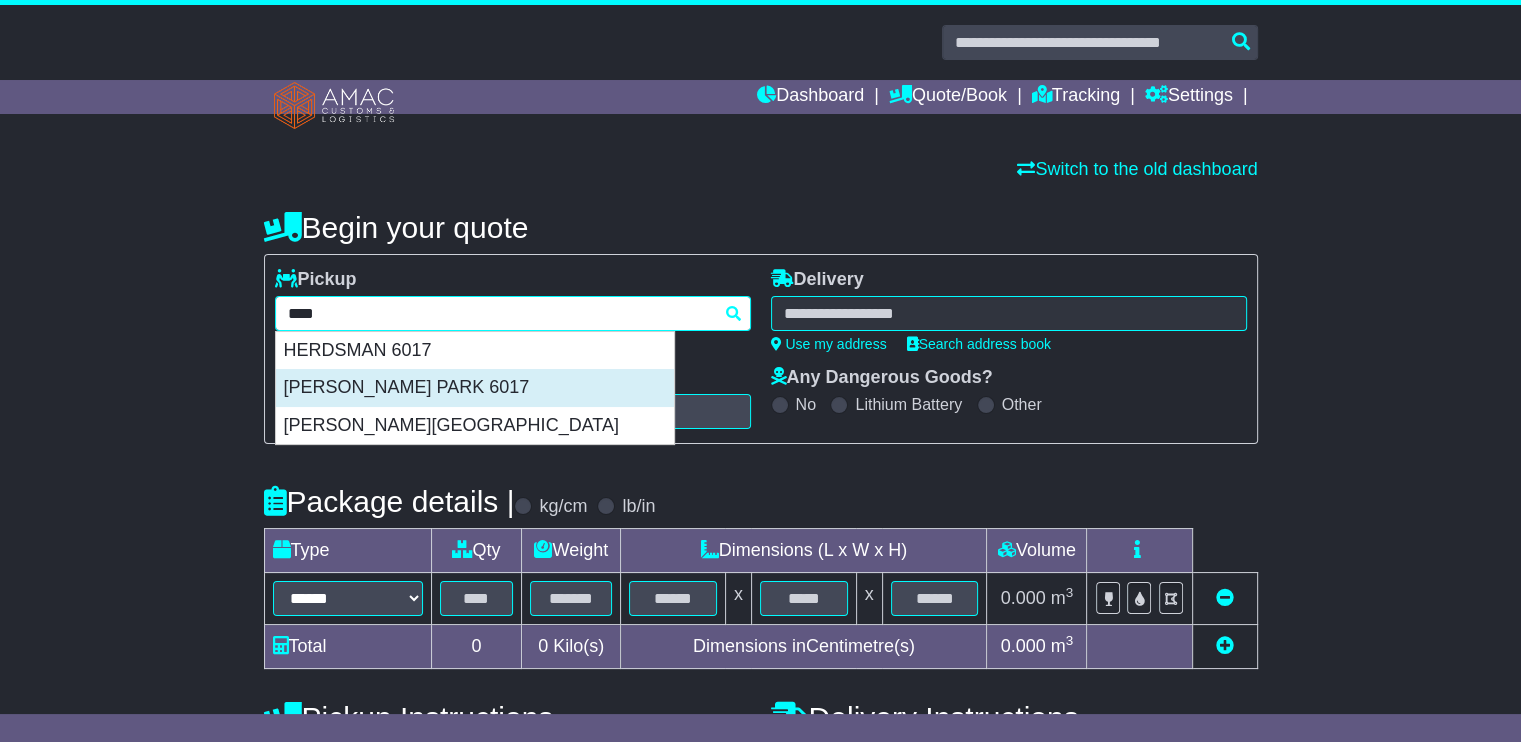 click on "OSBORNE PARK 6017" at bounding box center [475, 388] 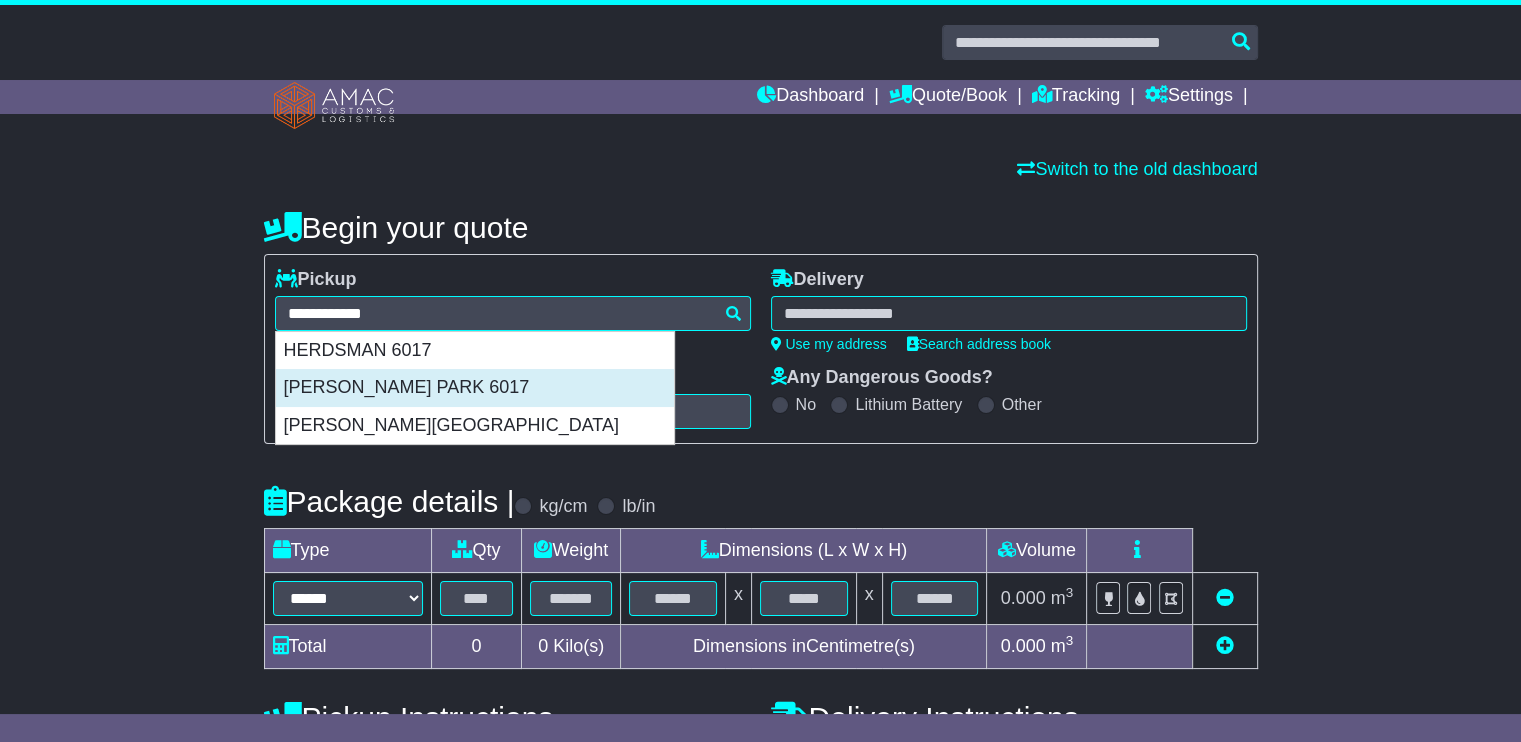 type on "**********" 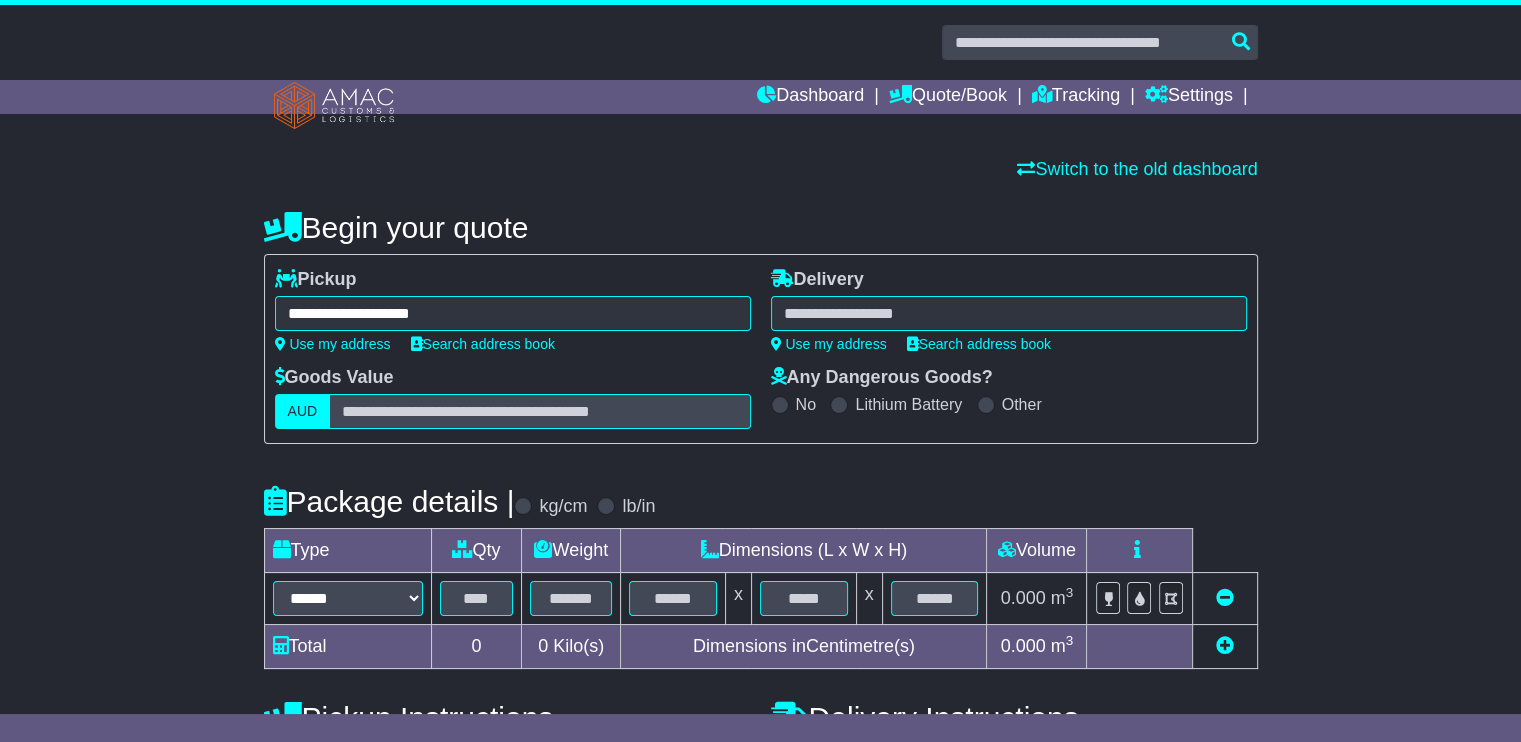 click at bounding box center [1009, 313] 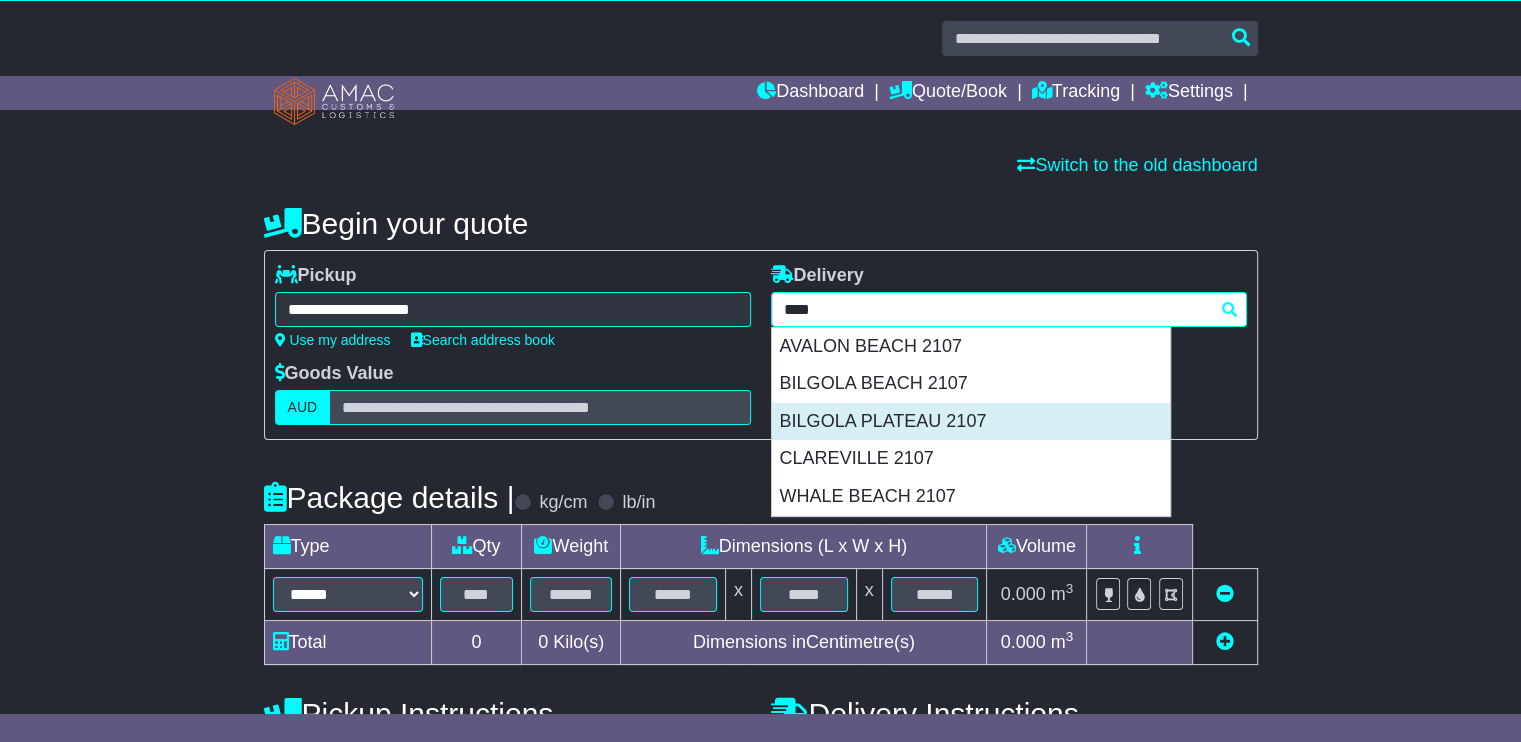 scroll, scrollTop: 0, scrollLeft: 0, axis: both 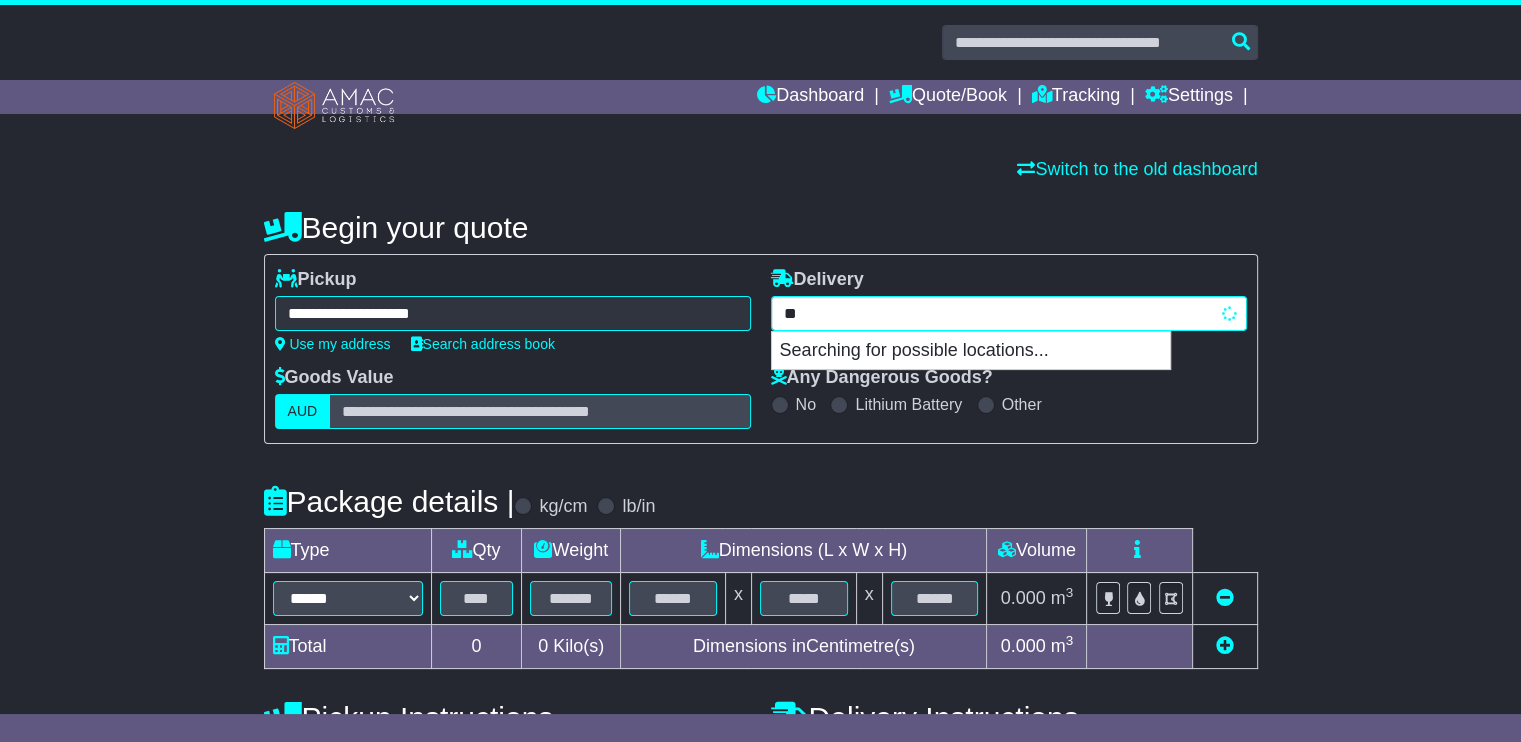 type on "*" 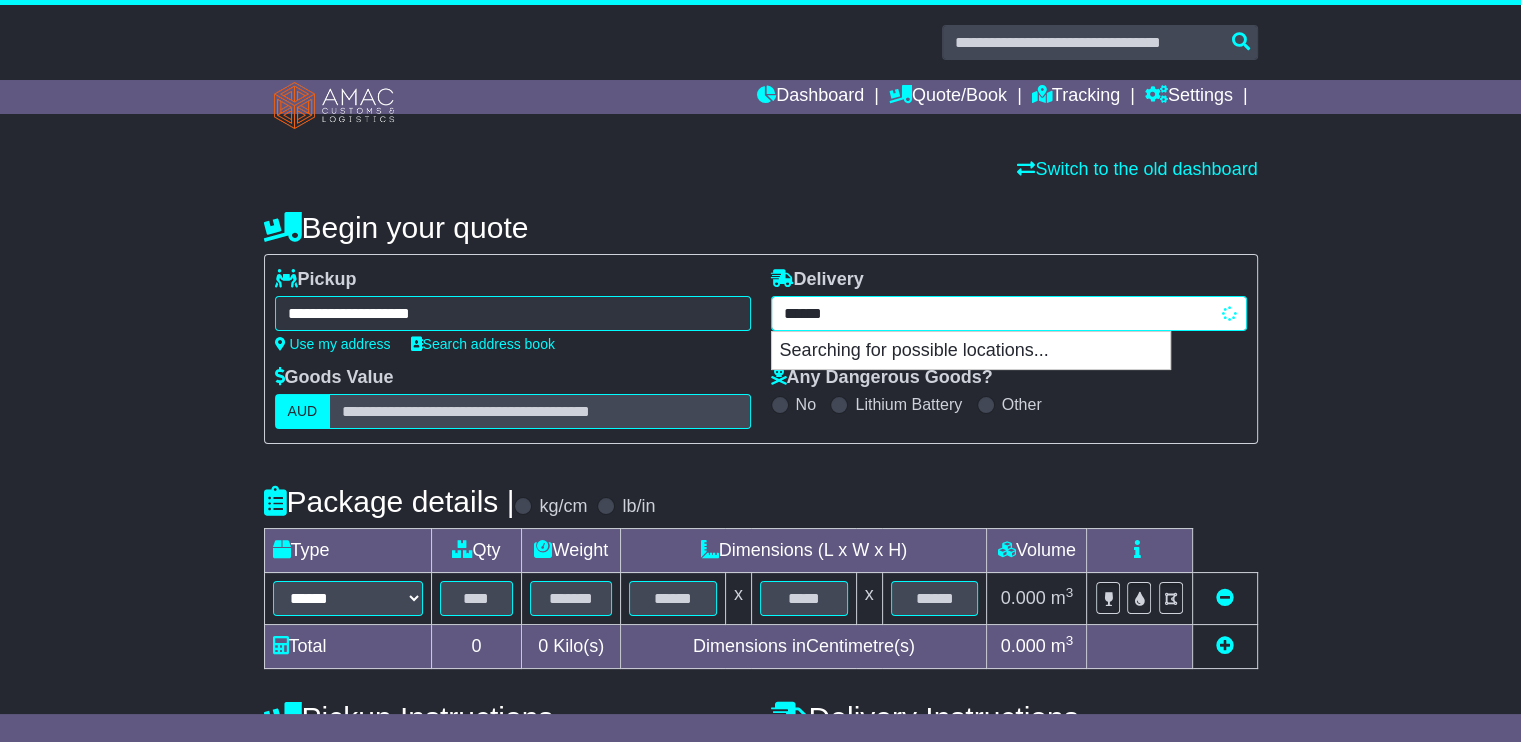 type on "*******" 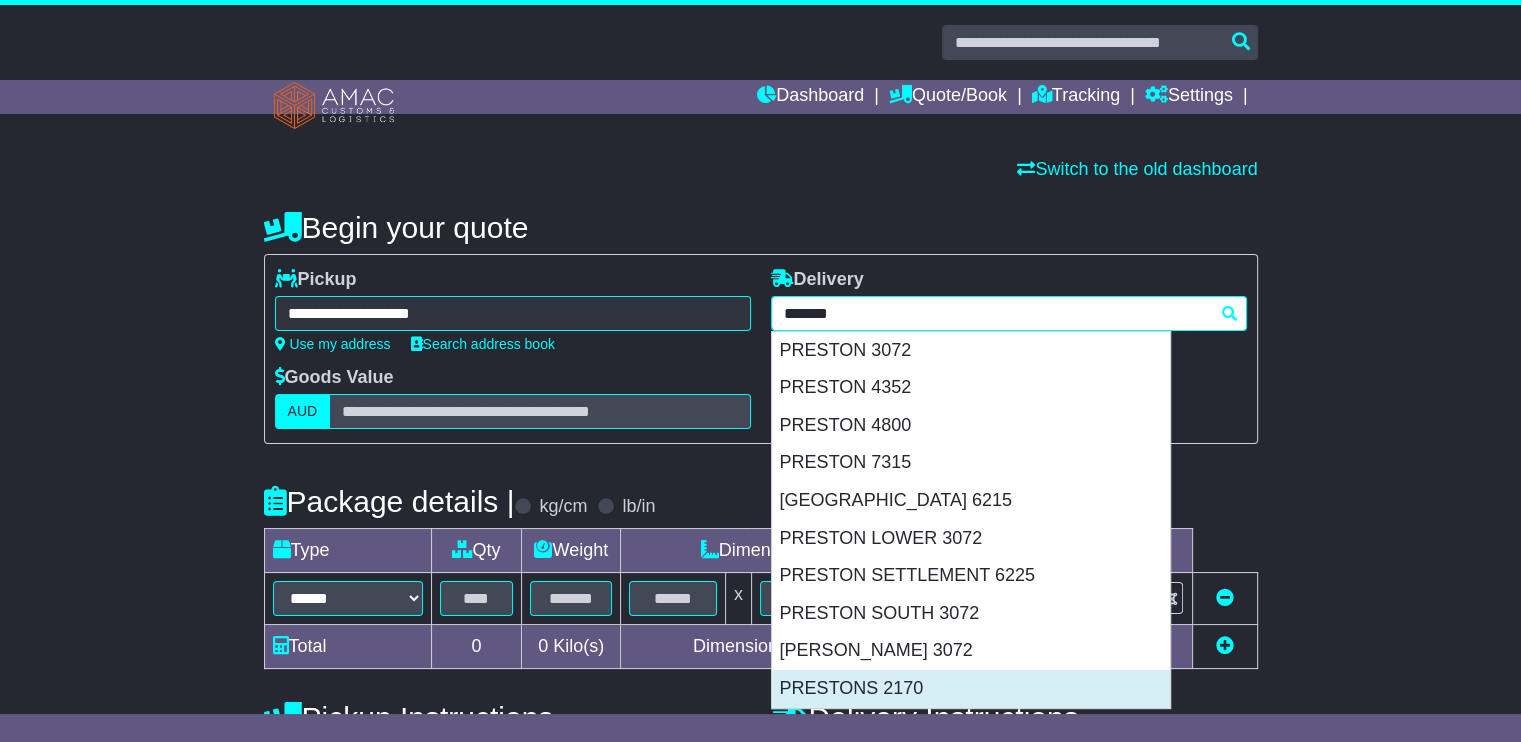 click on "PRESTONS 2170" at bounding box center (971, 689) 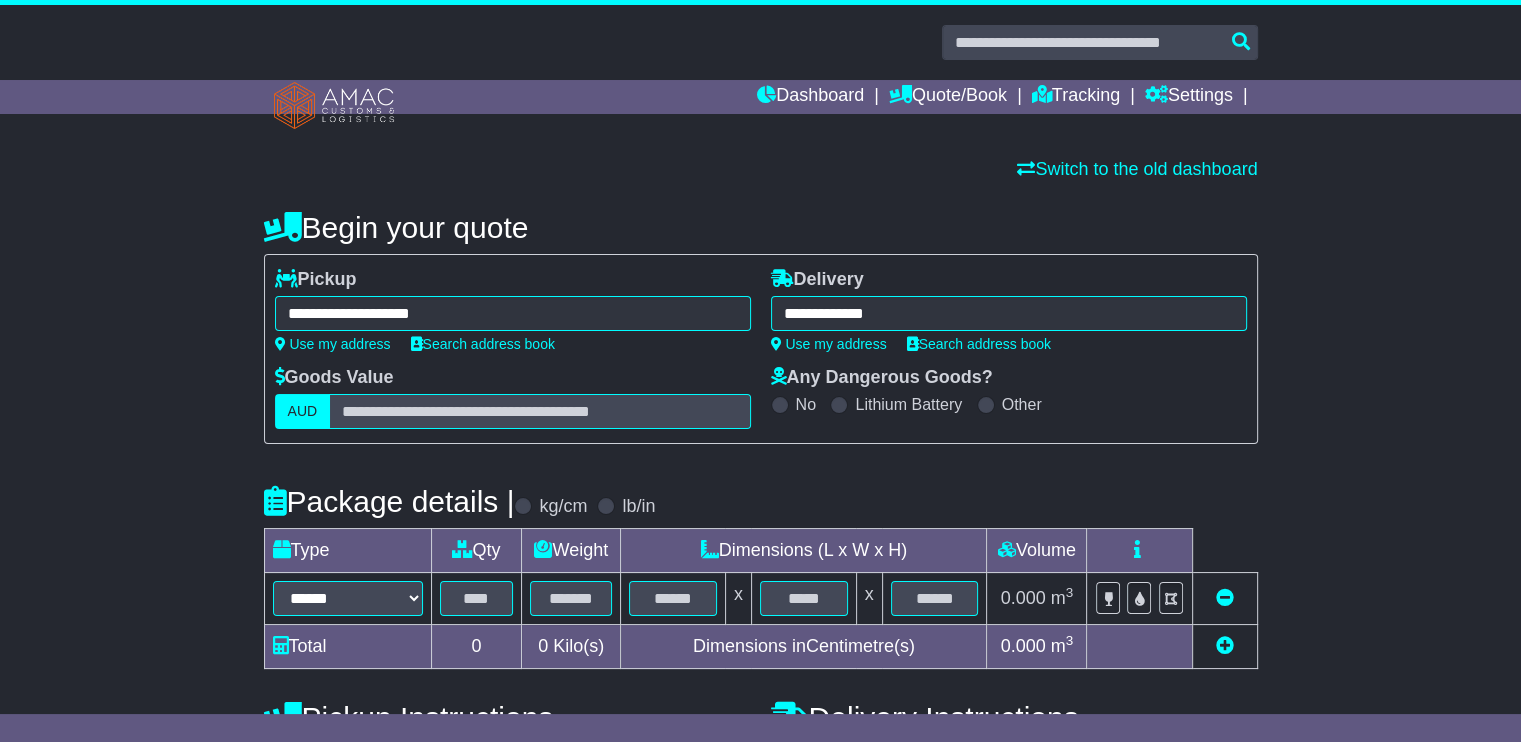 type on "**********" 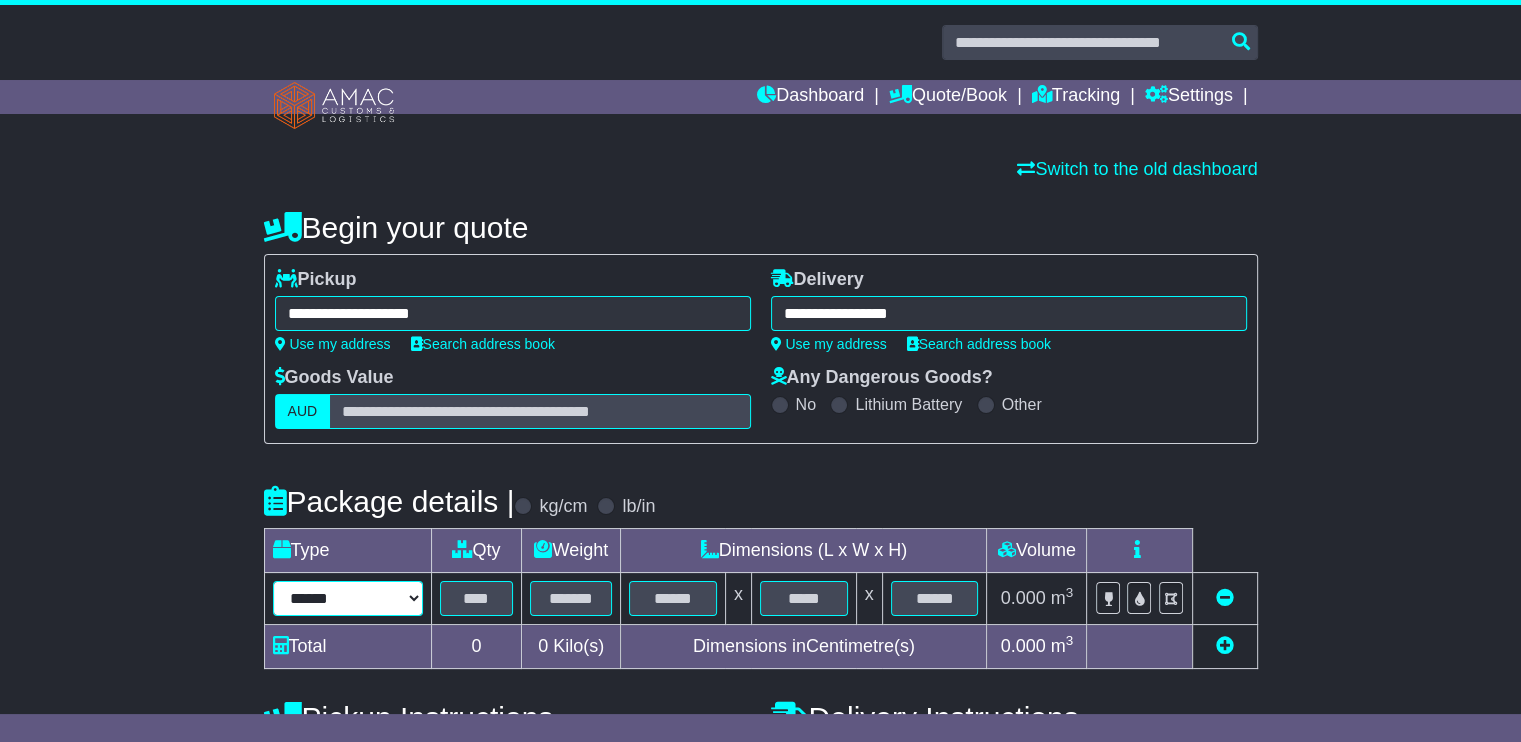 click on "****** ****** *** ******** ***** **** **** ****** *** *******" at bounding box center (348, 598) 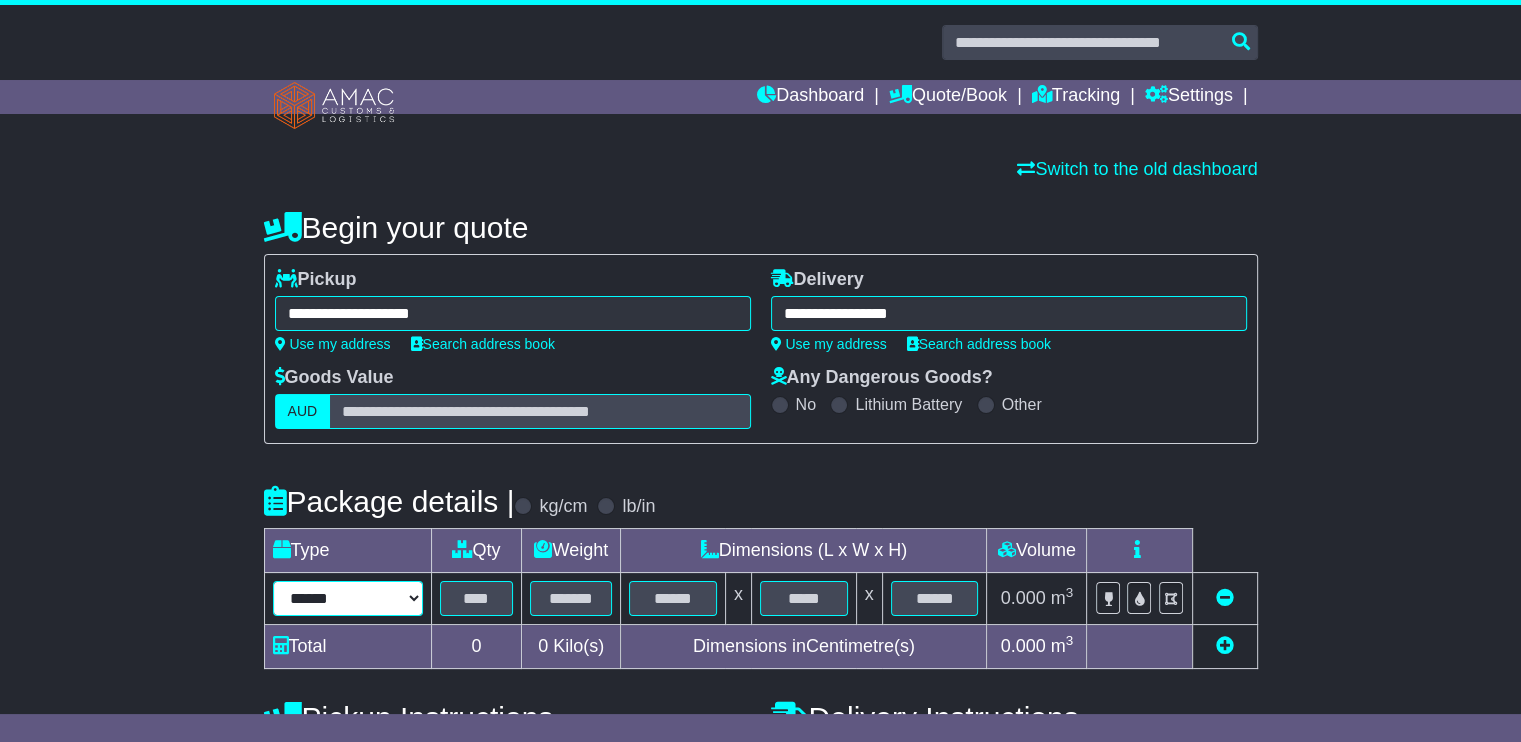 select on "****" 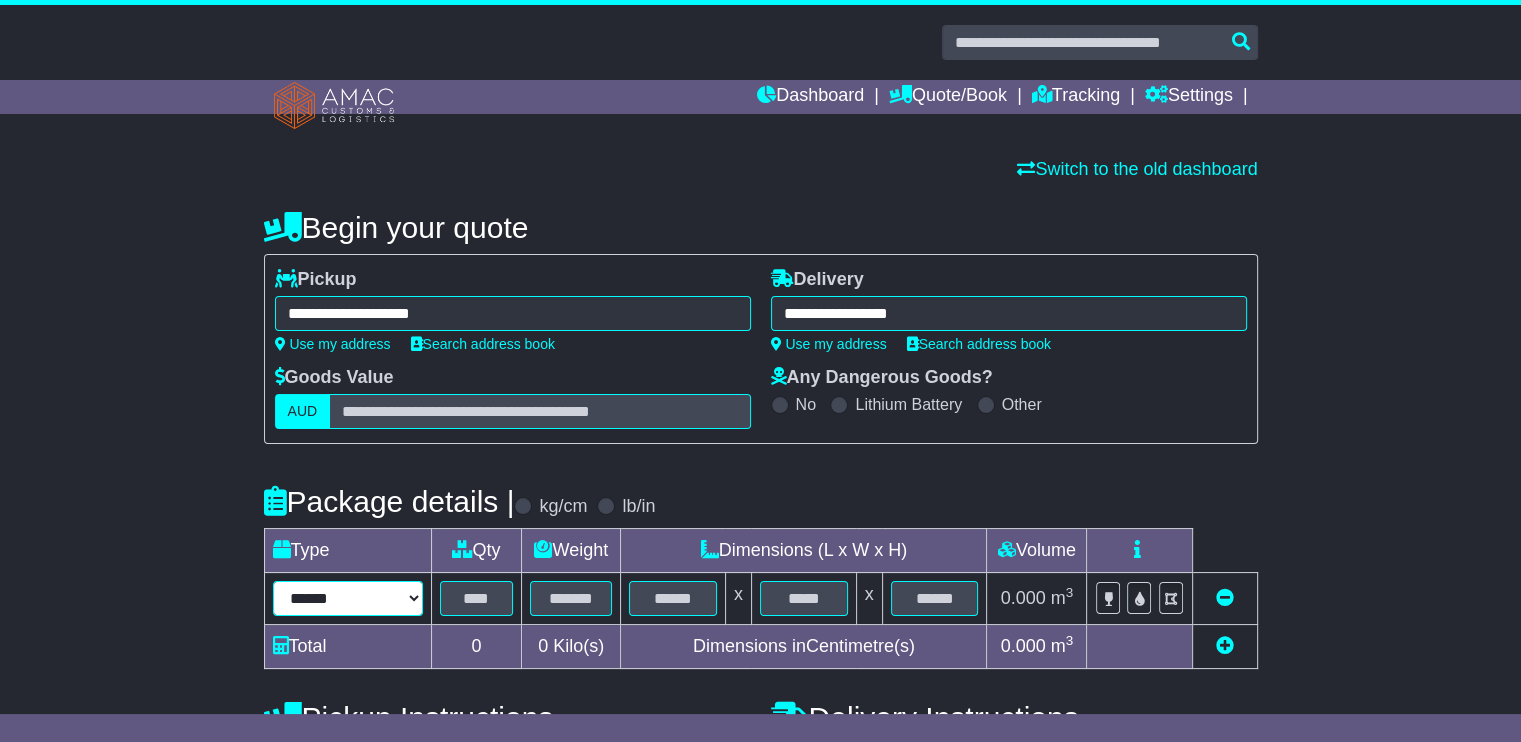 click on "****** ****** *** ******** ***** **** **** ****** *** *******" at bounding box center (348, 598) 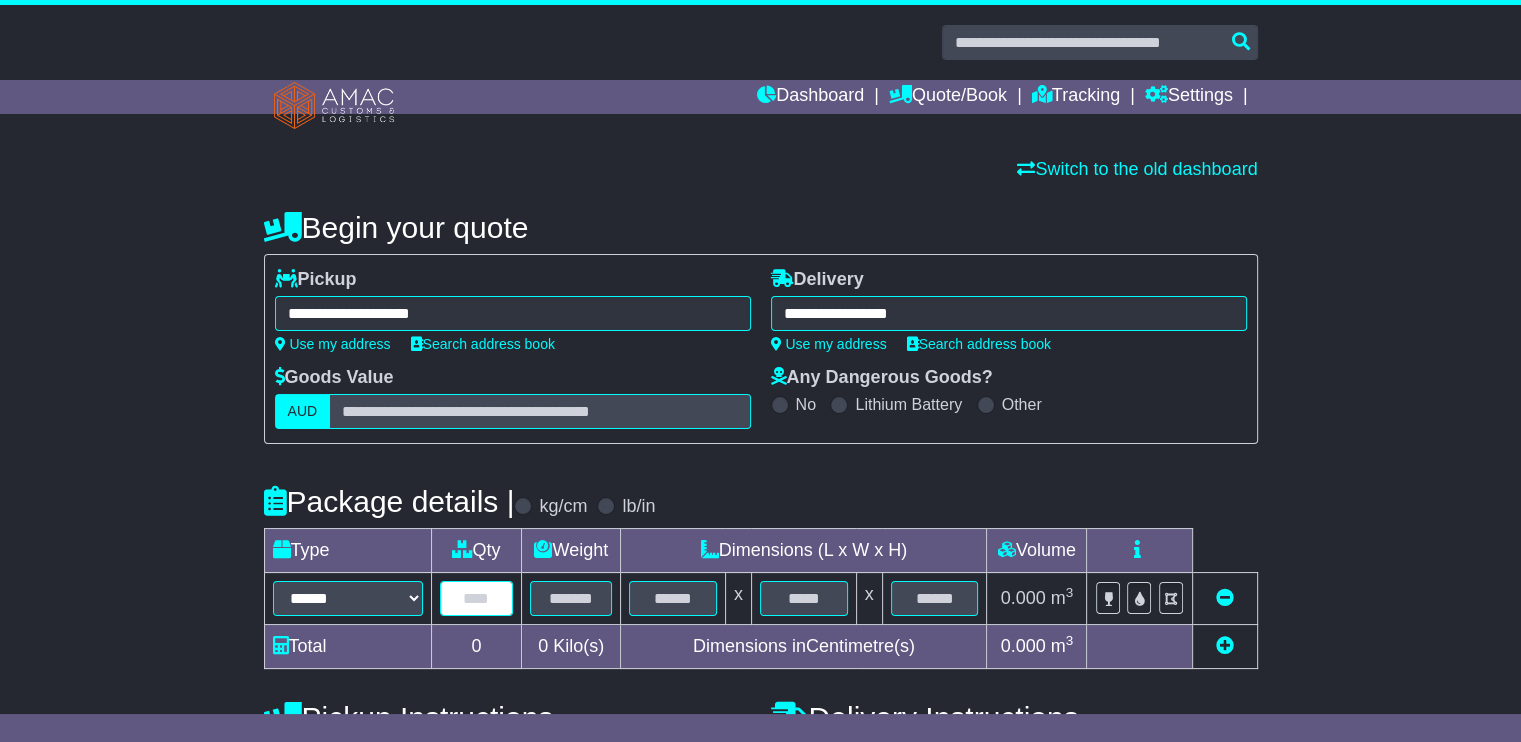 click at bounding box center (477, 598) 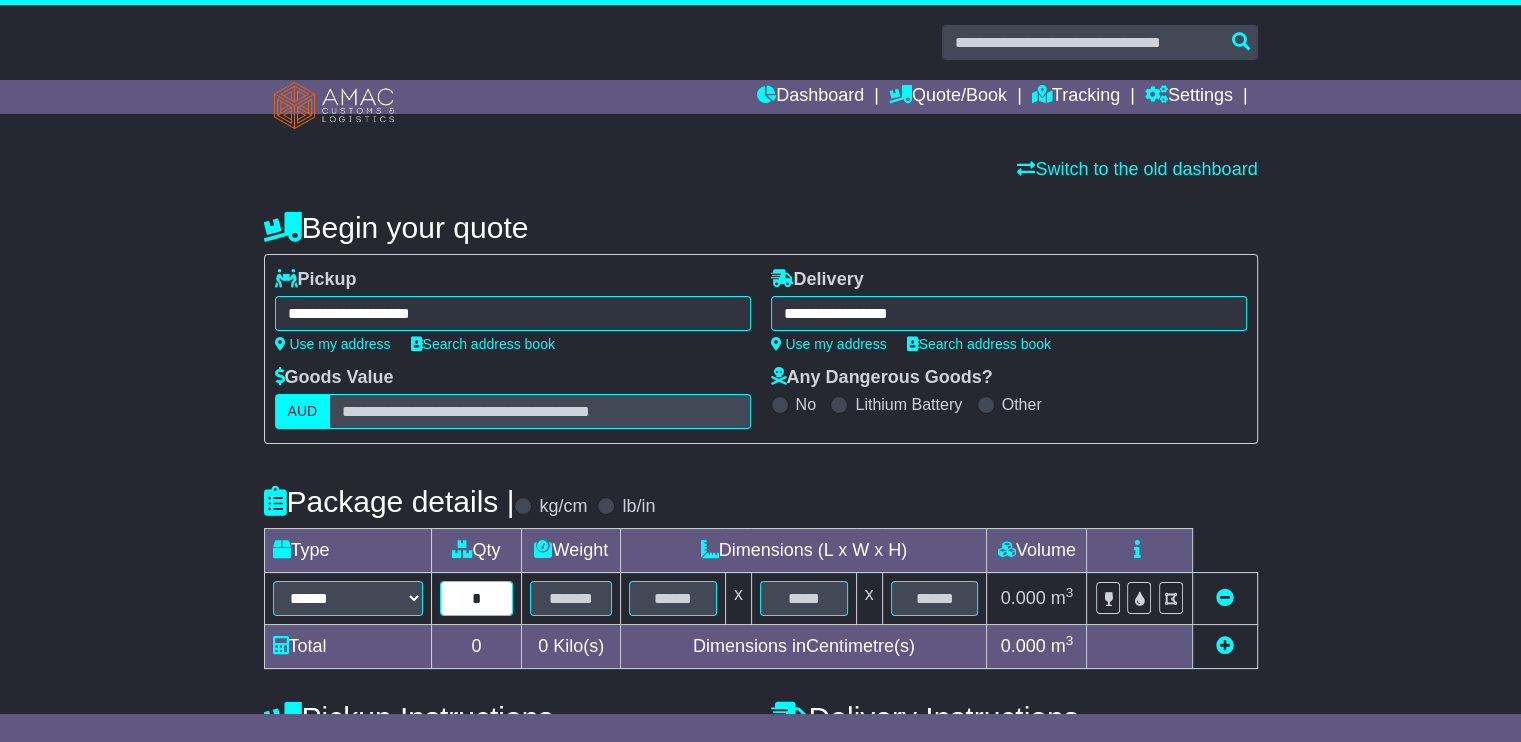 type on "*" 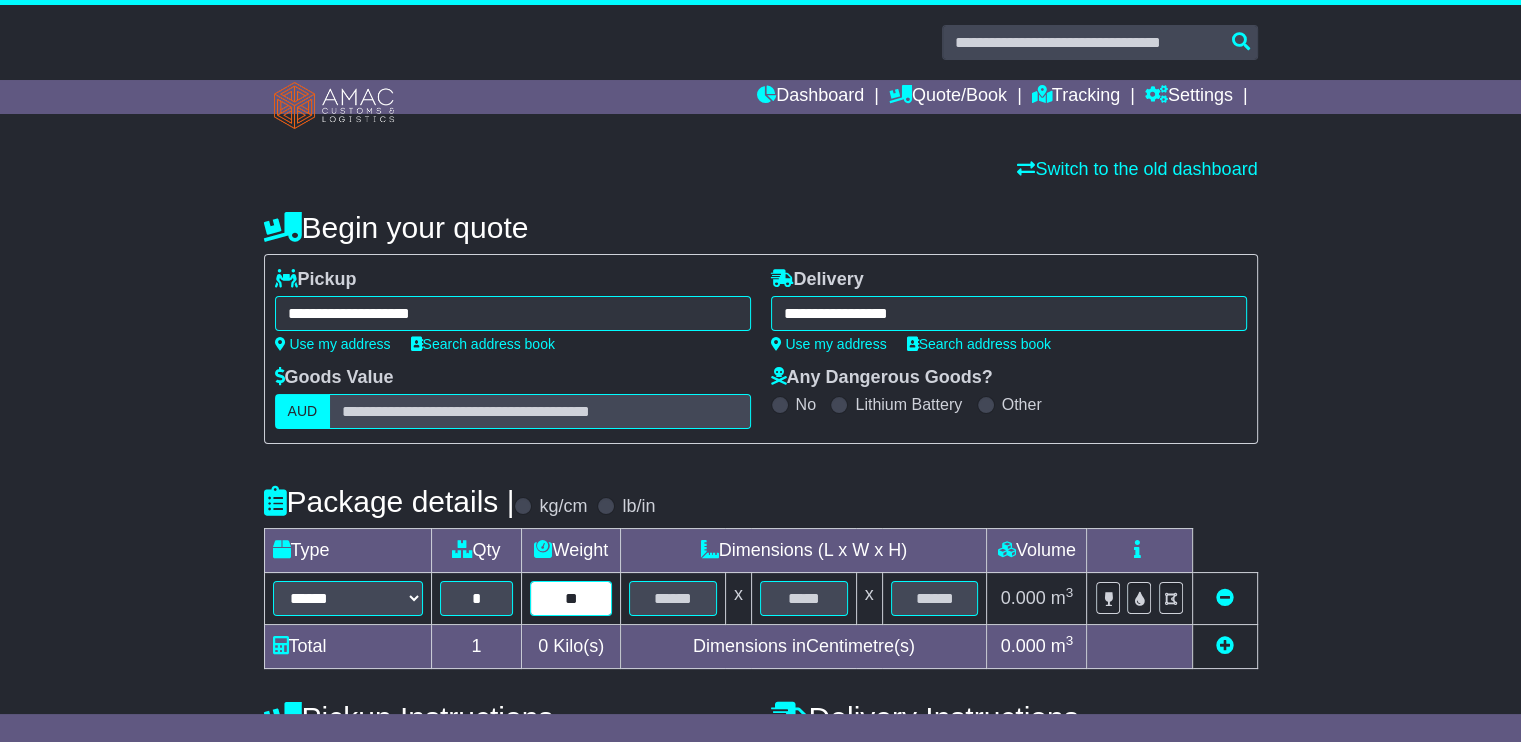 type on "**" 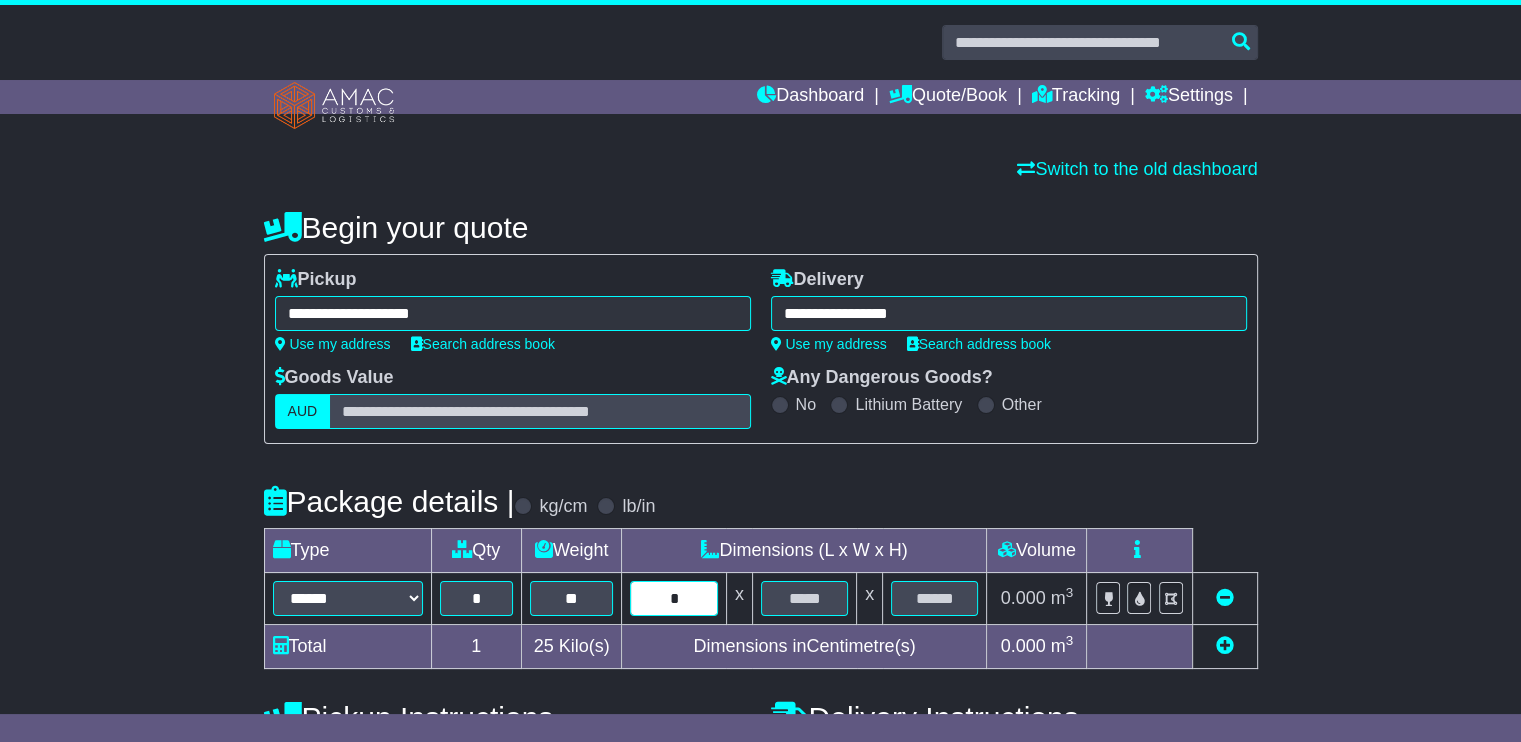 type on "*" 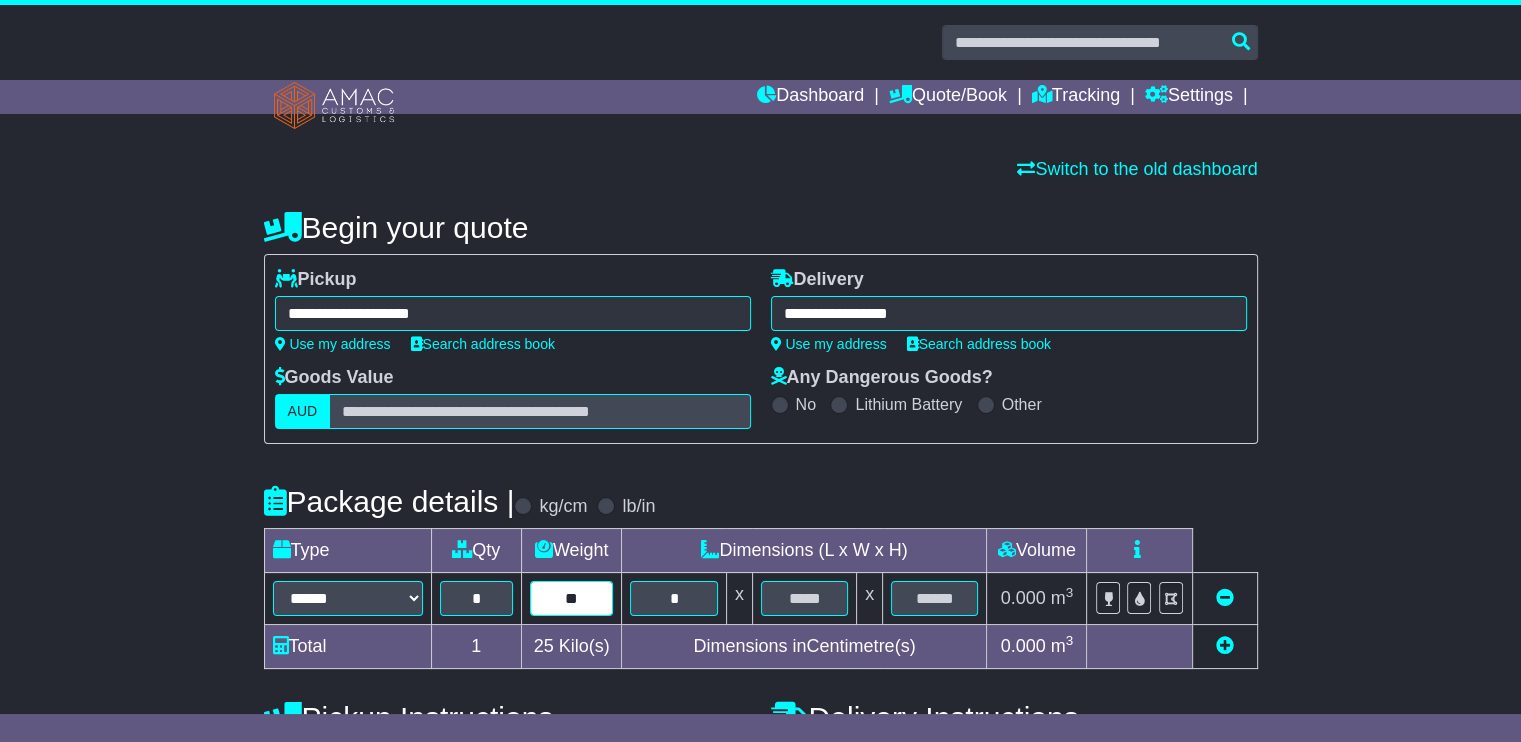 drag, startPoint x: 592, startPoint y: 606, endPoint x: 519, endPoint y: 596, distance: 73.68175 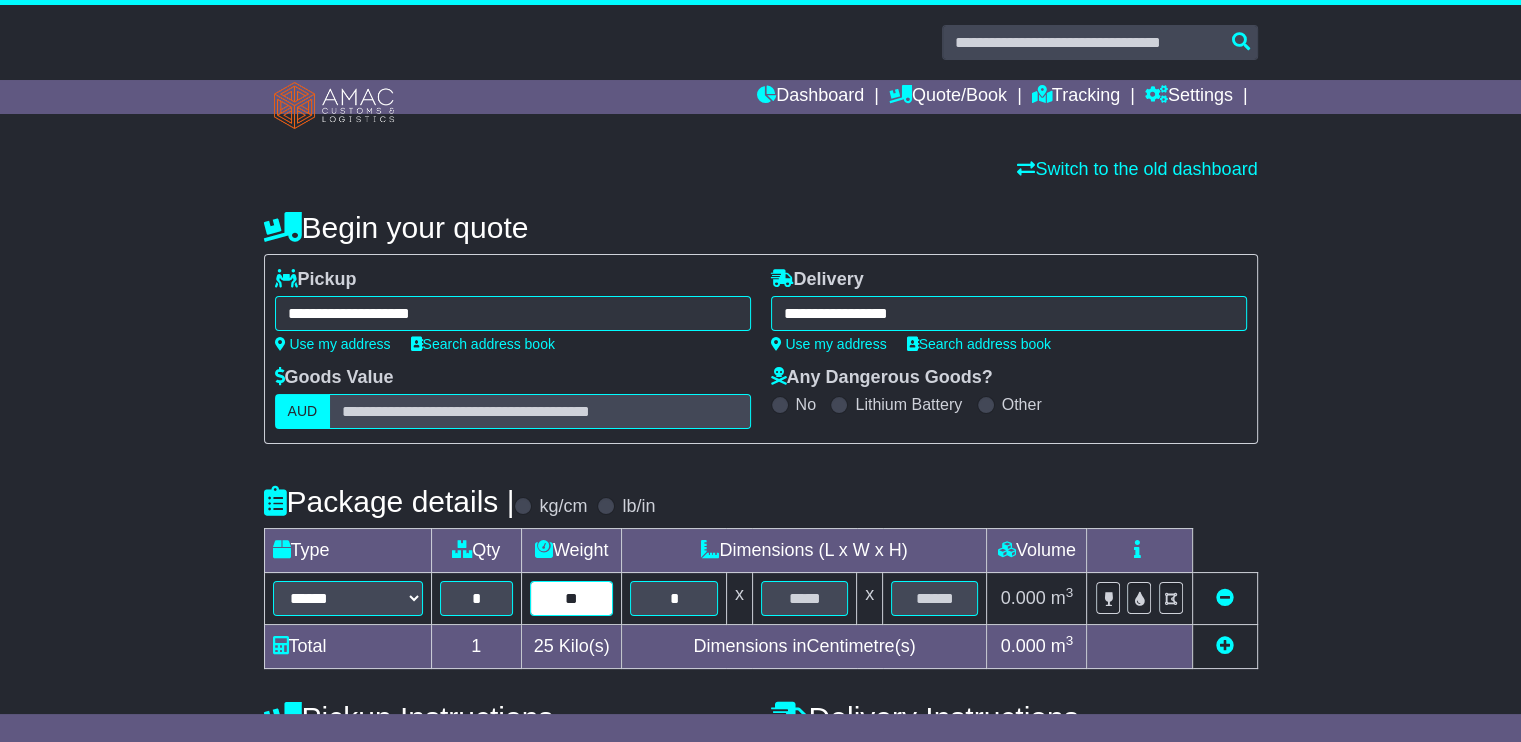type on "**" 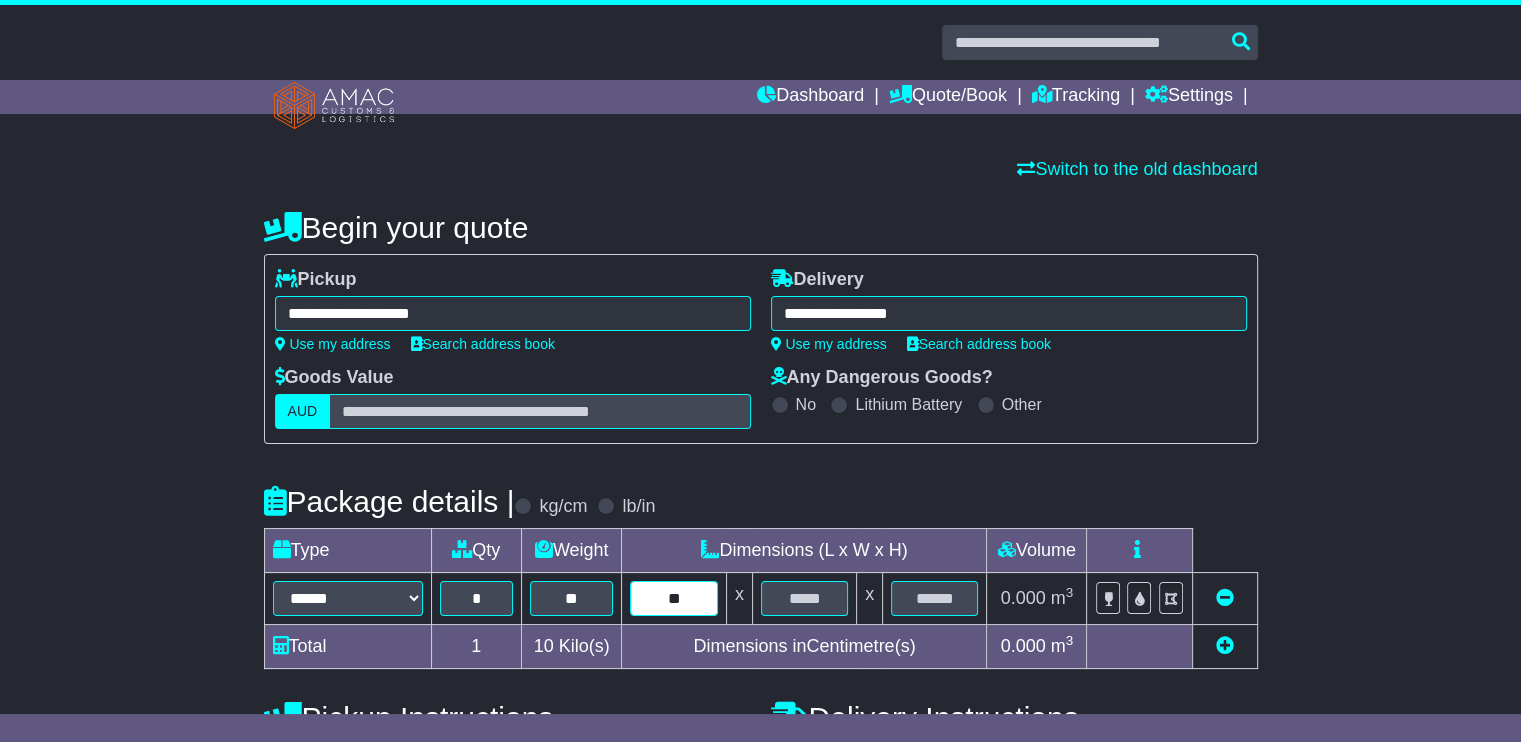 type on "**" 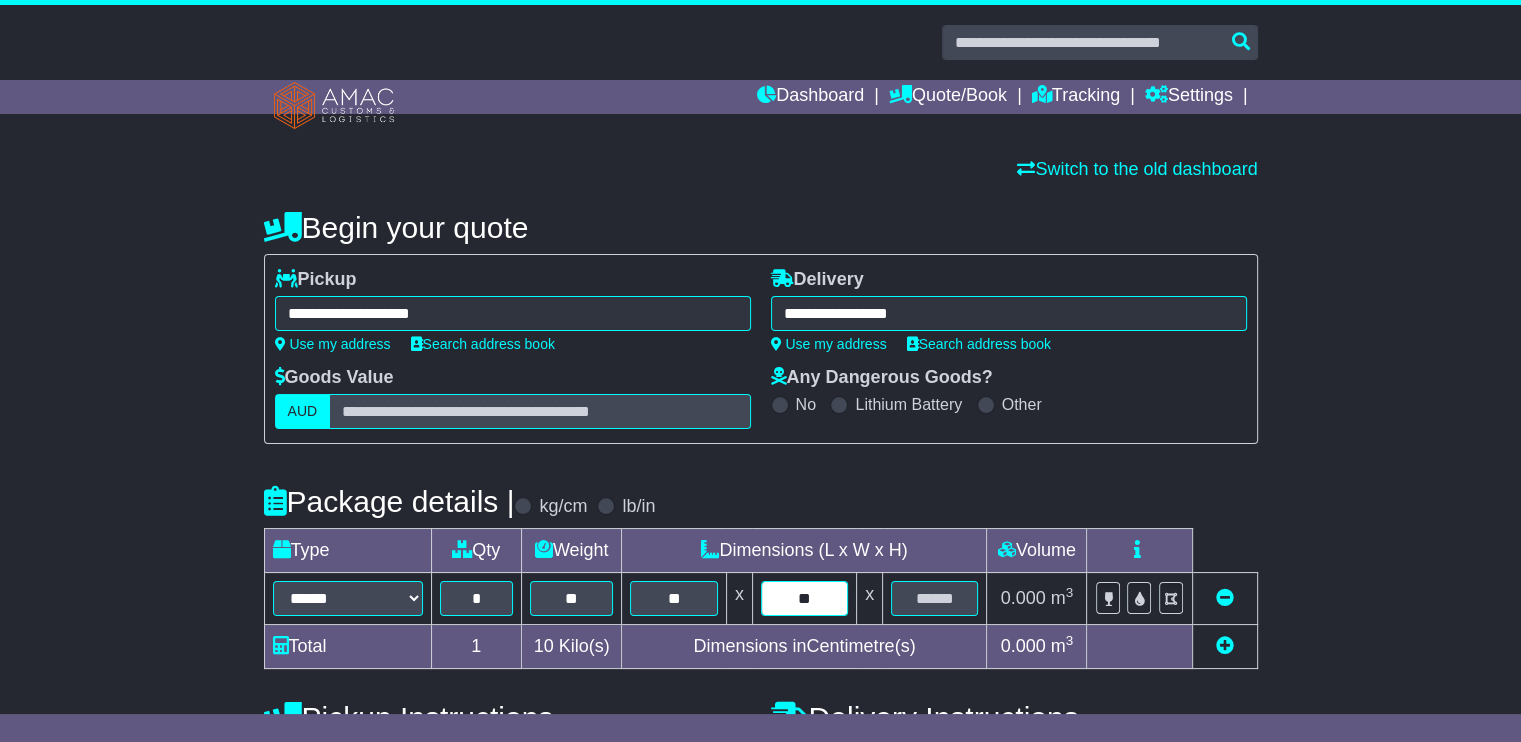 type on "**" 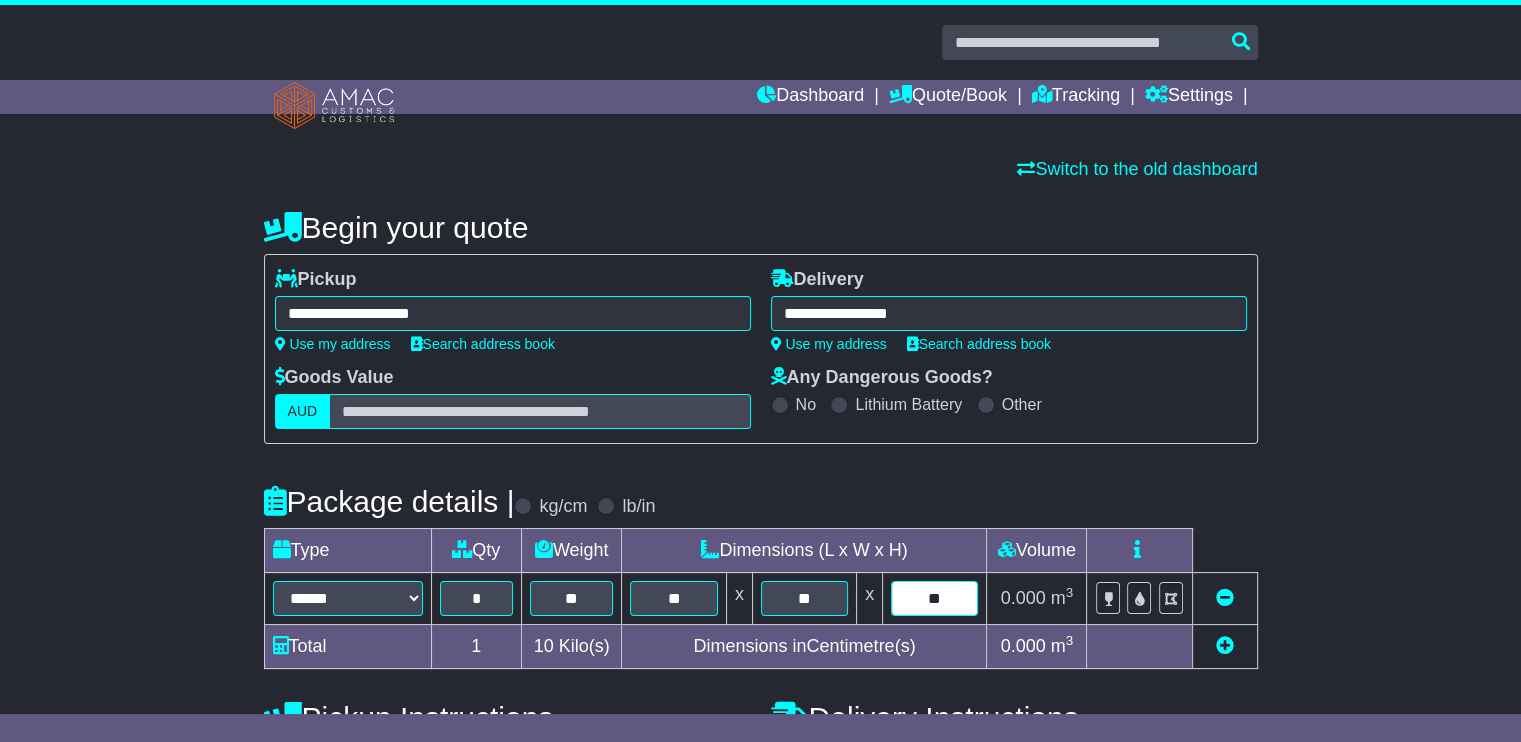 type on "**" 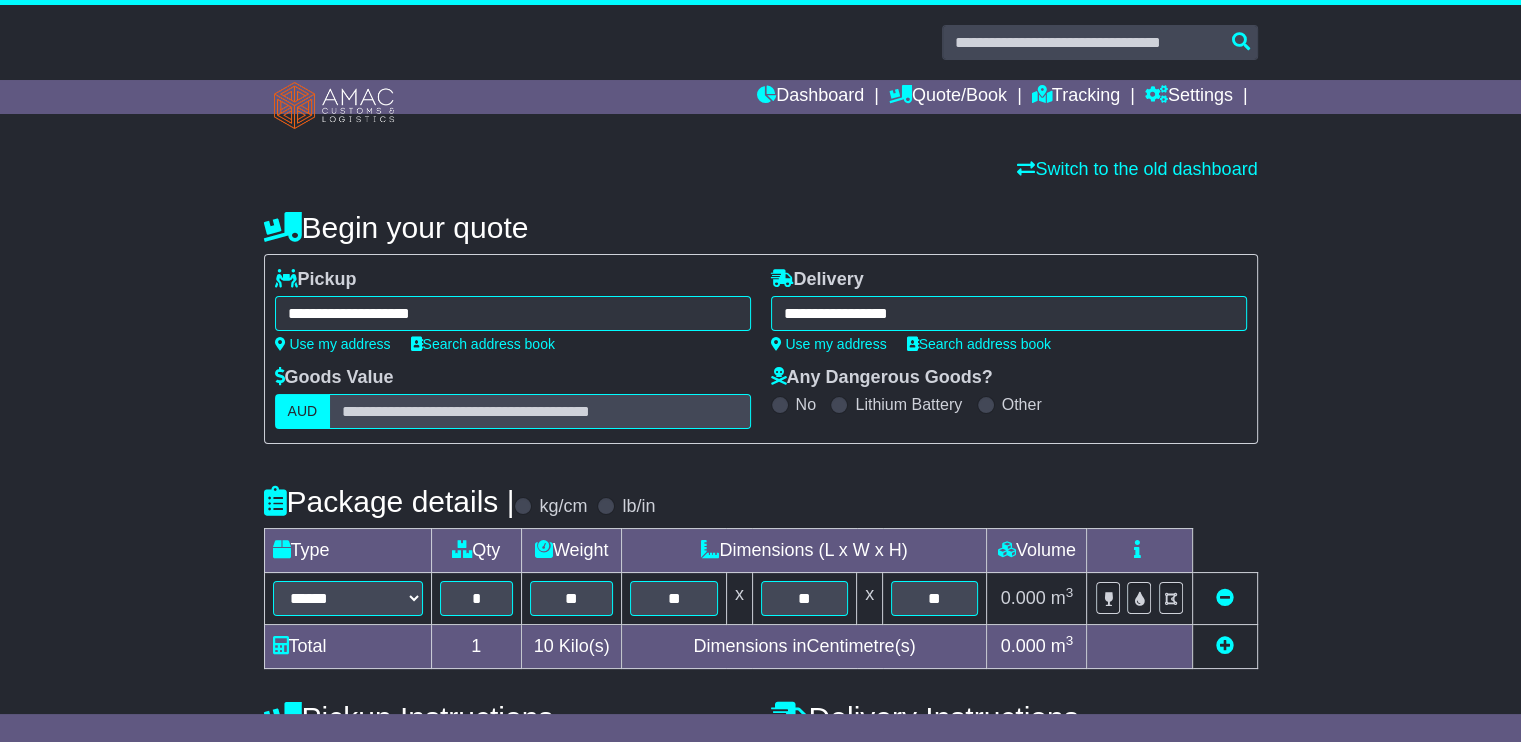 scroll, scrollTop: 313, scrollLeft: 0, axis: vertical 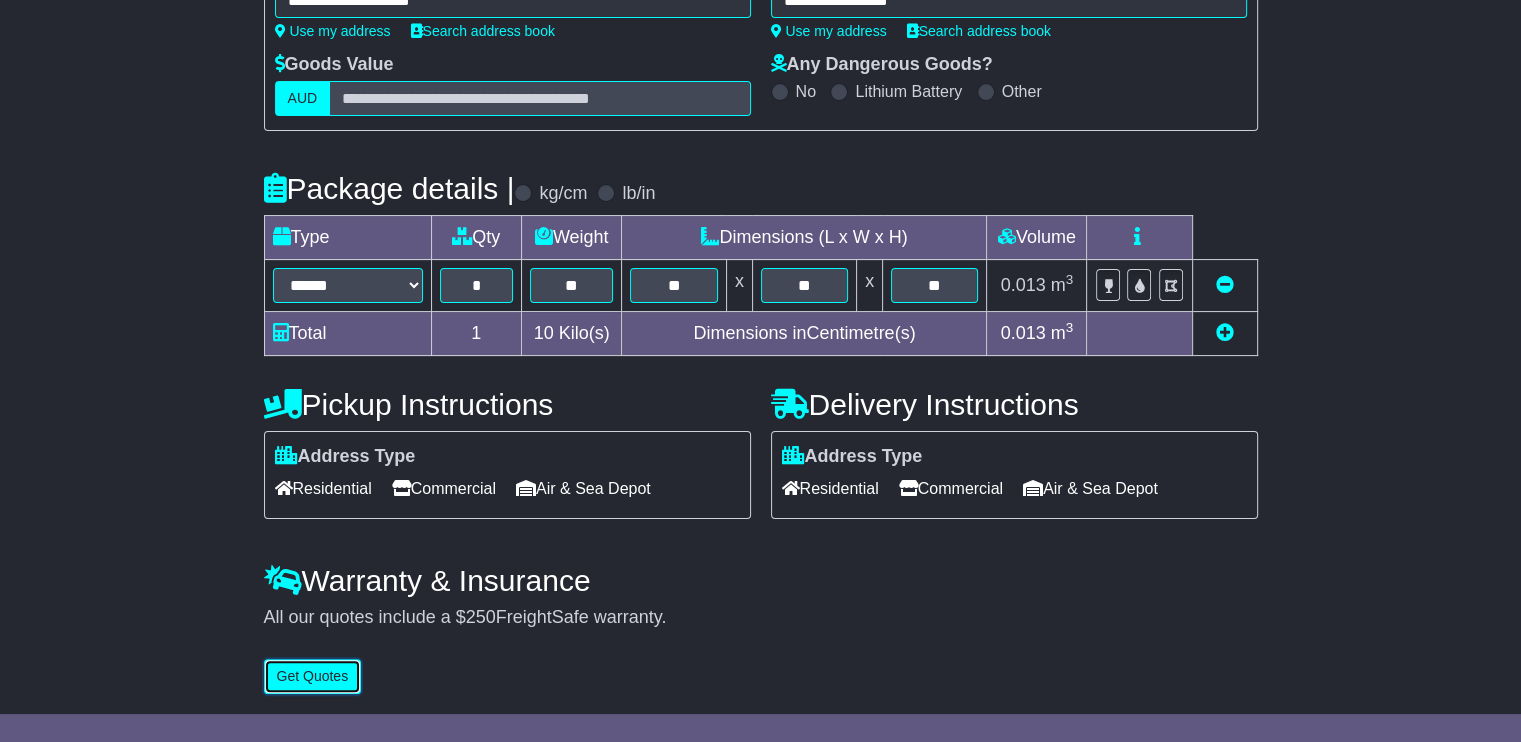 type 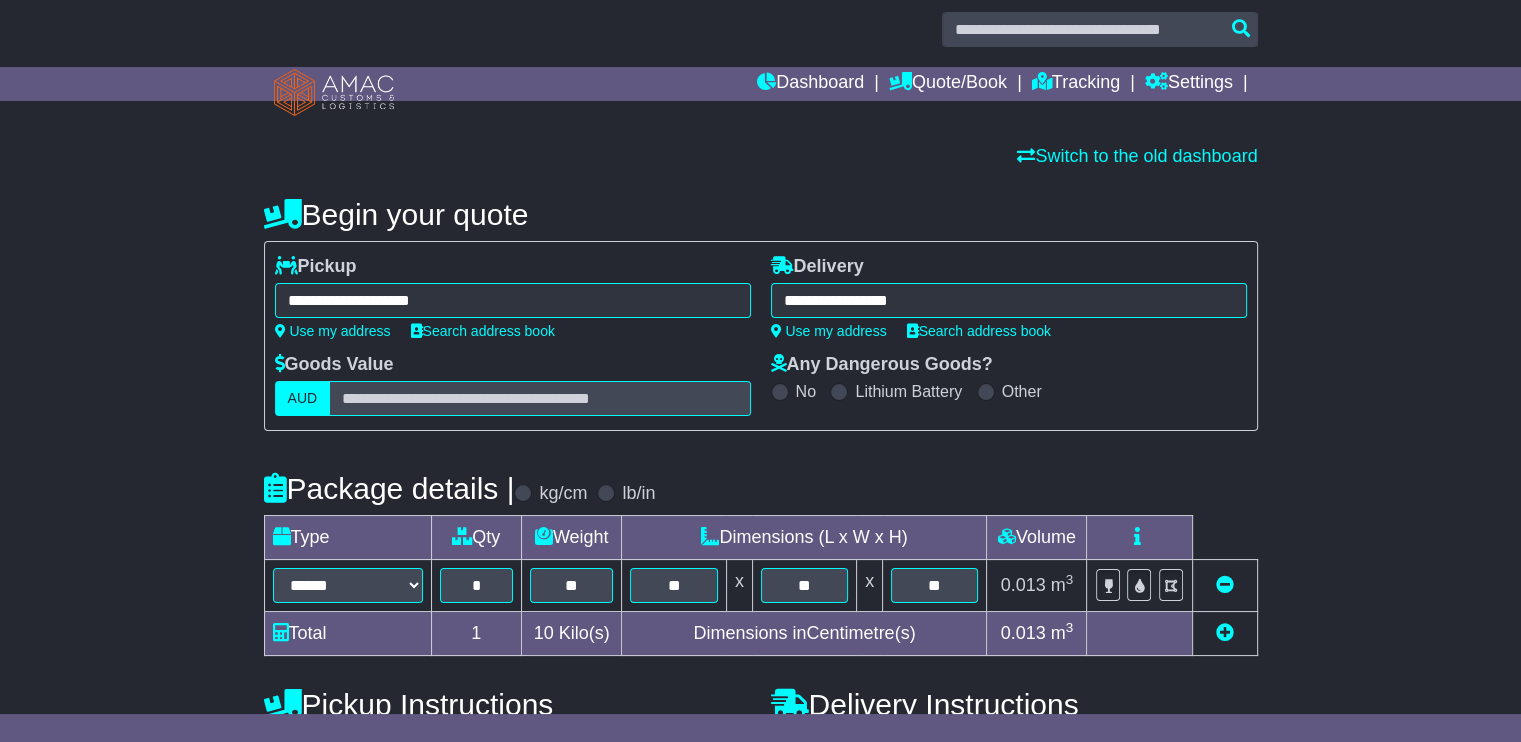 scroll, scrollTop: 213, scrollLeft: 0, axis: vertical 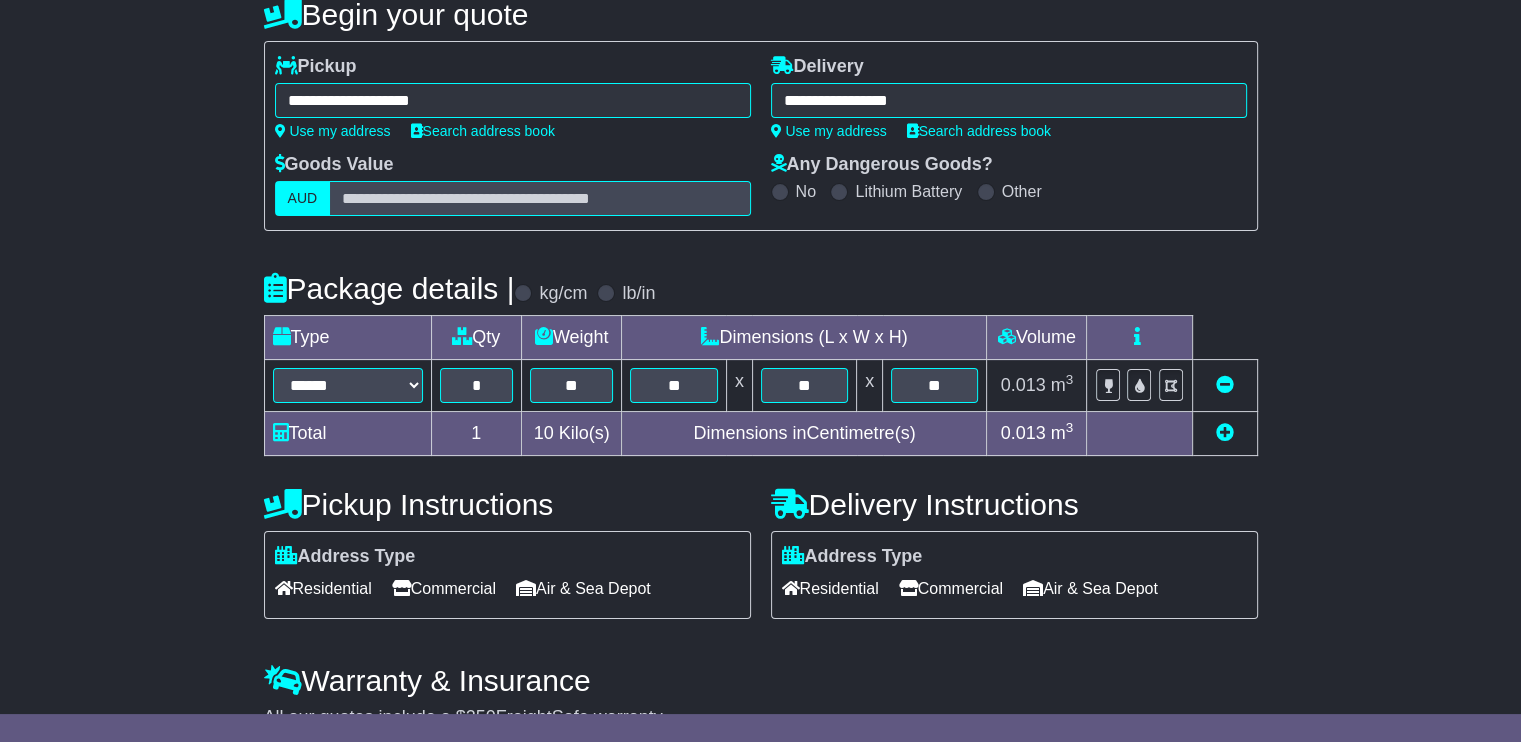click on "Commercial" at bounding box center (444, 588) 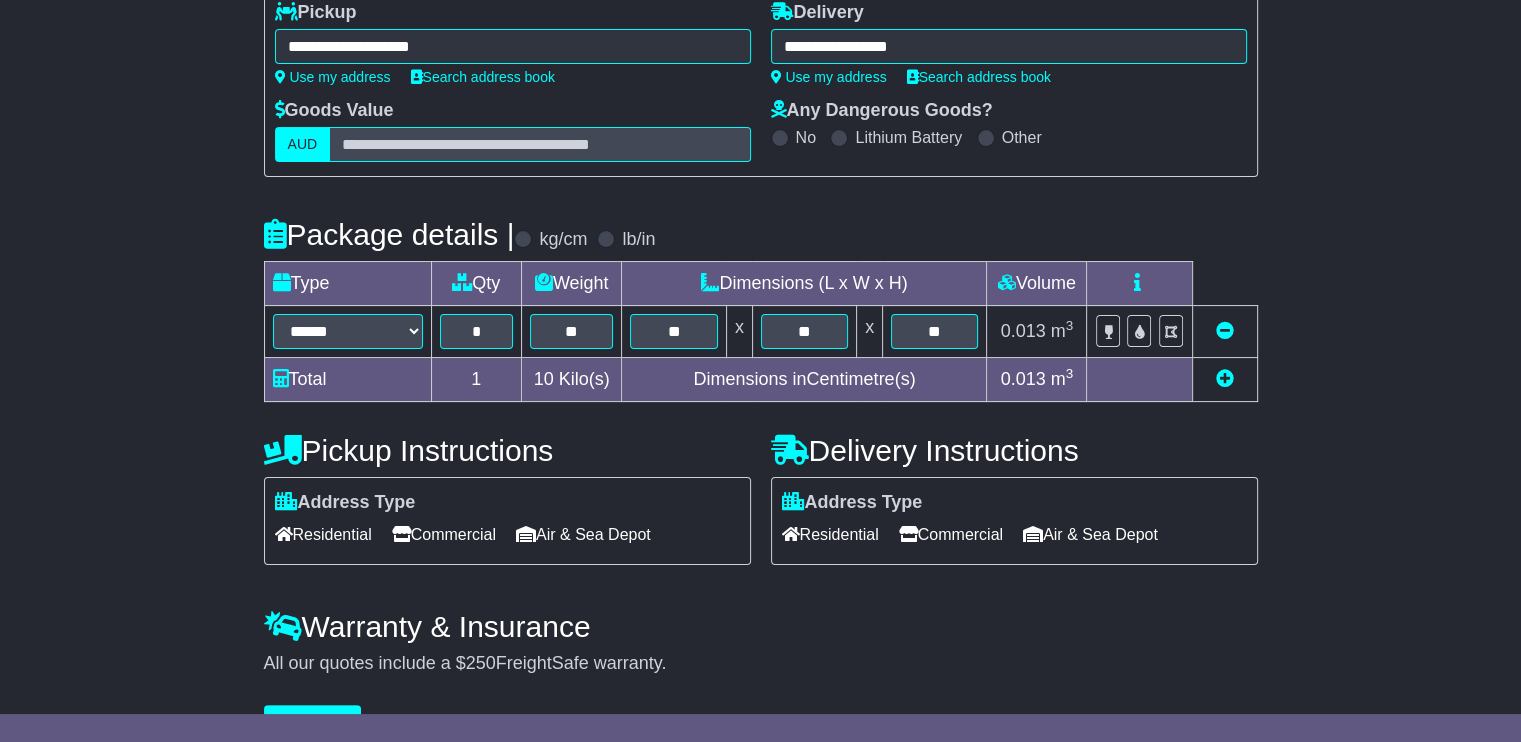 scroll, scrollTop: 315, scrollLeft: 0, axis: vertical 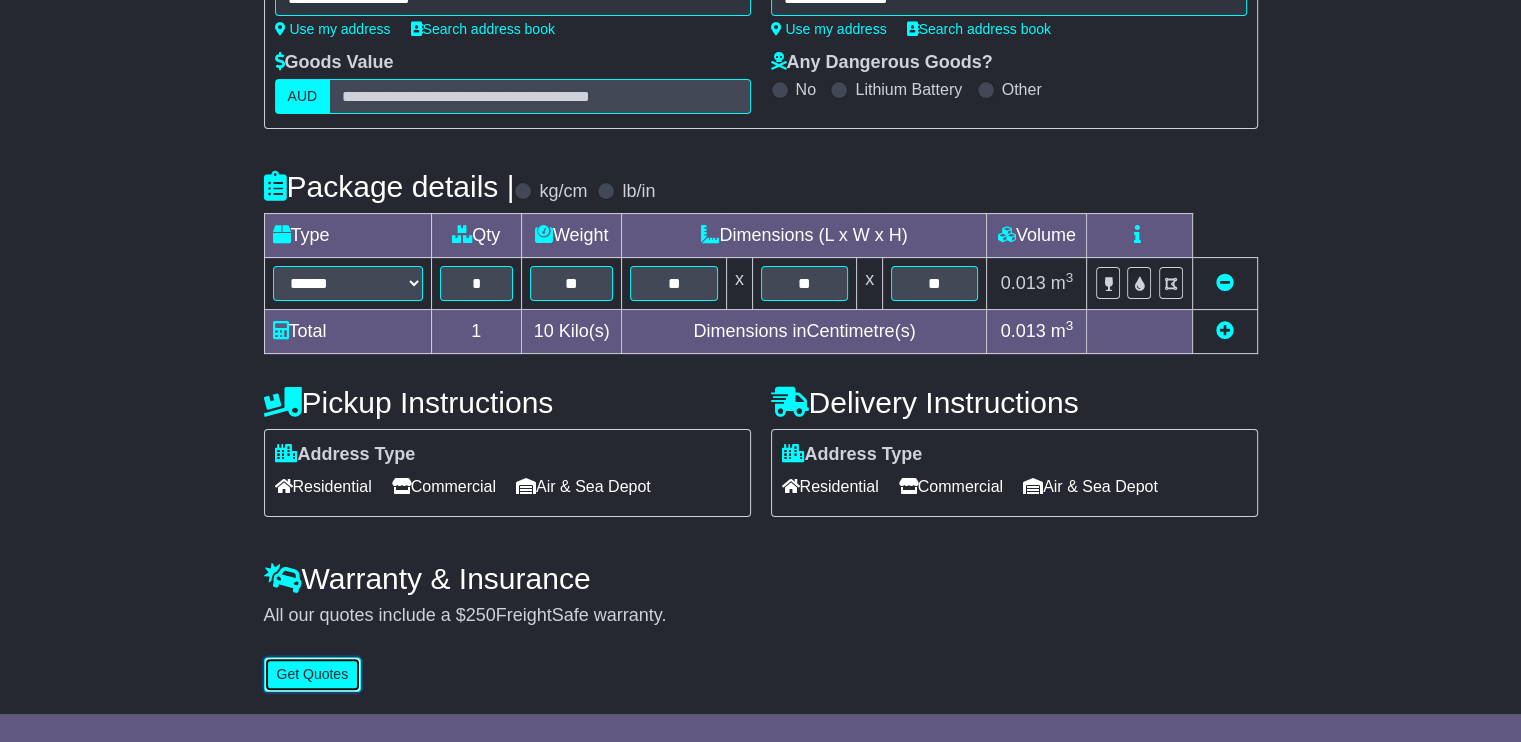 click on "Get Quotes" at bounding box center (313, 674) 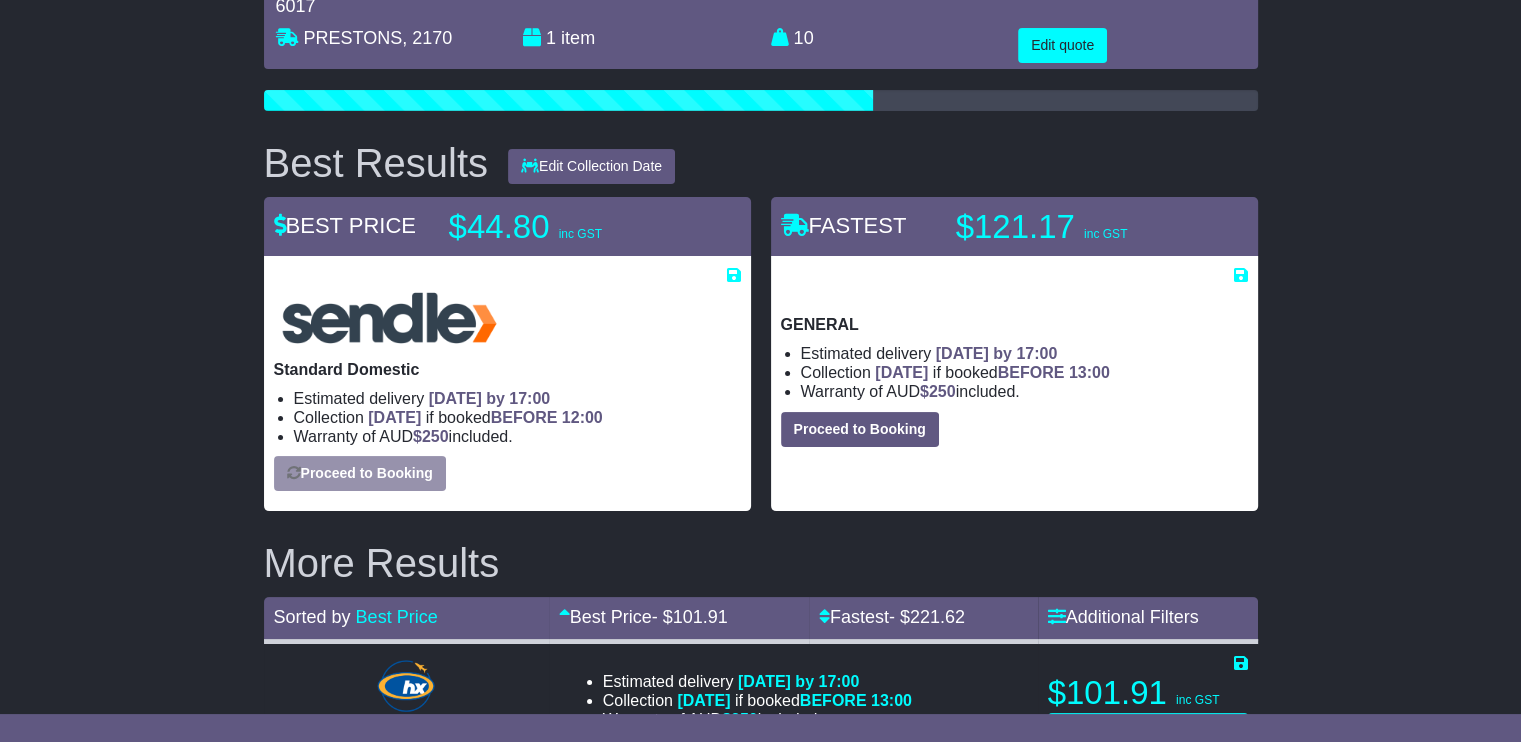scroll, scrollTop: 300, scrollLeft: 0, axis: vertical 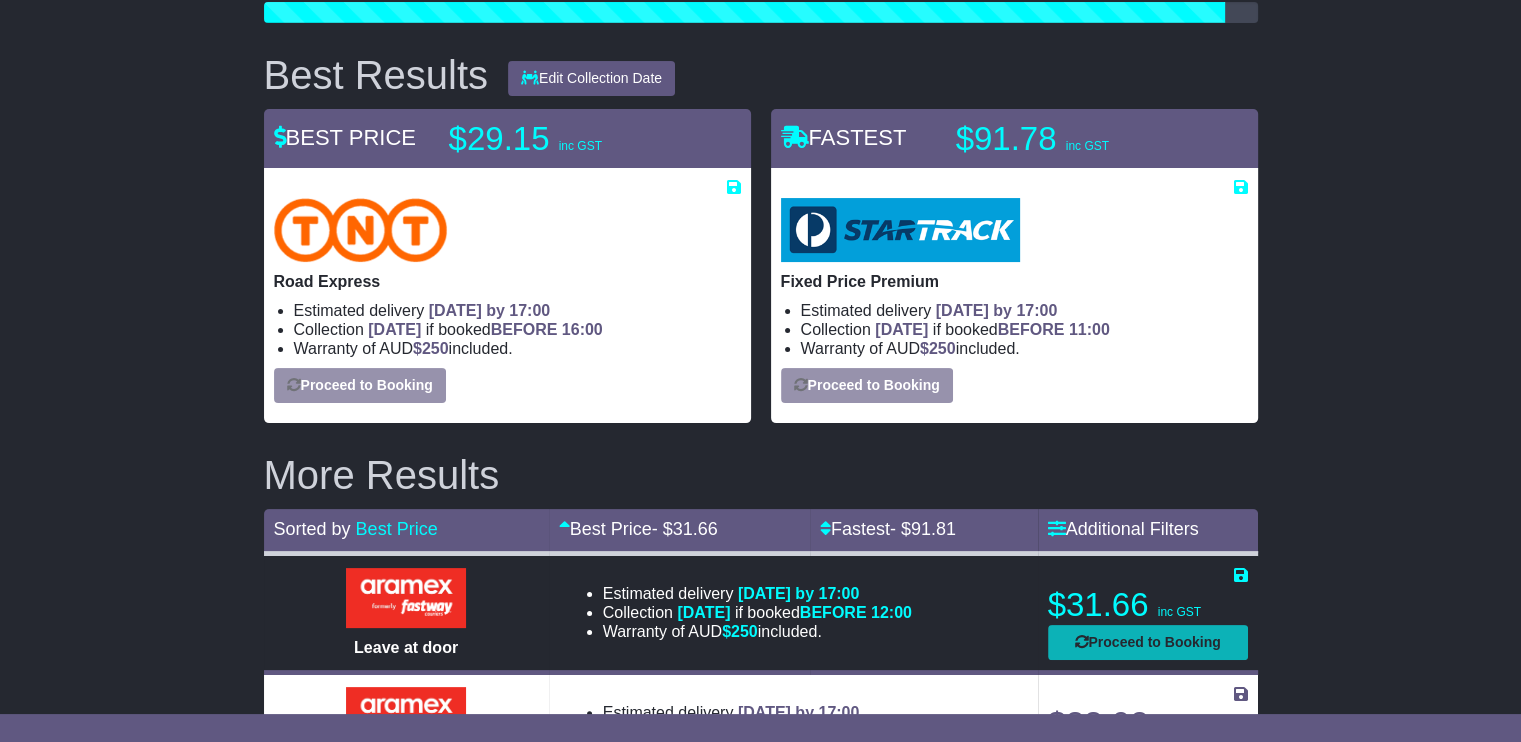 select on "****" 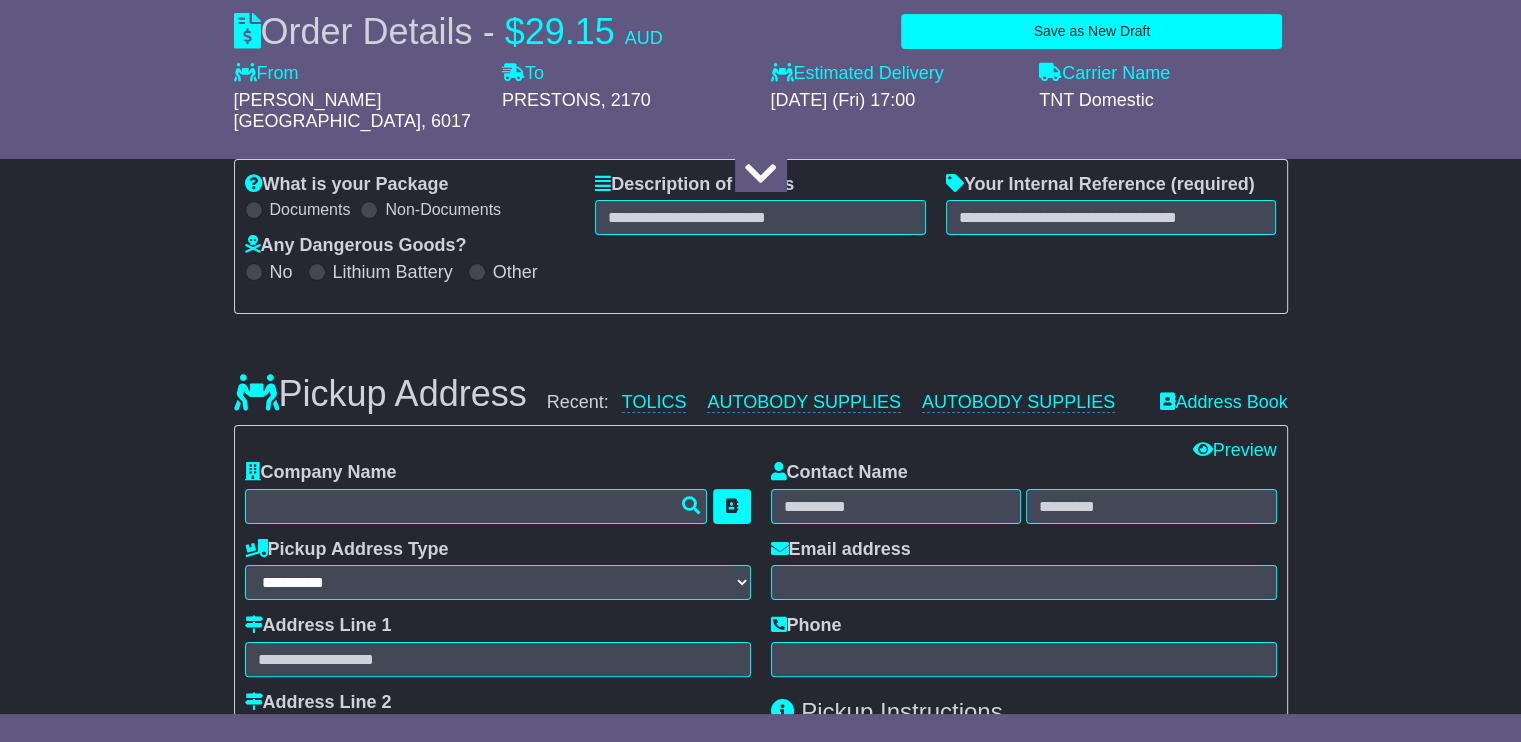 select 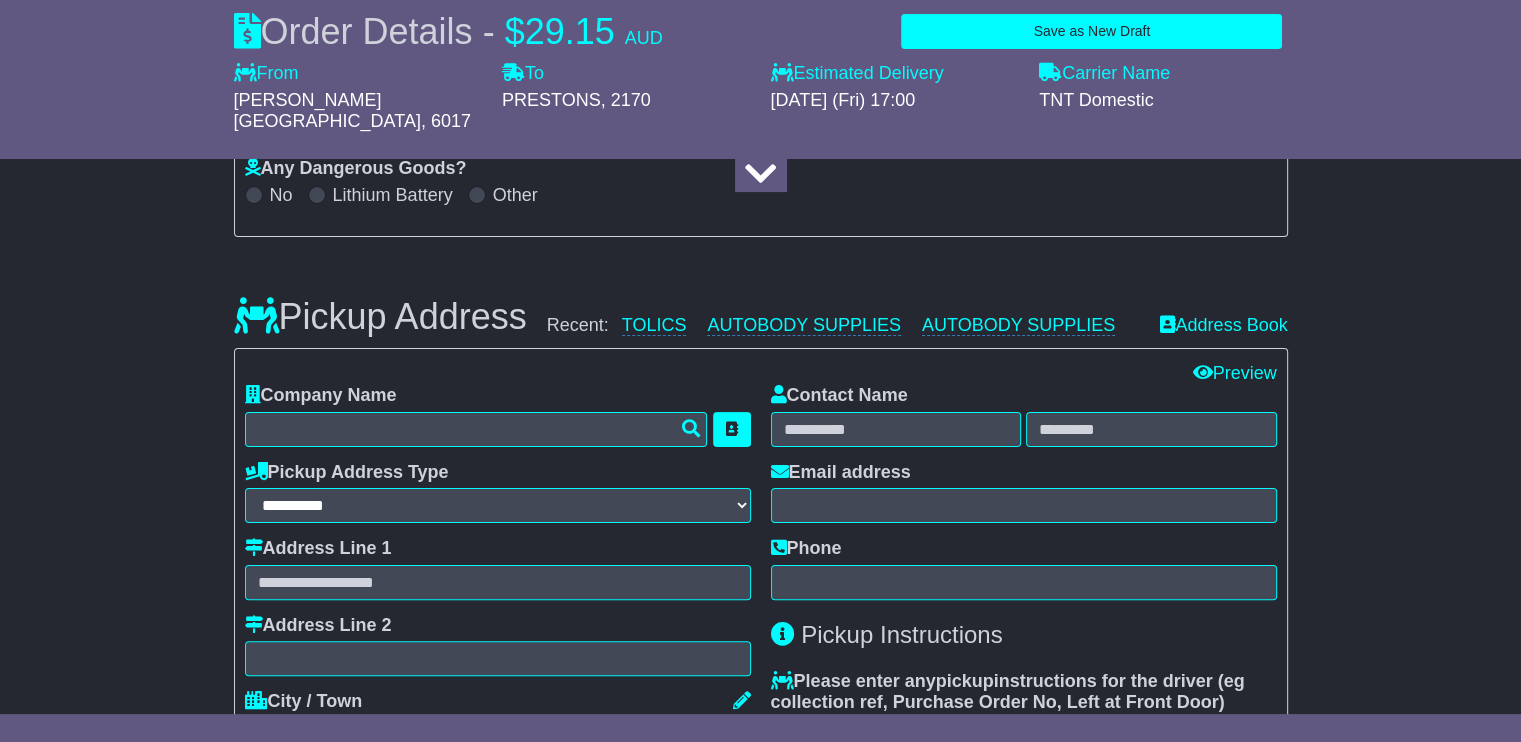 scroll, scrollTop: 400, scrollLeft: 0, axis: vertical 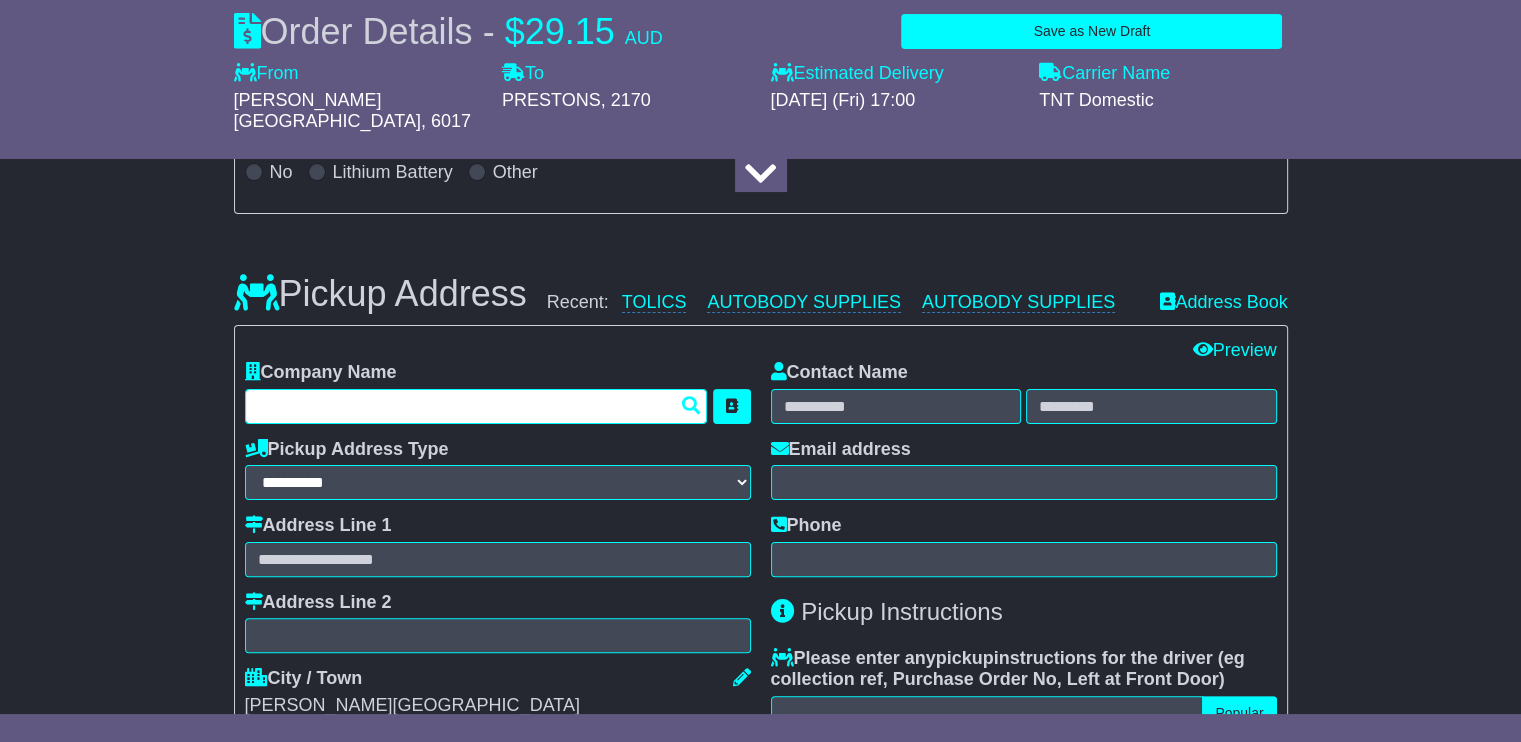 click at bounding box center (476, 406) 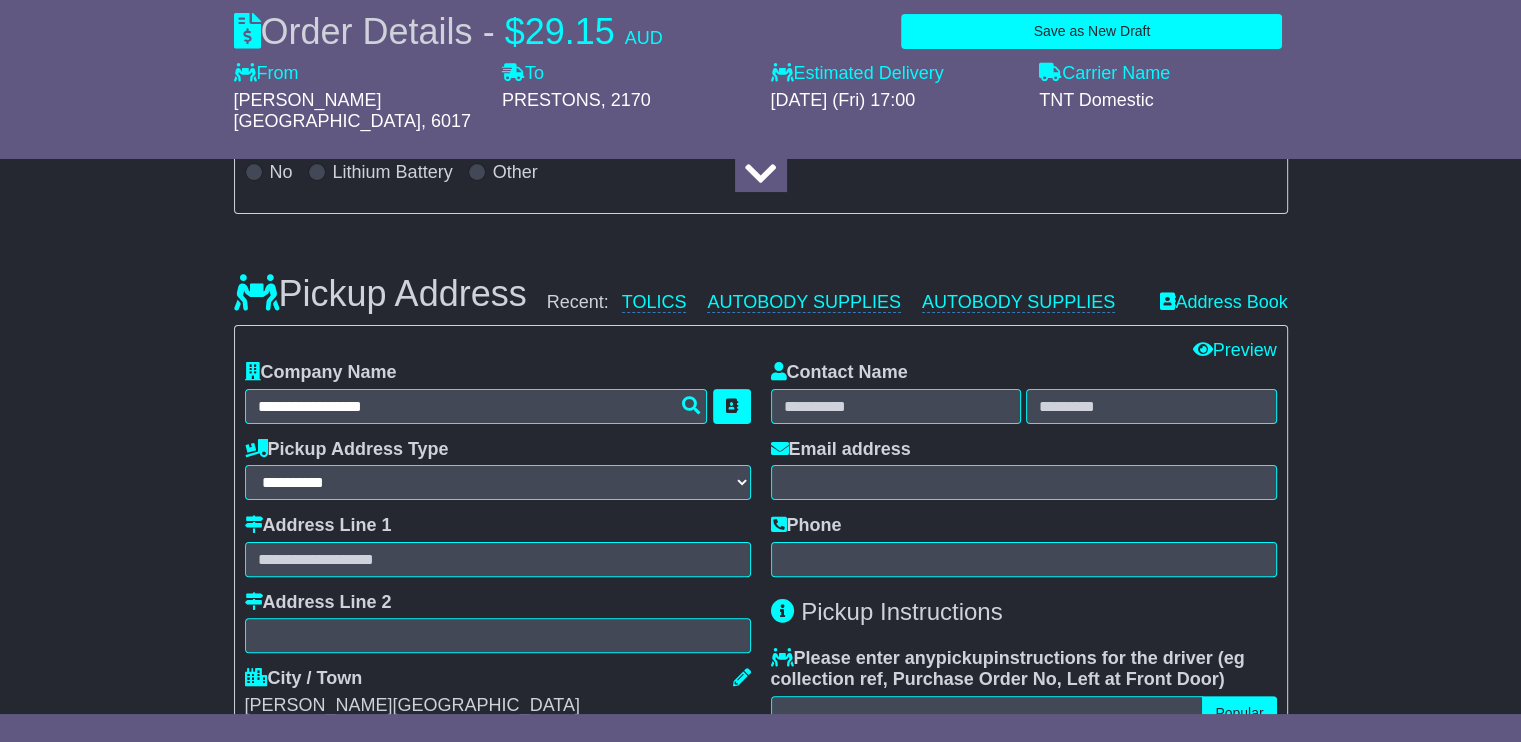type on "******" 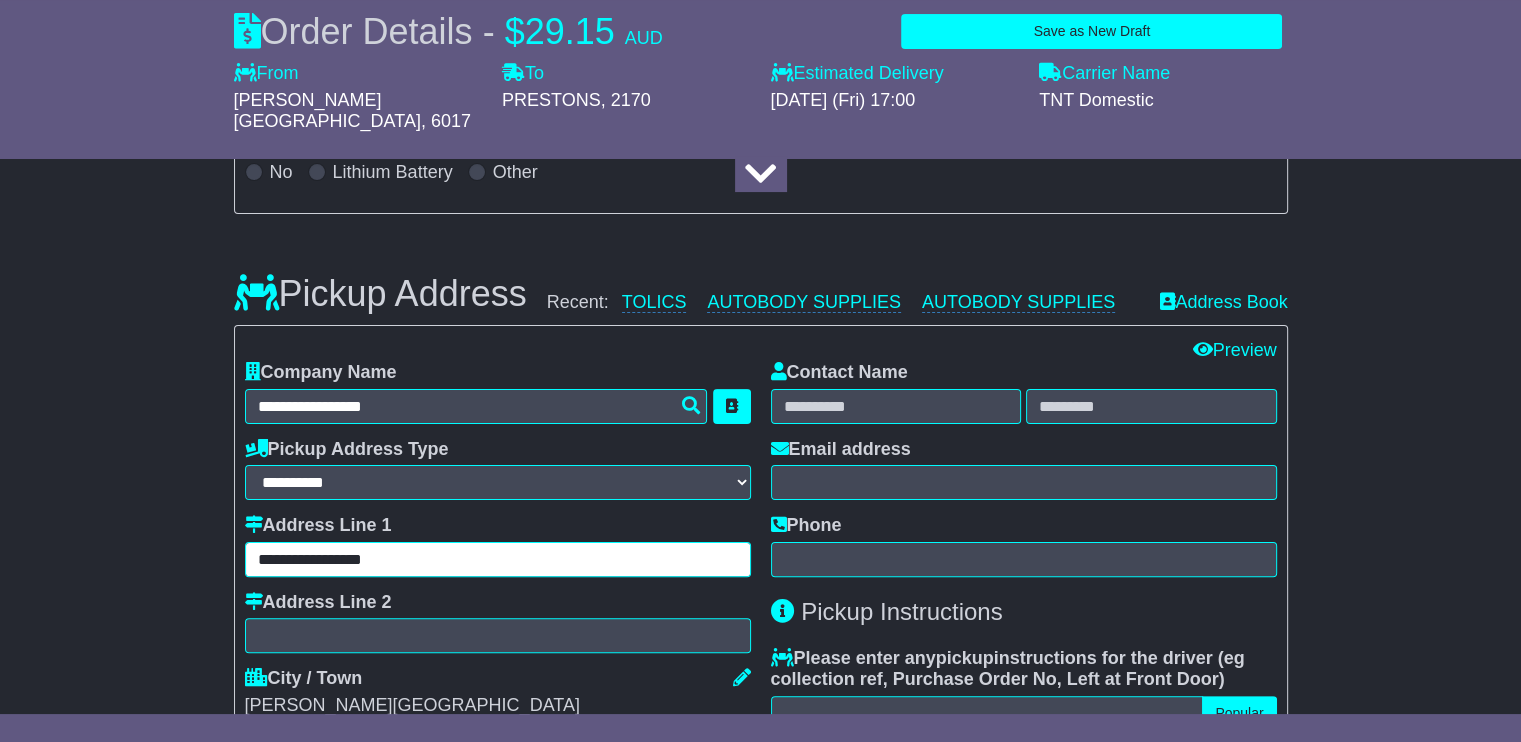 type on "**********" 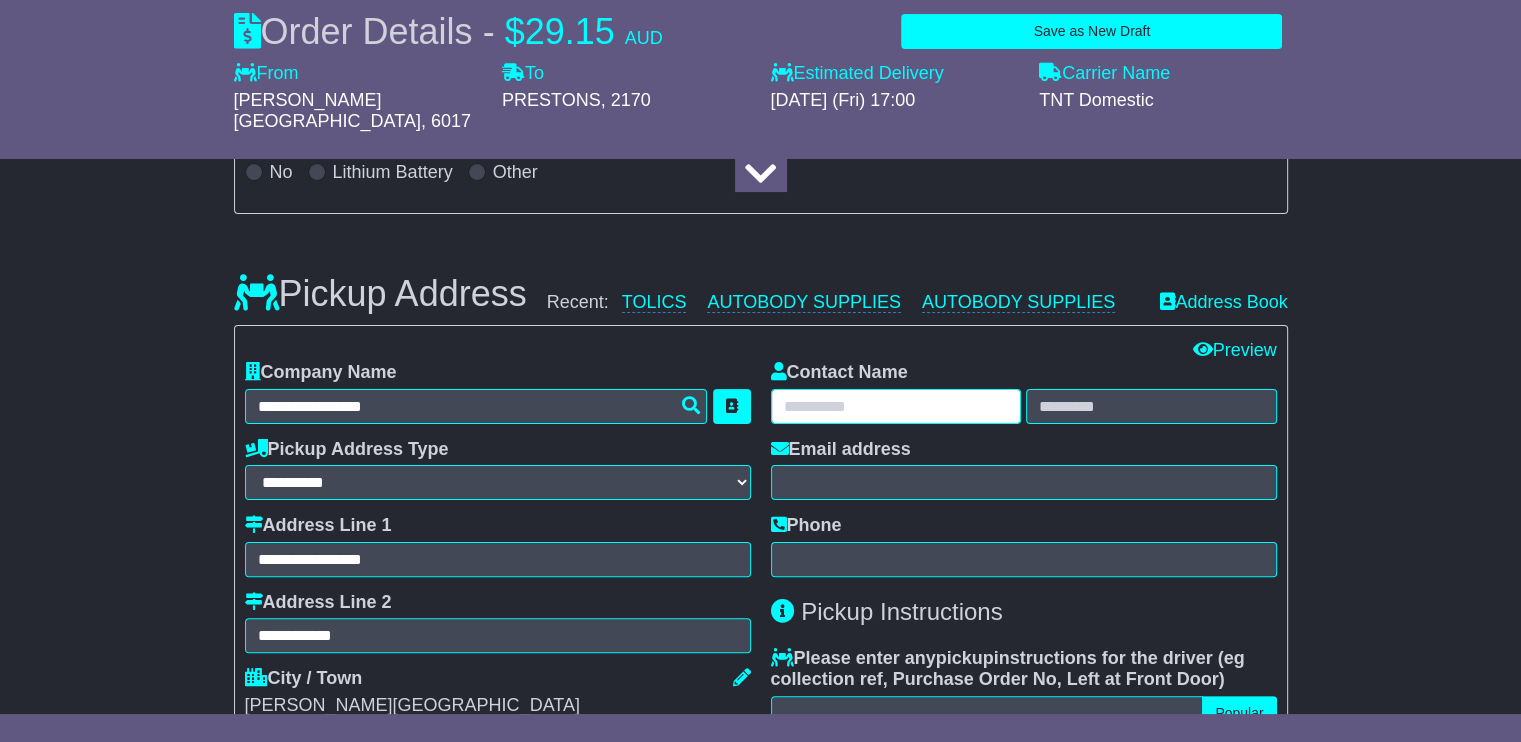 type on "****" 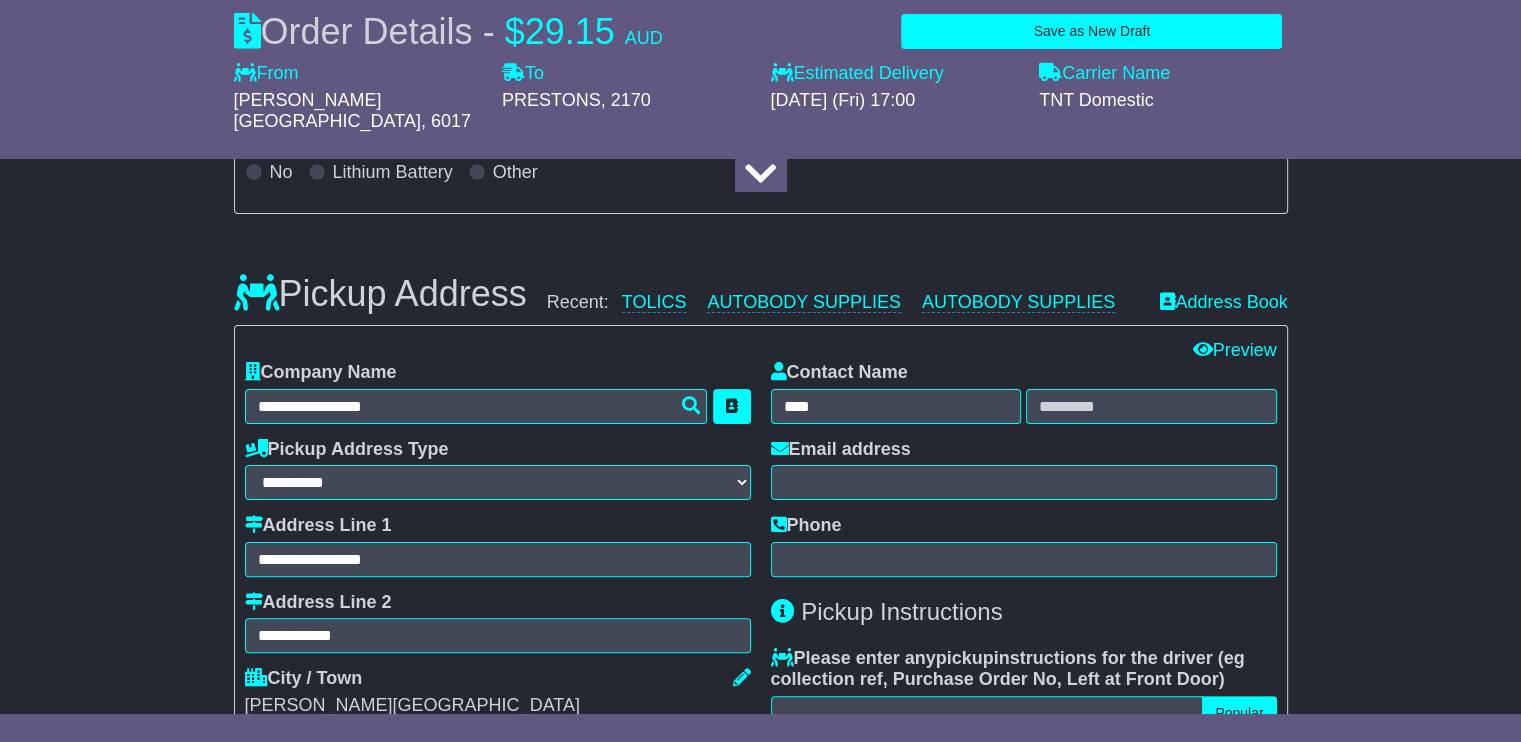 type on "*****" 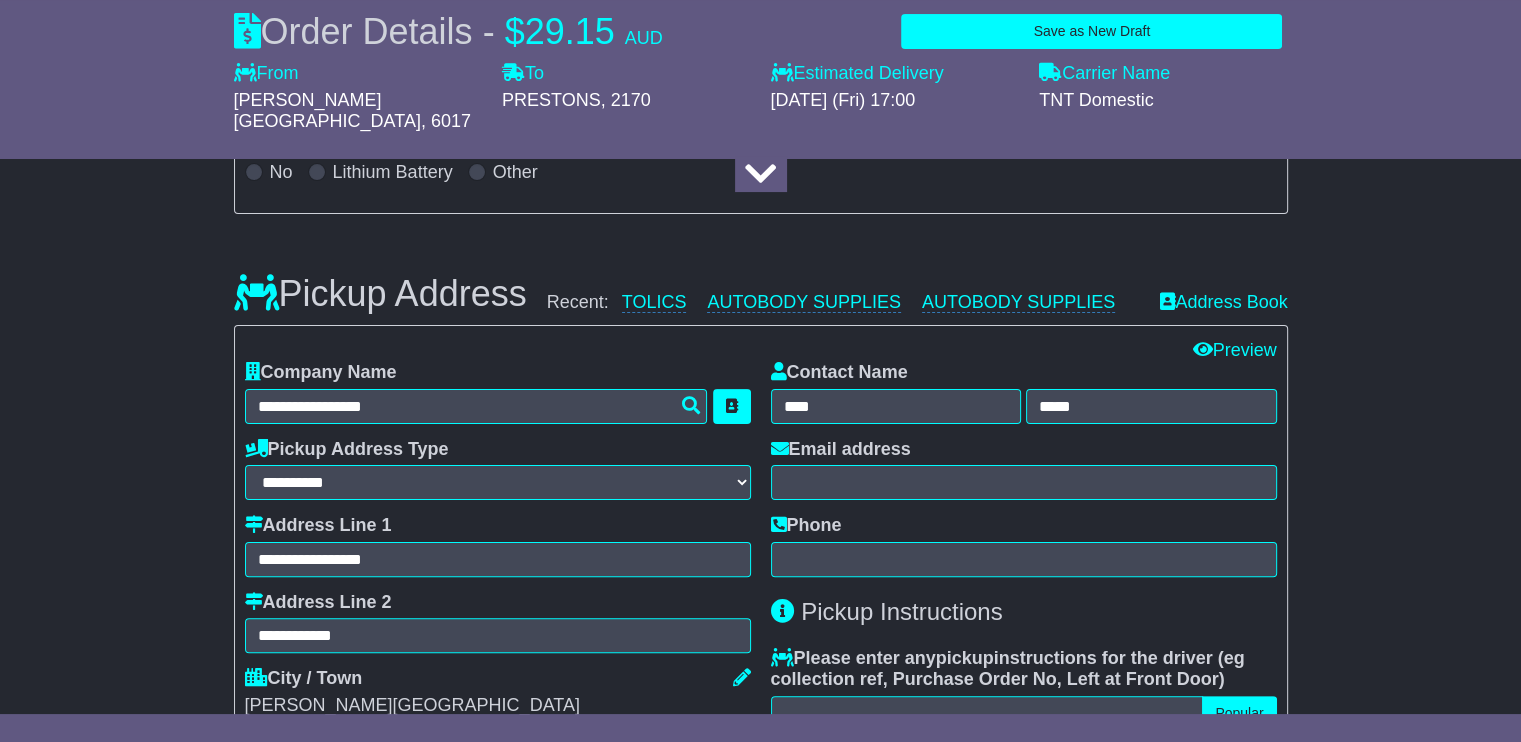 type on "**********" 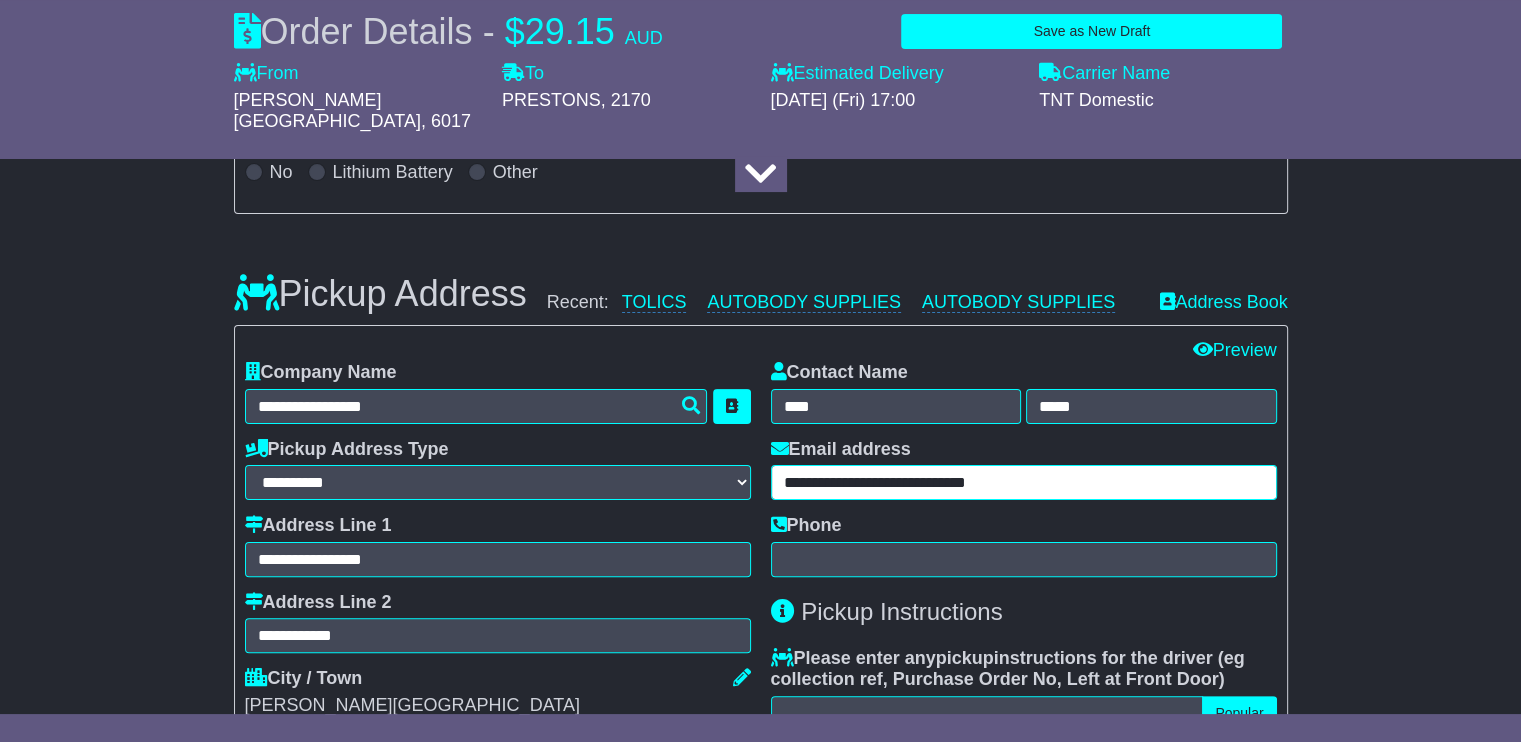 type on "**********" 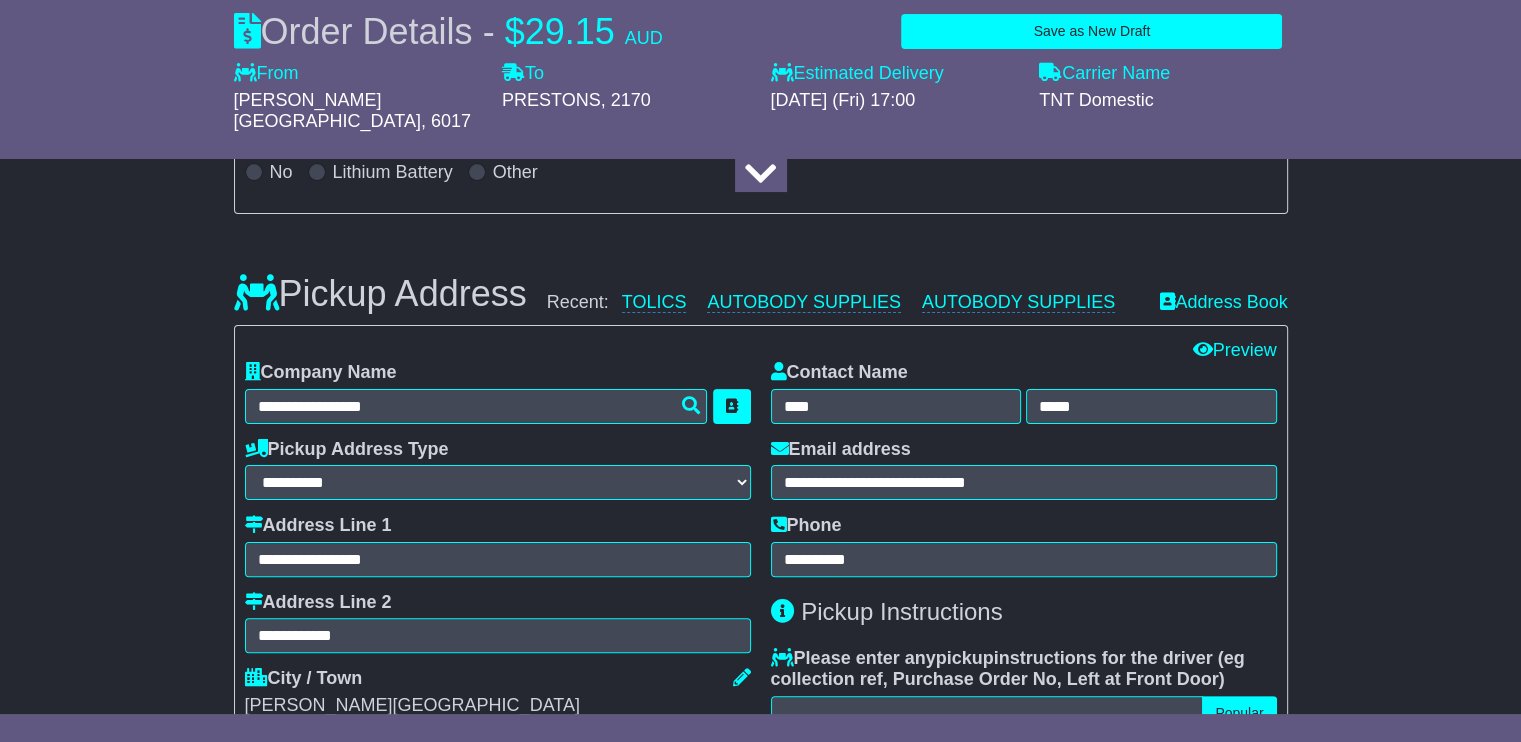 type on "**********" 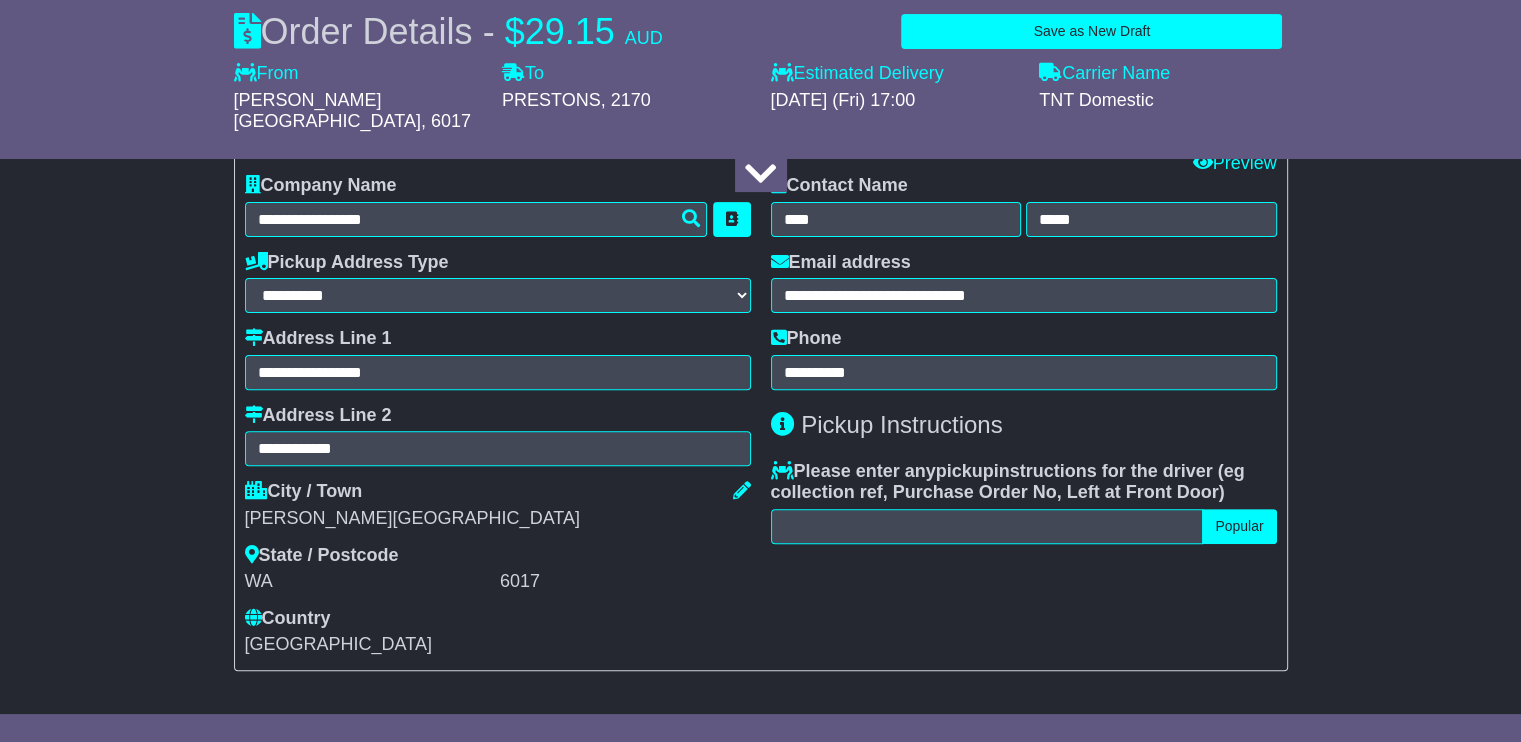 scroll, scrollTop: 600, scrollLeft: 0, axis: vertical 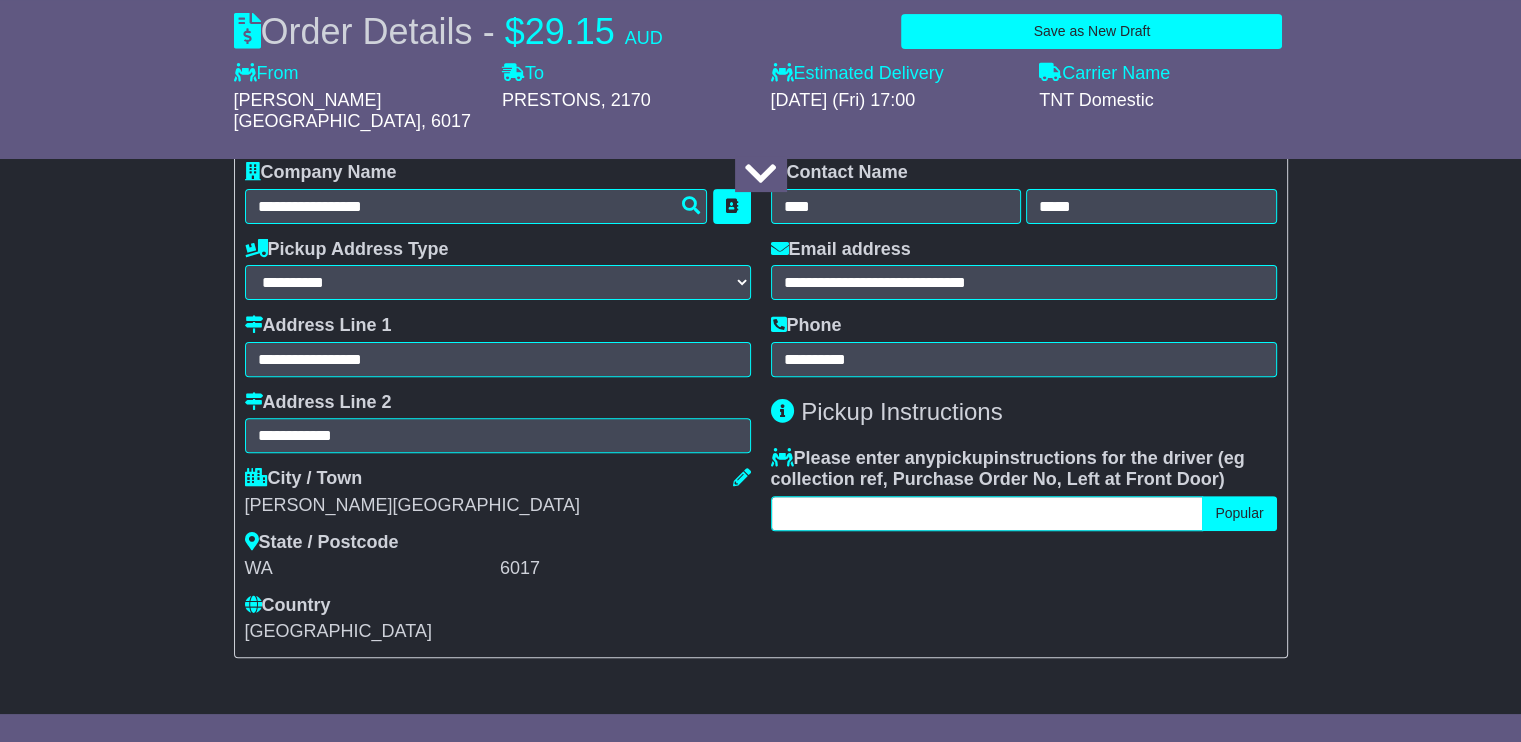 click at bounding box center (987, 513) 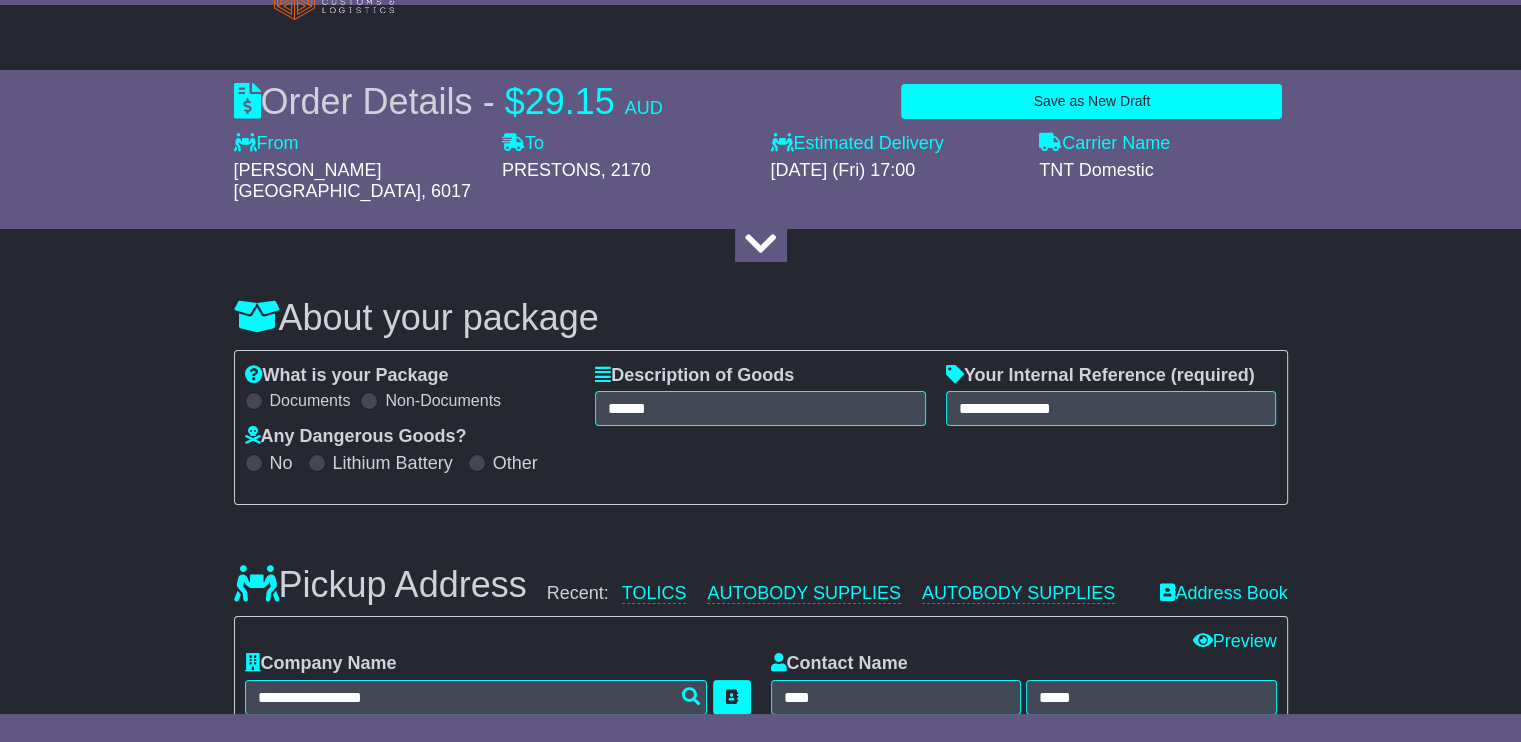 scroll, scrollTop: 100, scrollLeft: 0, axis: vertical 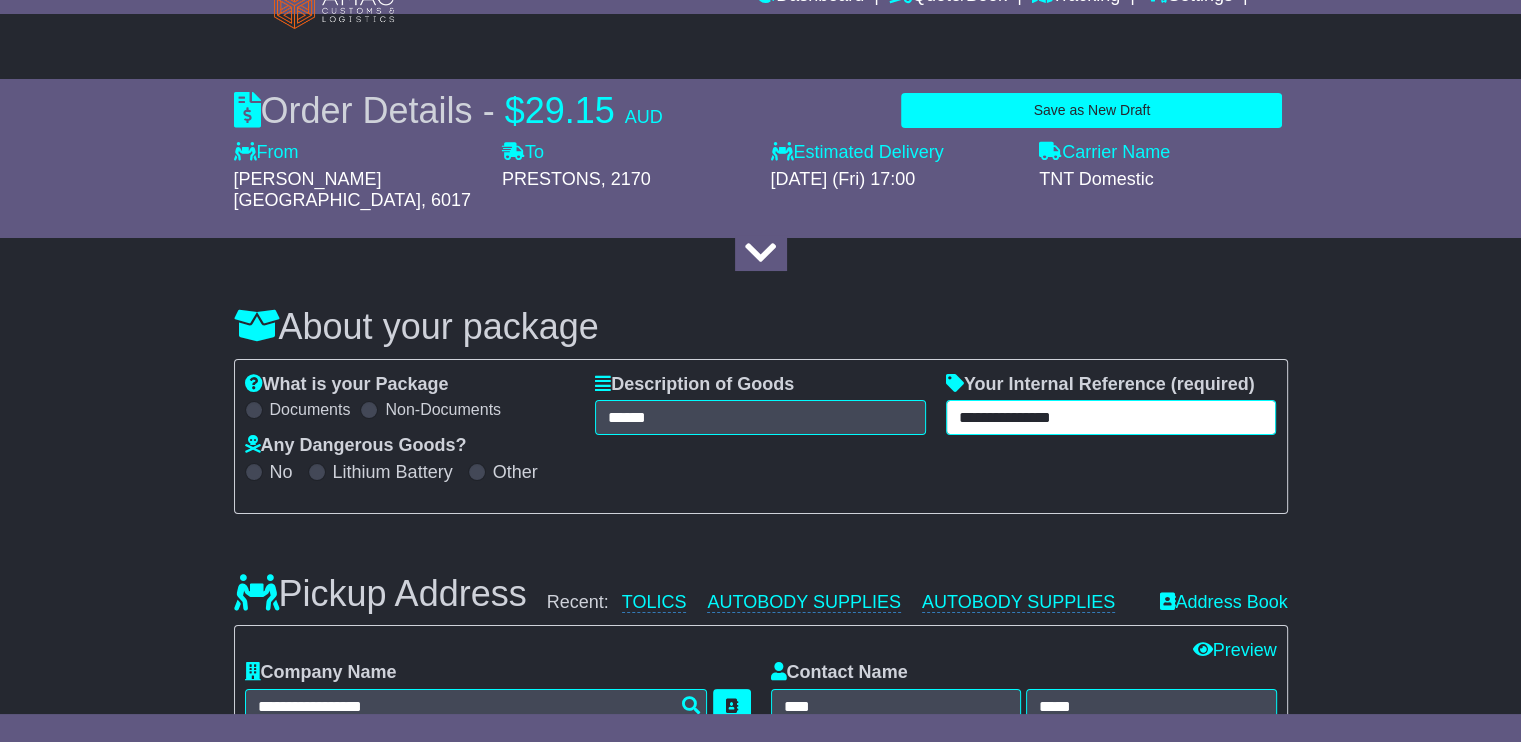 click on "**********" at bounding box center (1111, 417) 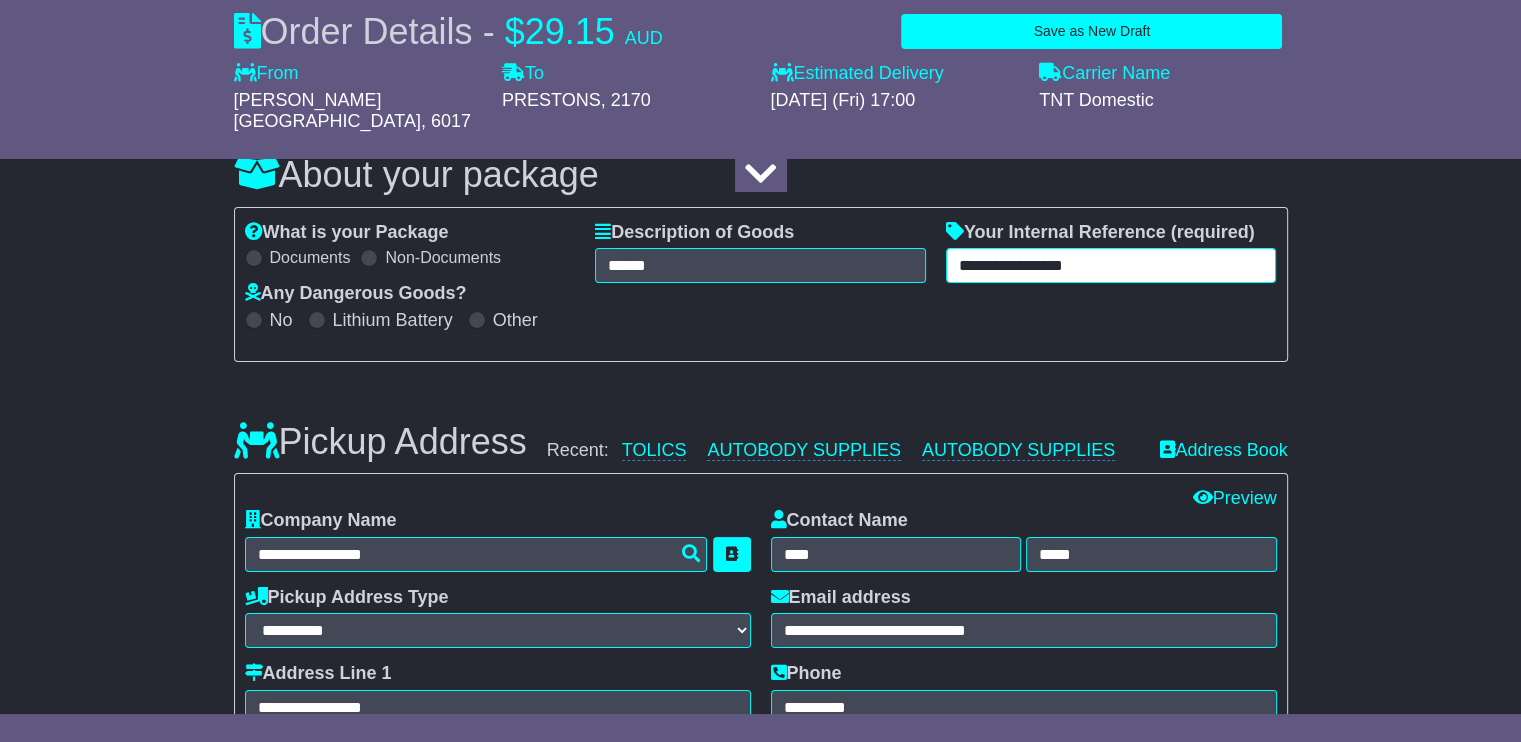 scroll, scrollTop: 300, scrollLeft: 0, axis: vertical 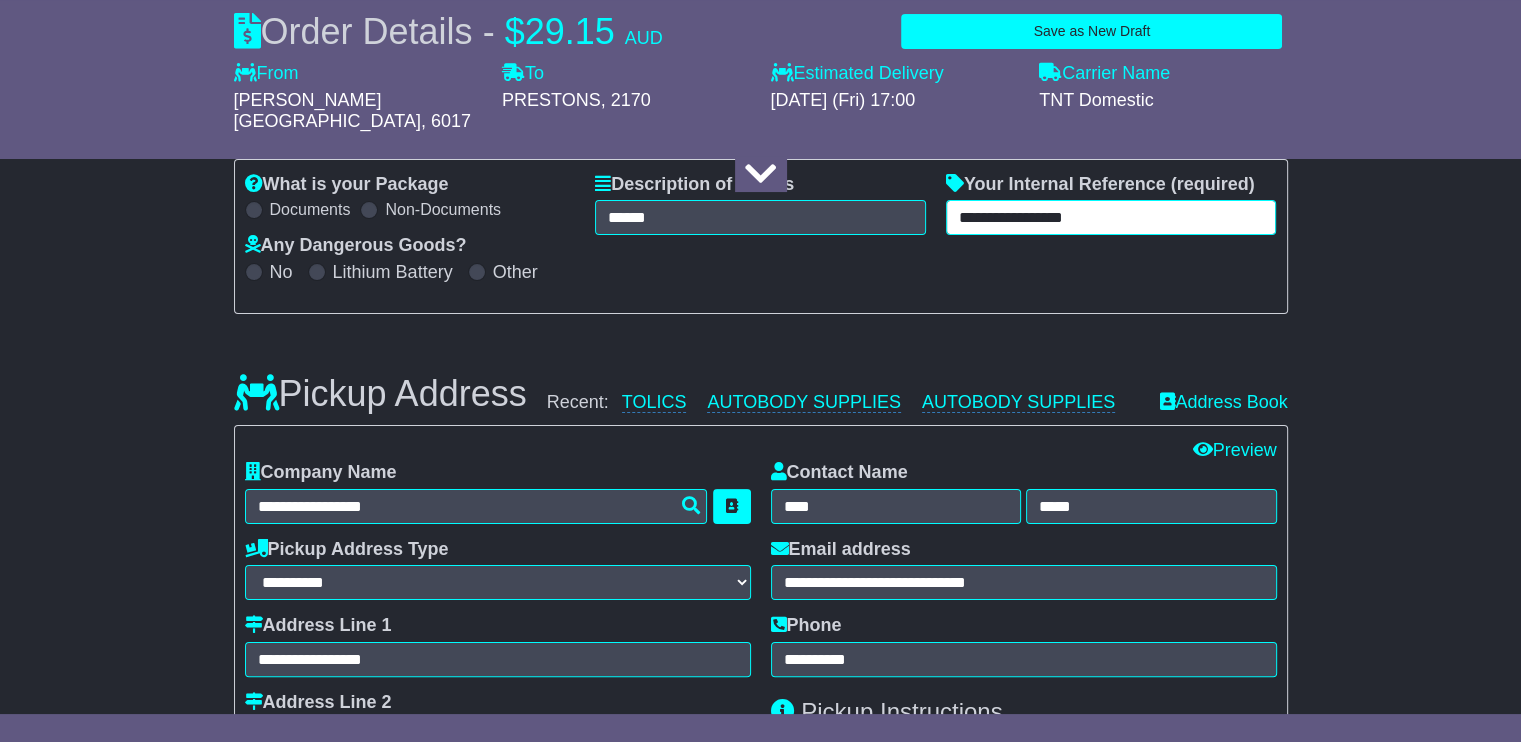 type on "**********" 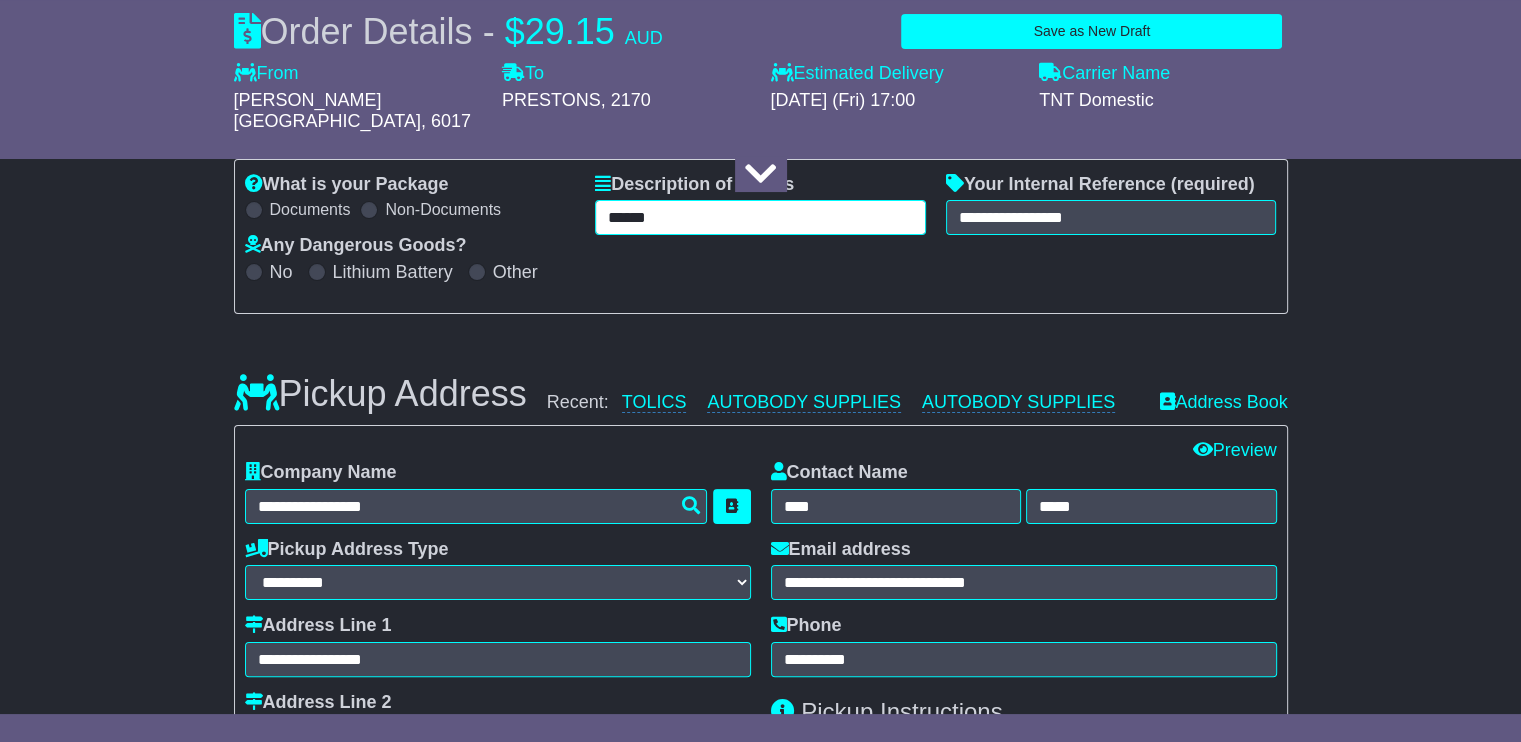 drag, startPoint x: 690, startPoint y: 185, endPoint x: 571, endPoint y: 213, distance: 122.24974 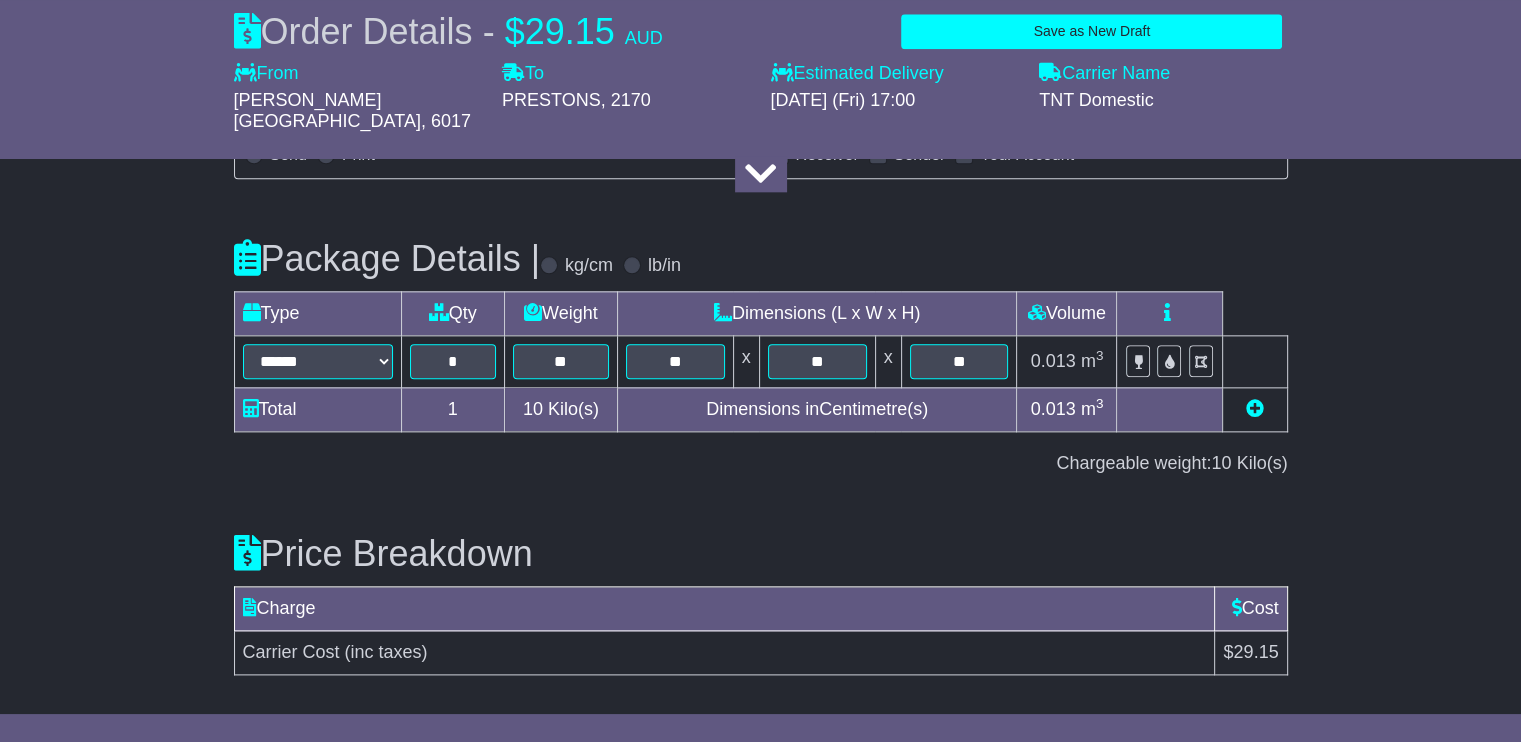 scroll, scrollTop: 2368, scrollLeft: 0, axis: vertical 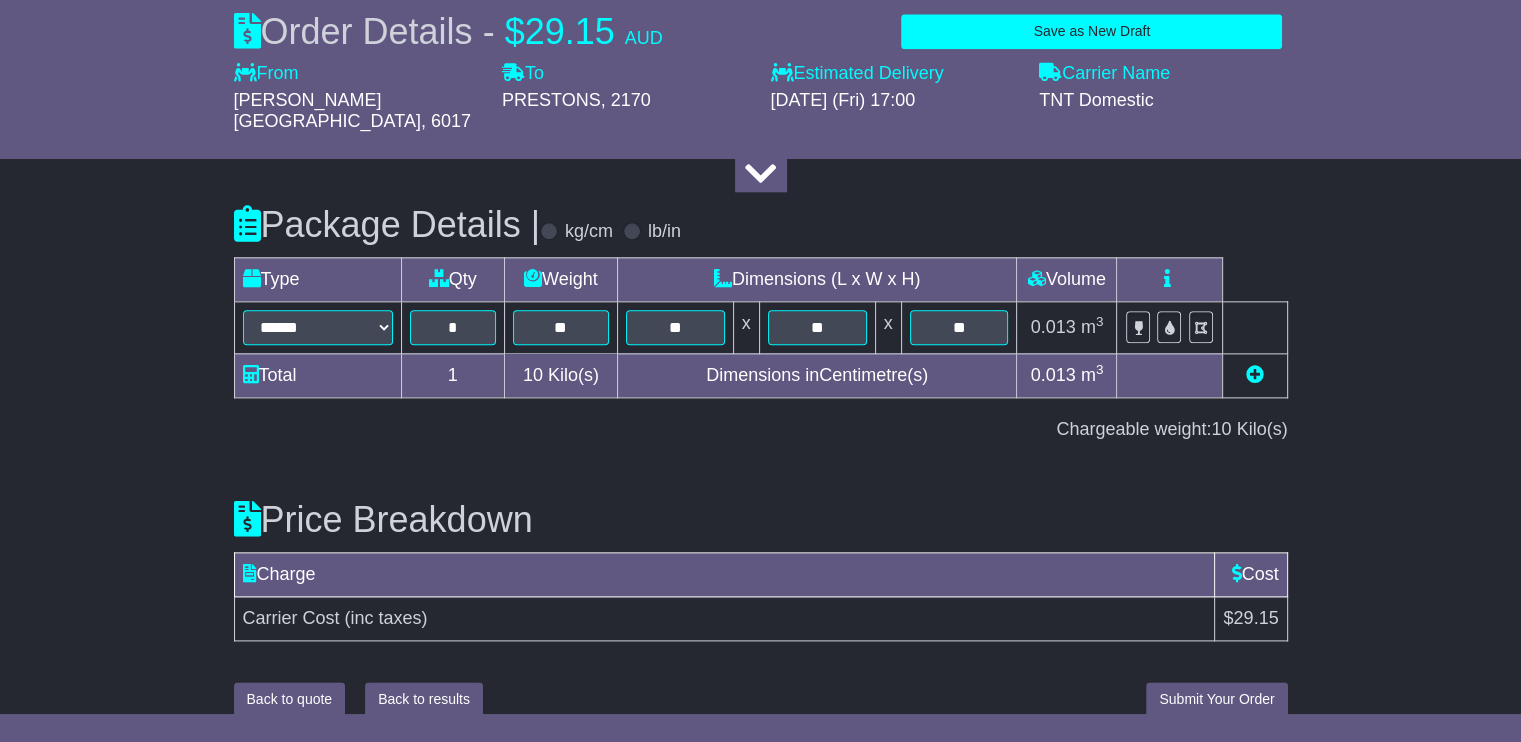 type on "*******" 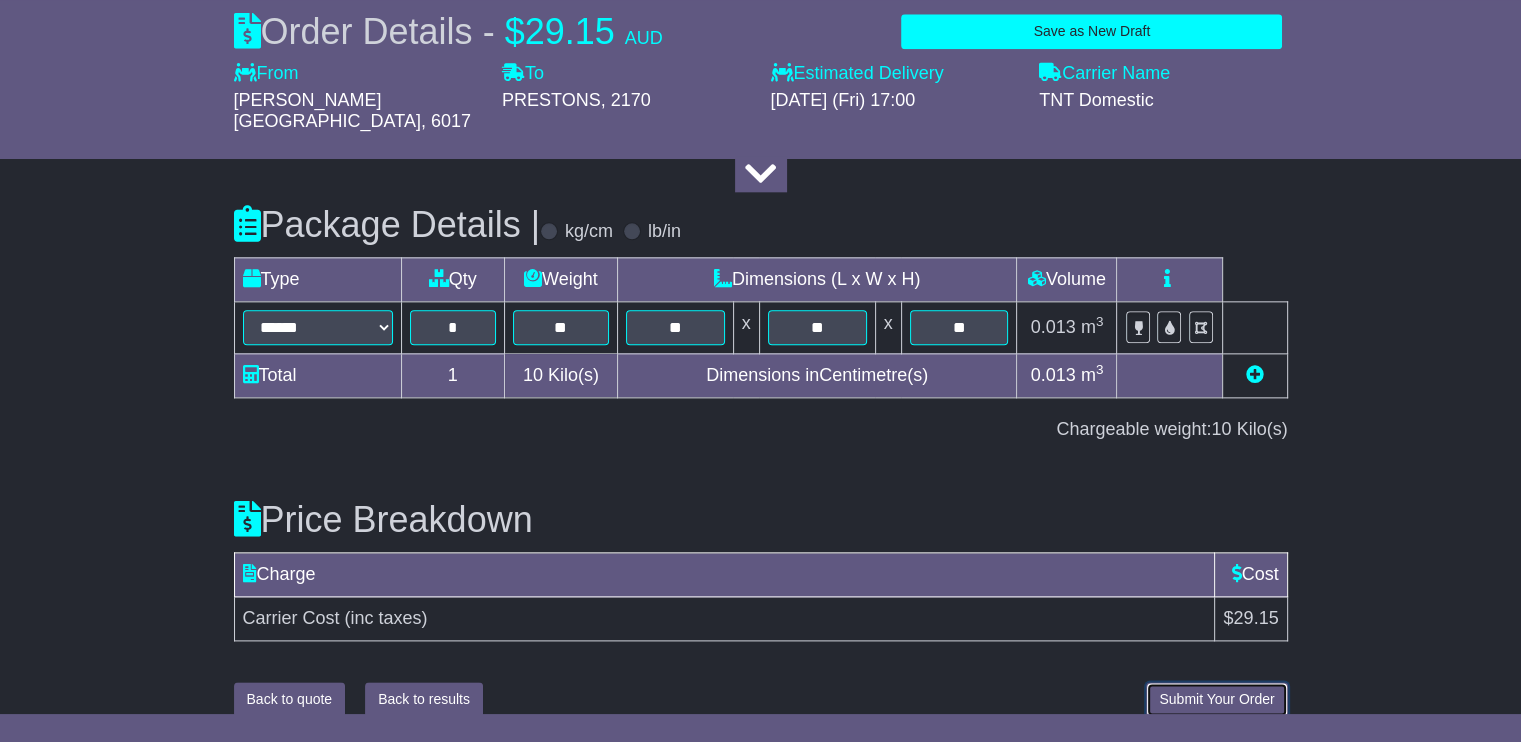 click on "Submit Your Order" at bounding box center (1216, 699) 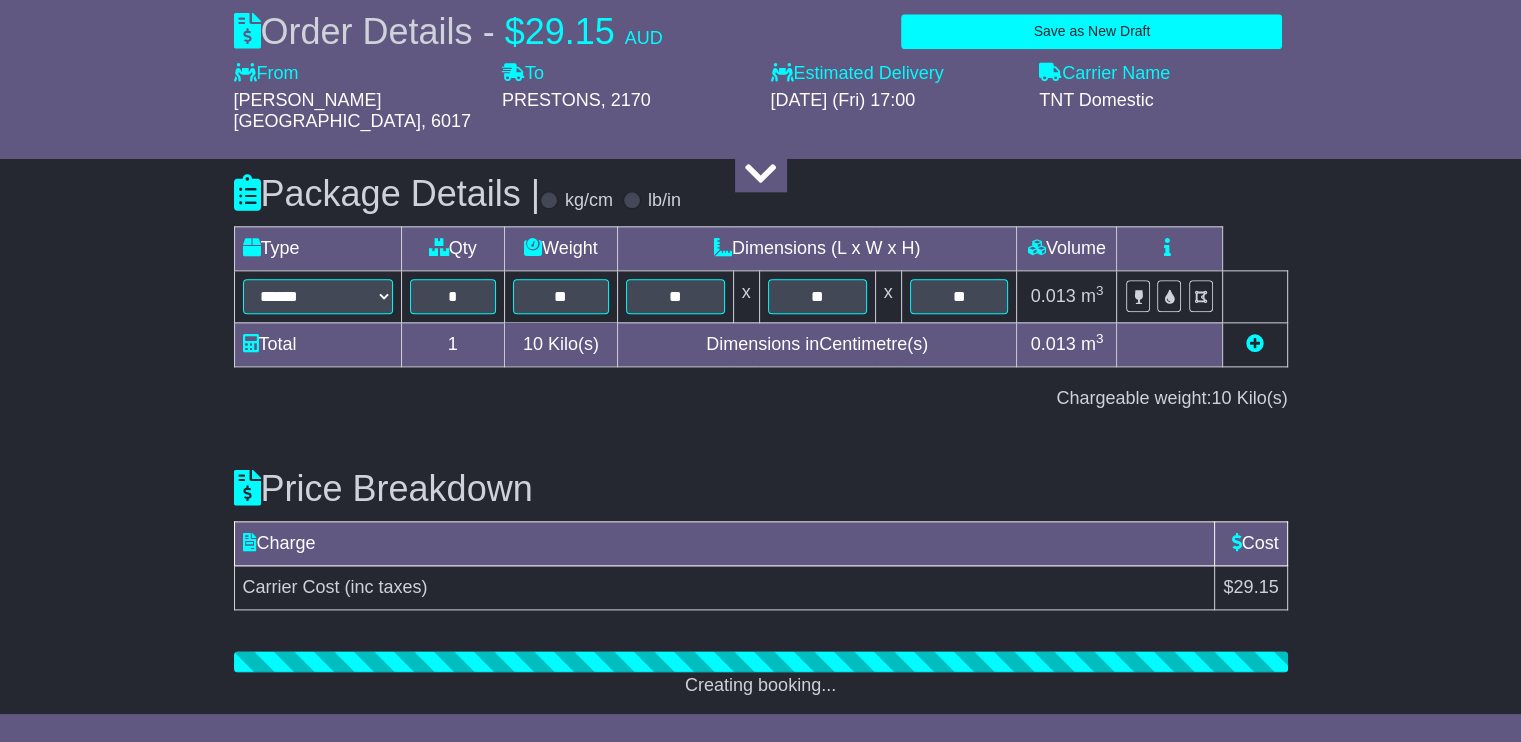 scroll, scrollTop: 2444, scrollLeft: 0, axis: vertical 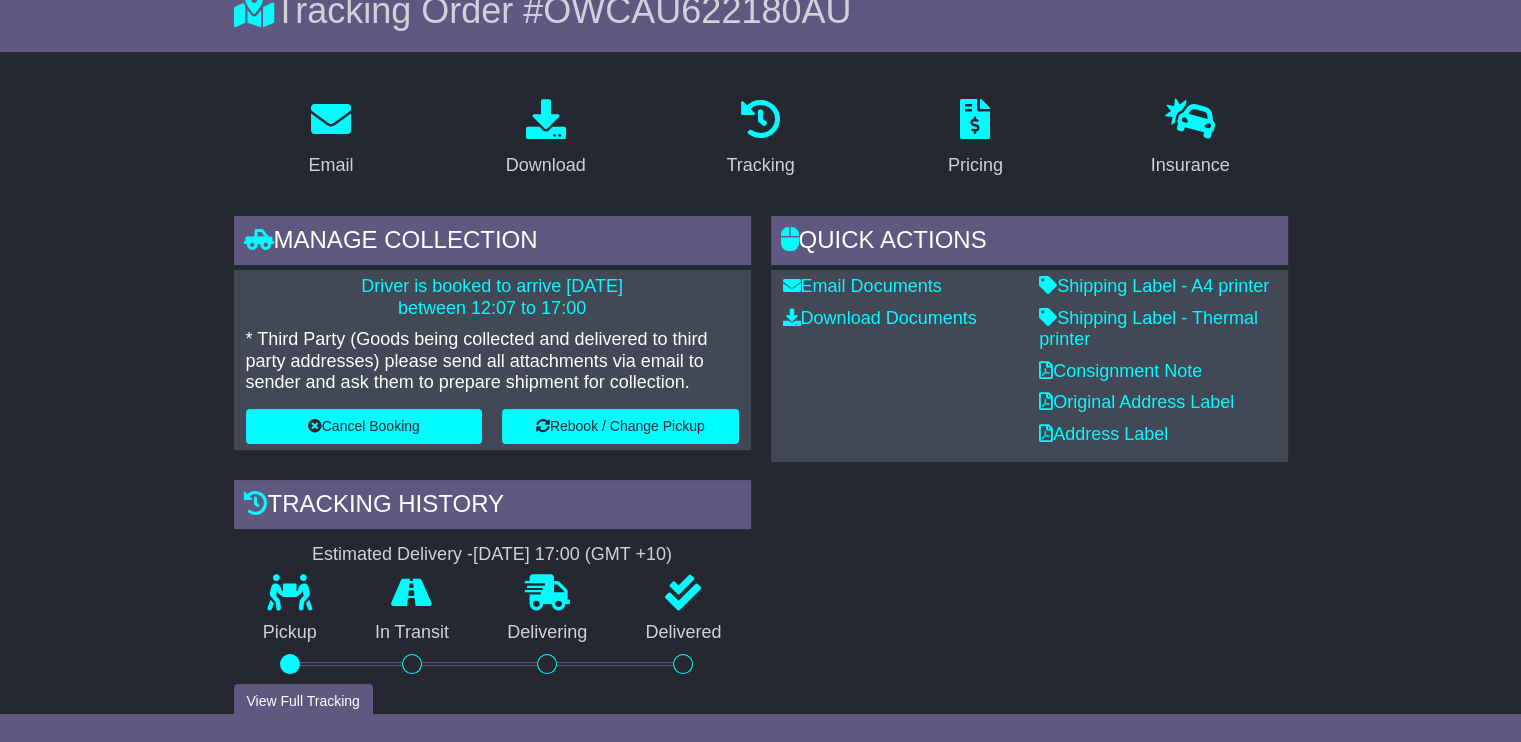 click on "Quick Actions
Email Documents
Download Documents
Email PODs
Shipping Label - A4 printer
Shipping Label - Thermal printer
Consignment Note
Original Address Label
Address Label" at bounding box center (1029, 467) 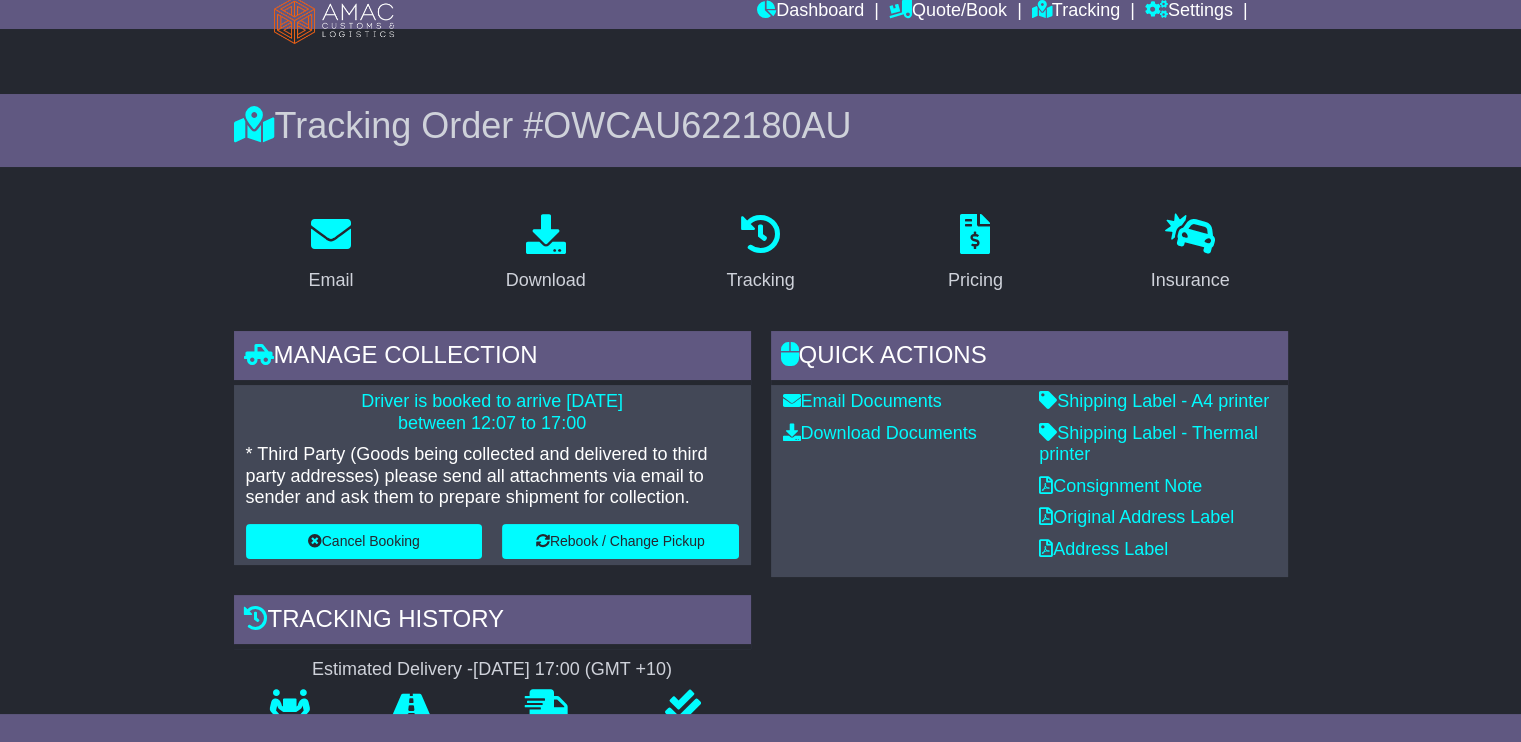 scroll, scrollTop: 0, scrollLeft: 0, axis: both 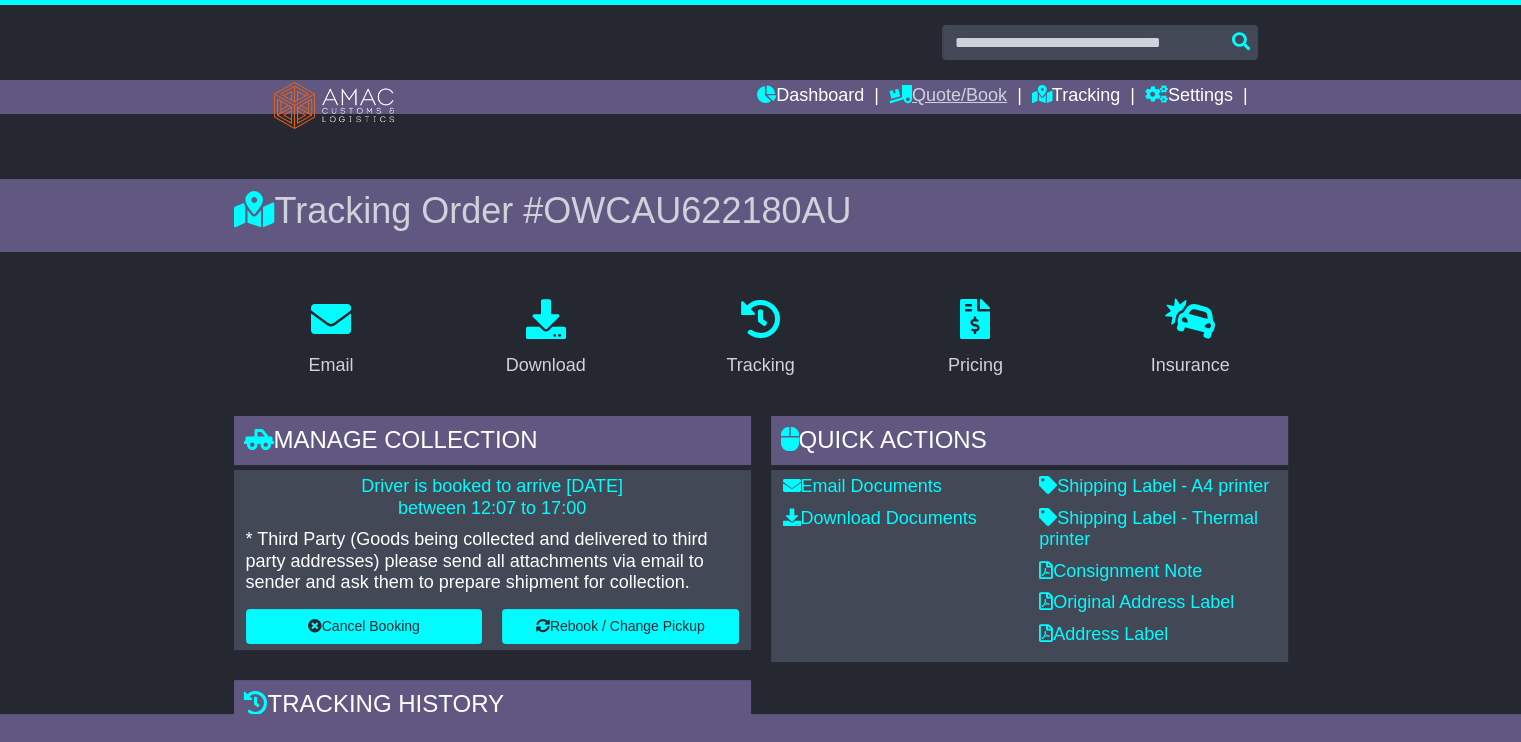 click on "Quote/Book" at bounding box center [948, 97] 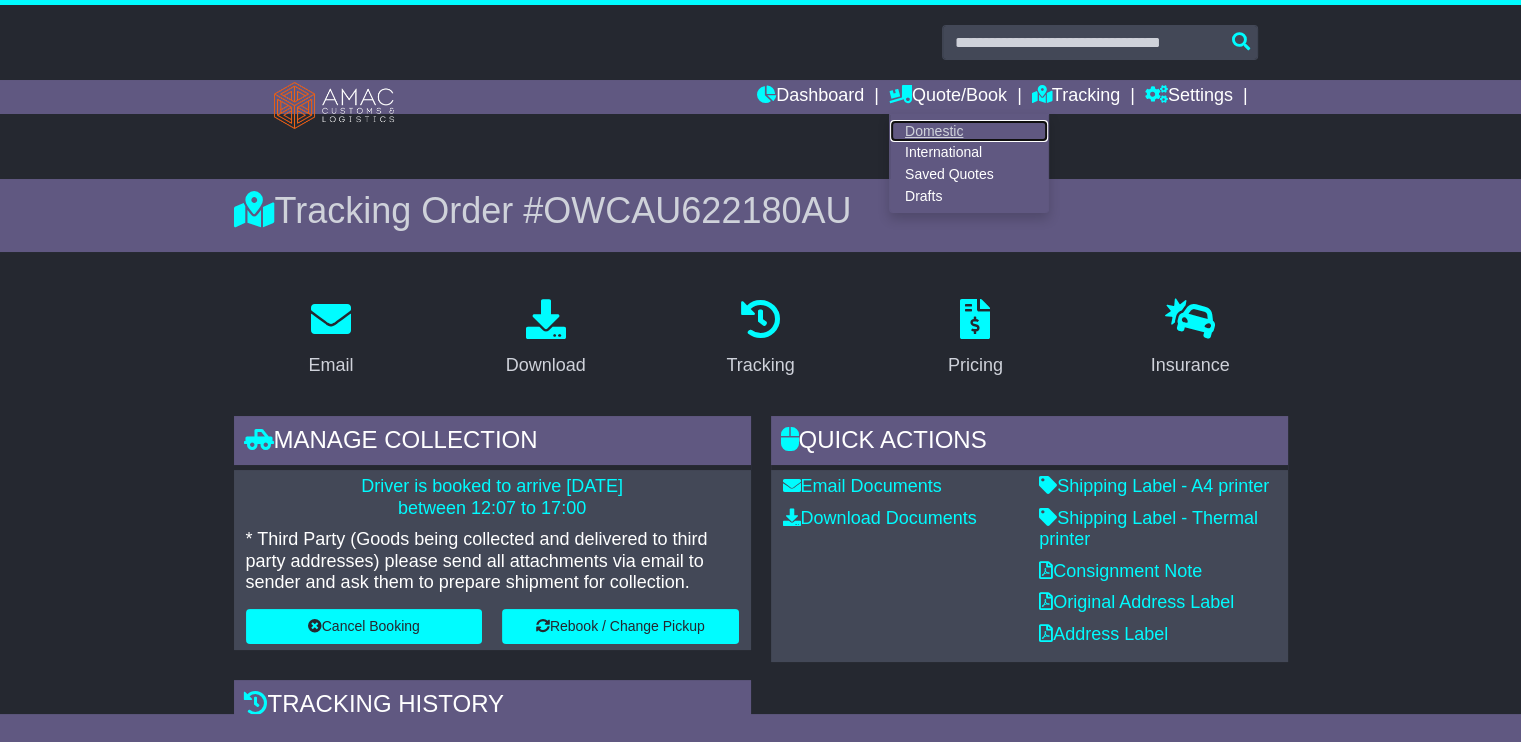click on "Domestic" at bounding box center [969, 131] 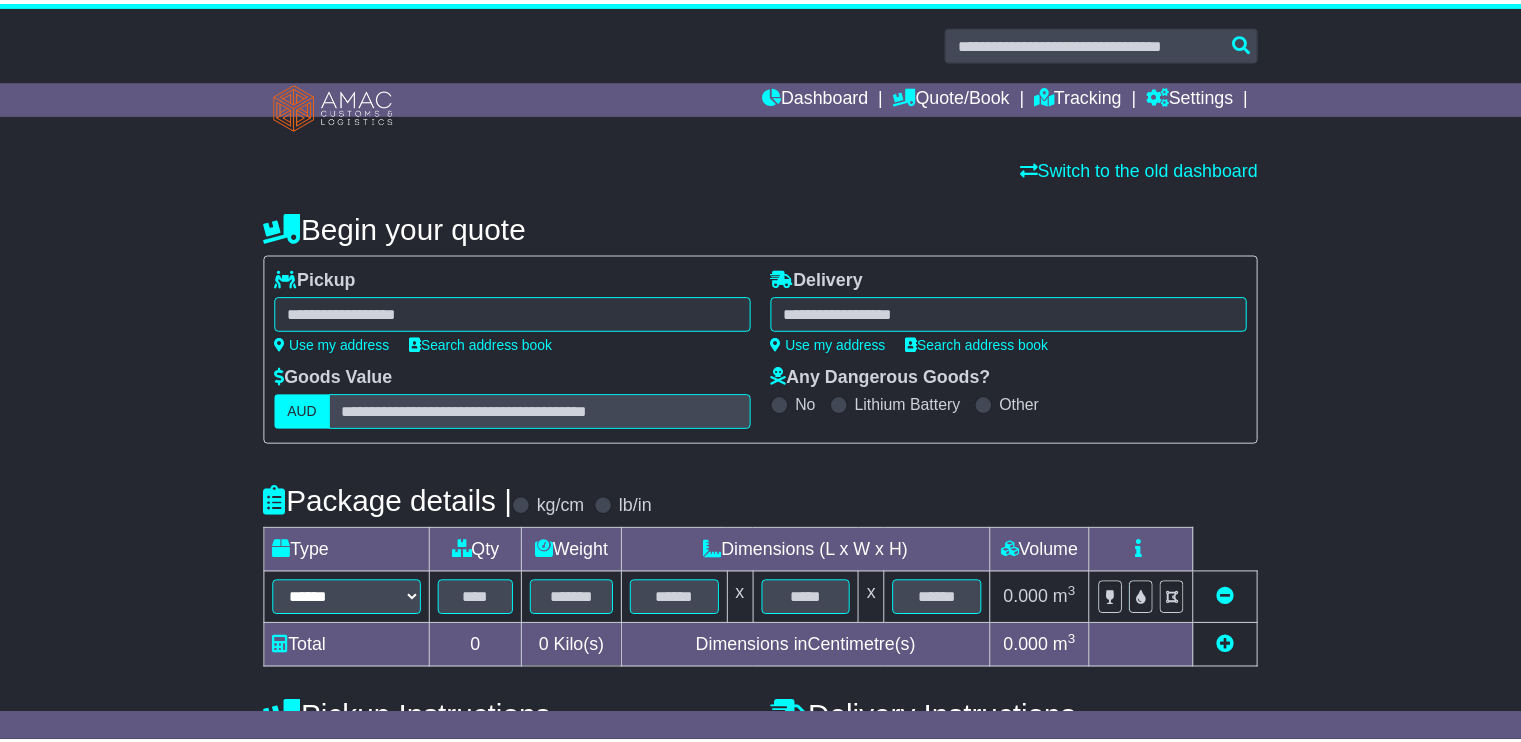 scroll, scrollTop: 0, scrollLeft: 0, axis: both 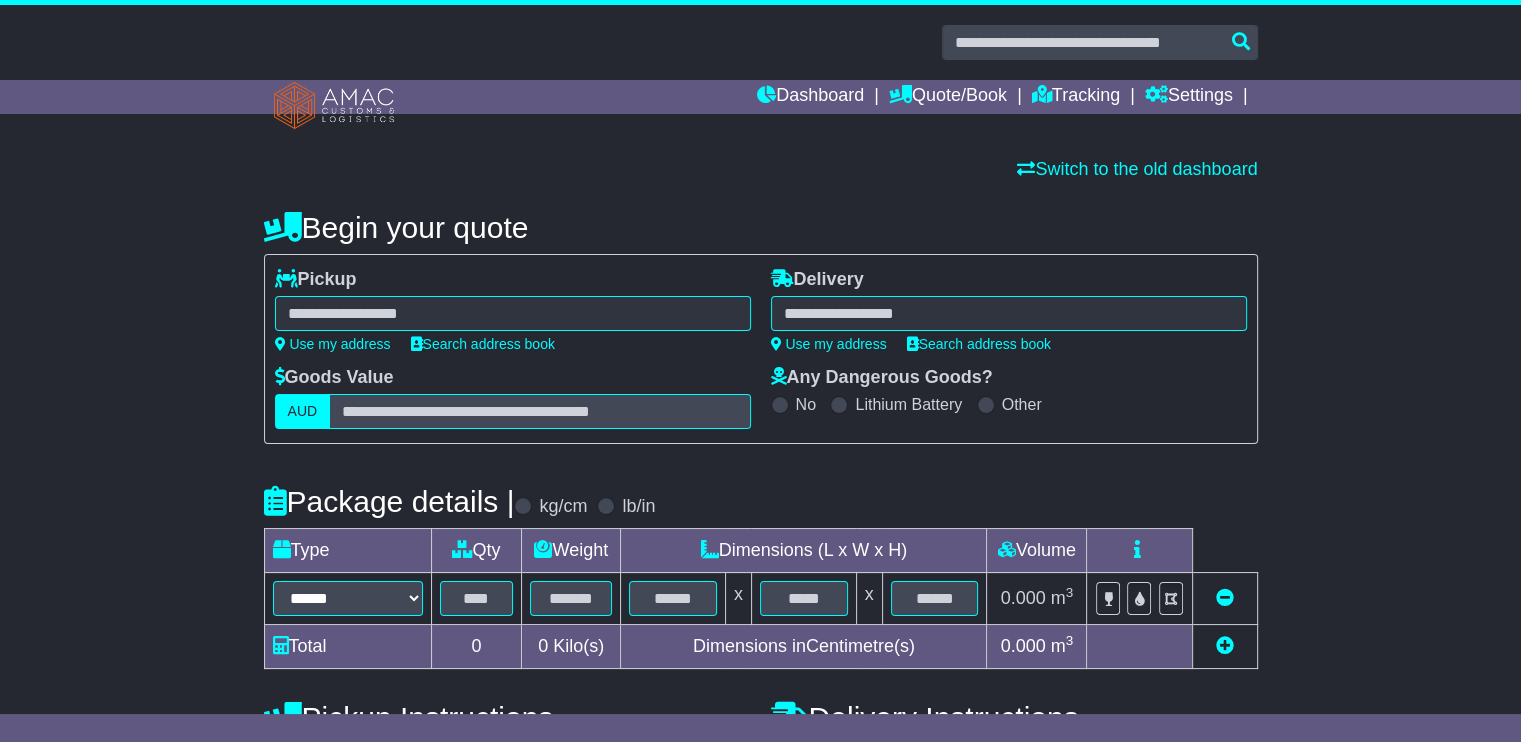 click at bounding box center [513, 313] 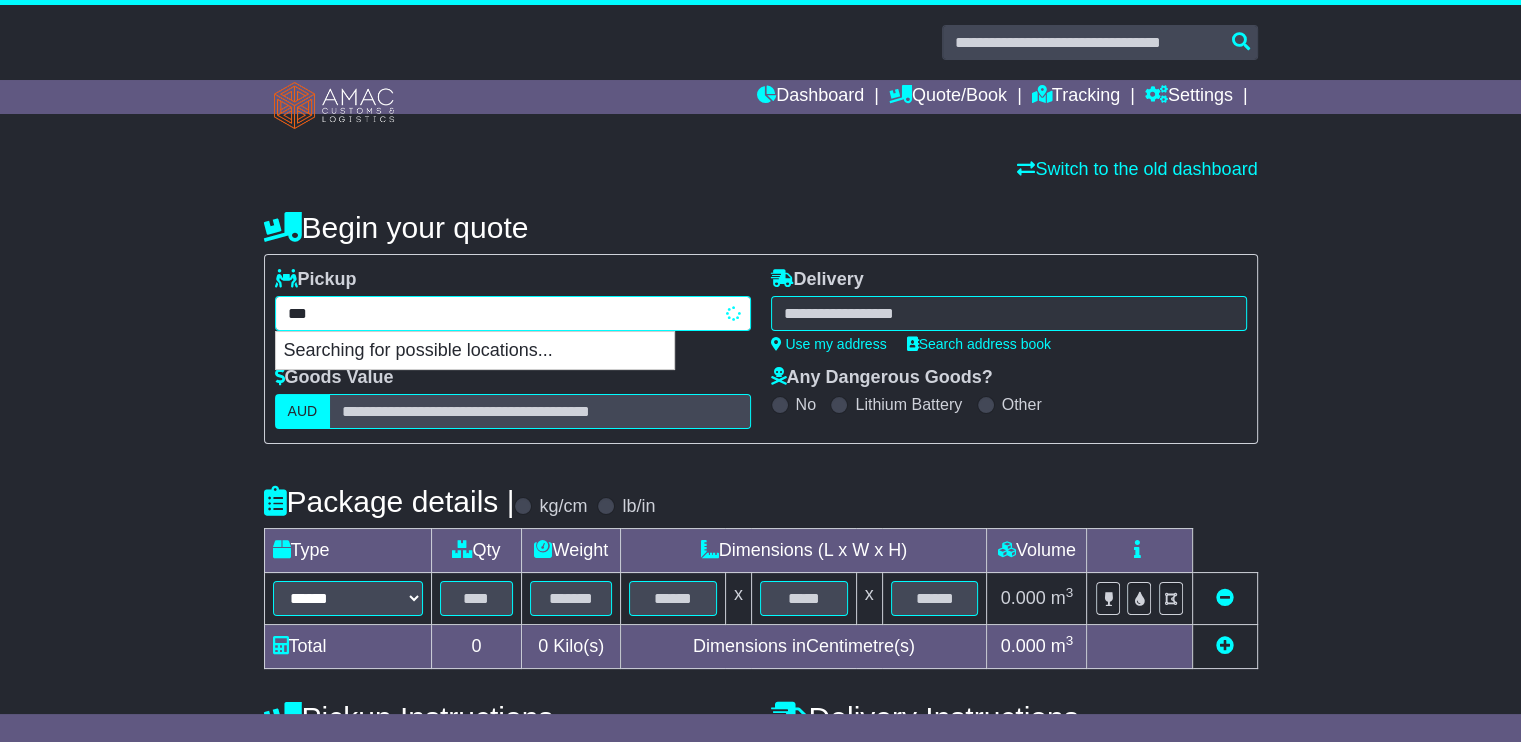 type on "****" 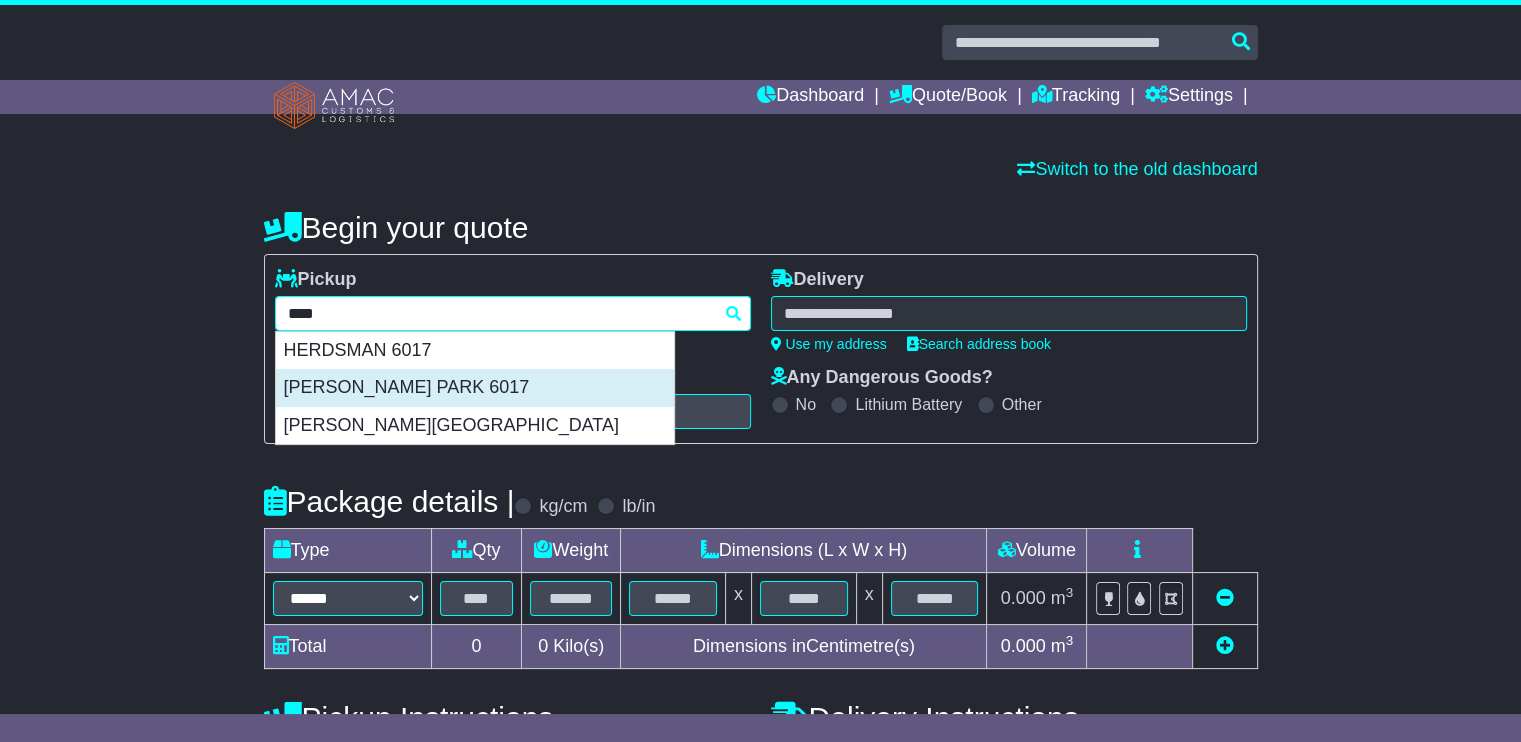 click on "OSBORNE PARK 6017" at bounding box center [475, 388] 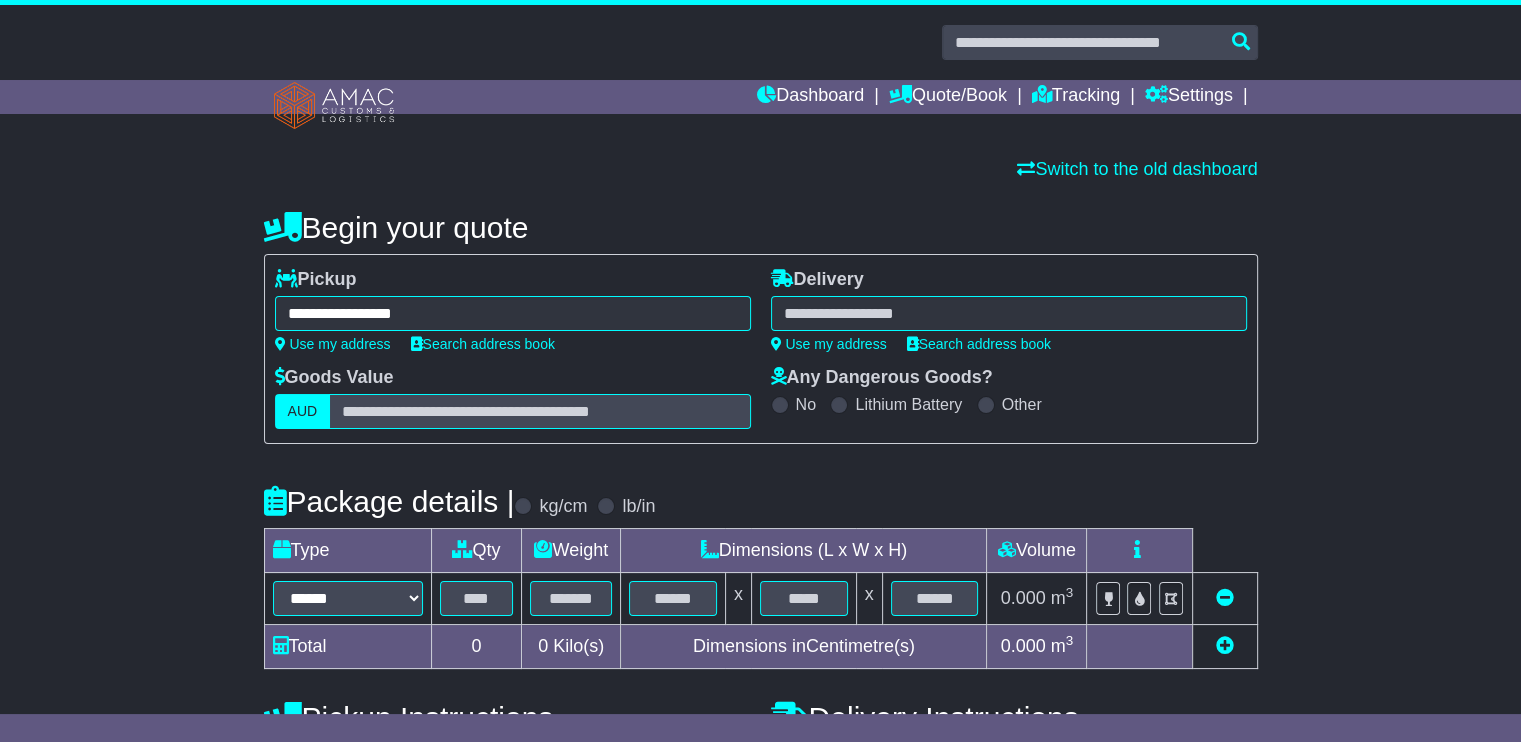 type on "**********" 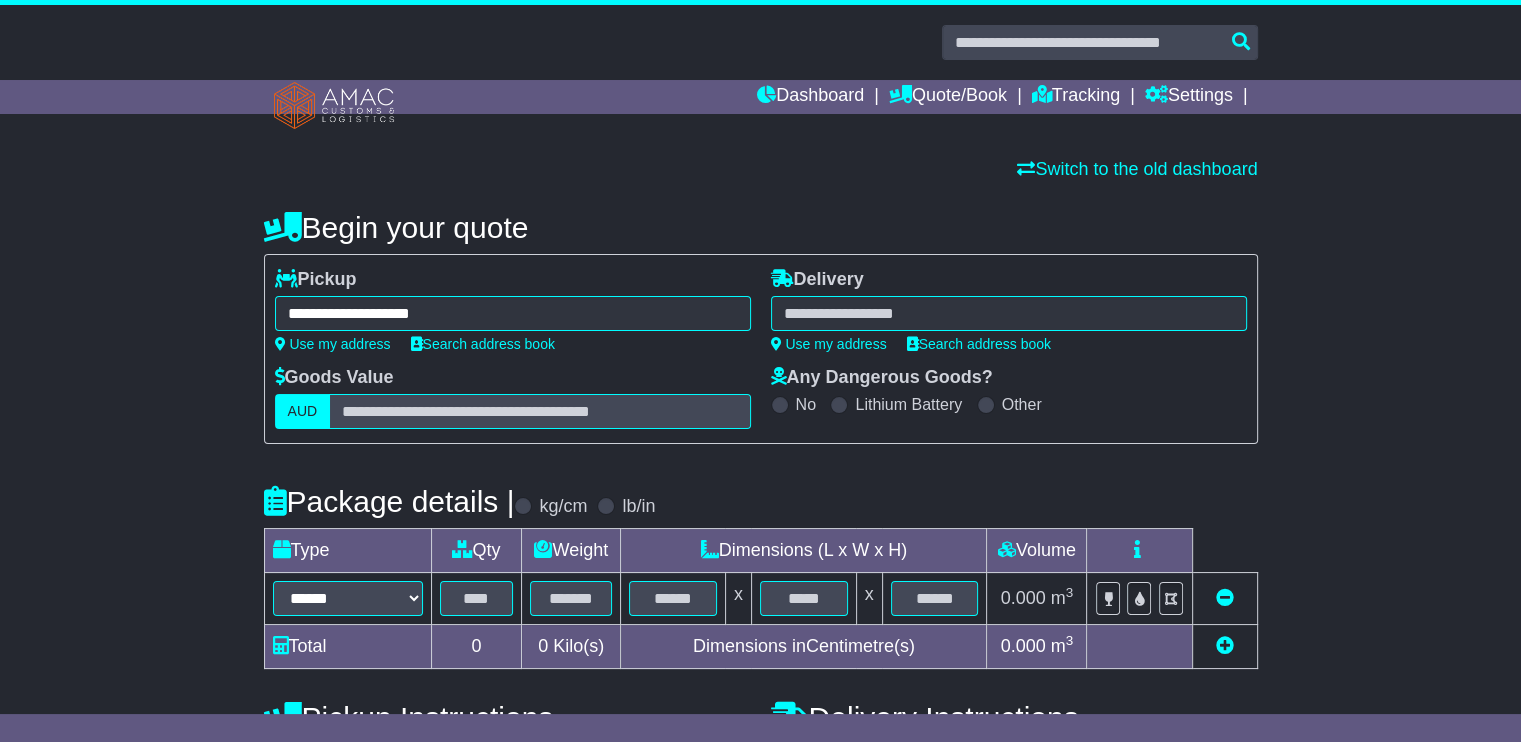 click on "Begin your quote" at bounding box center (761, 227) 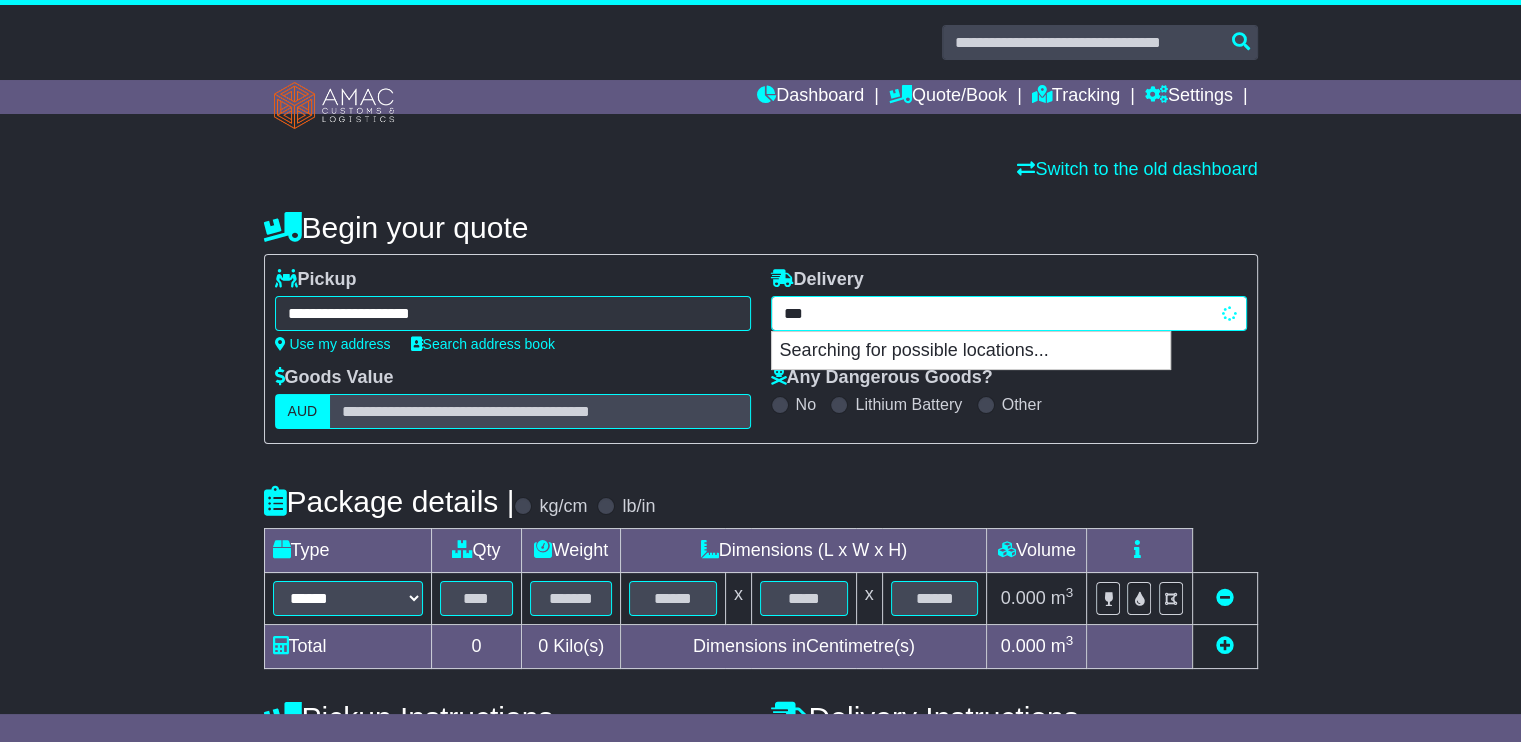 type on "****" 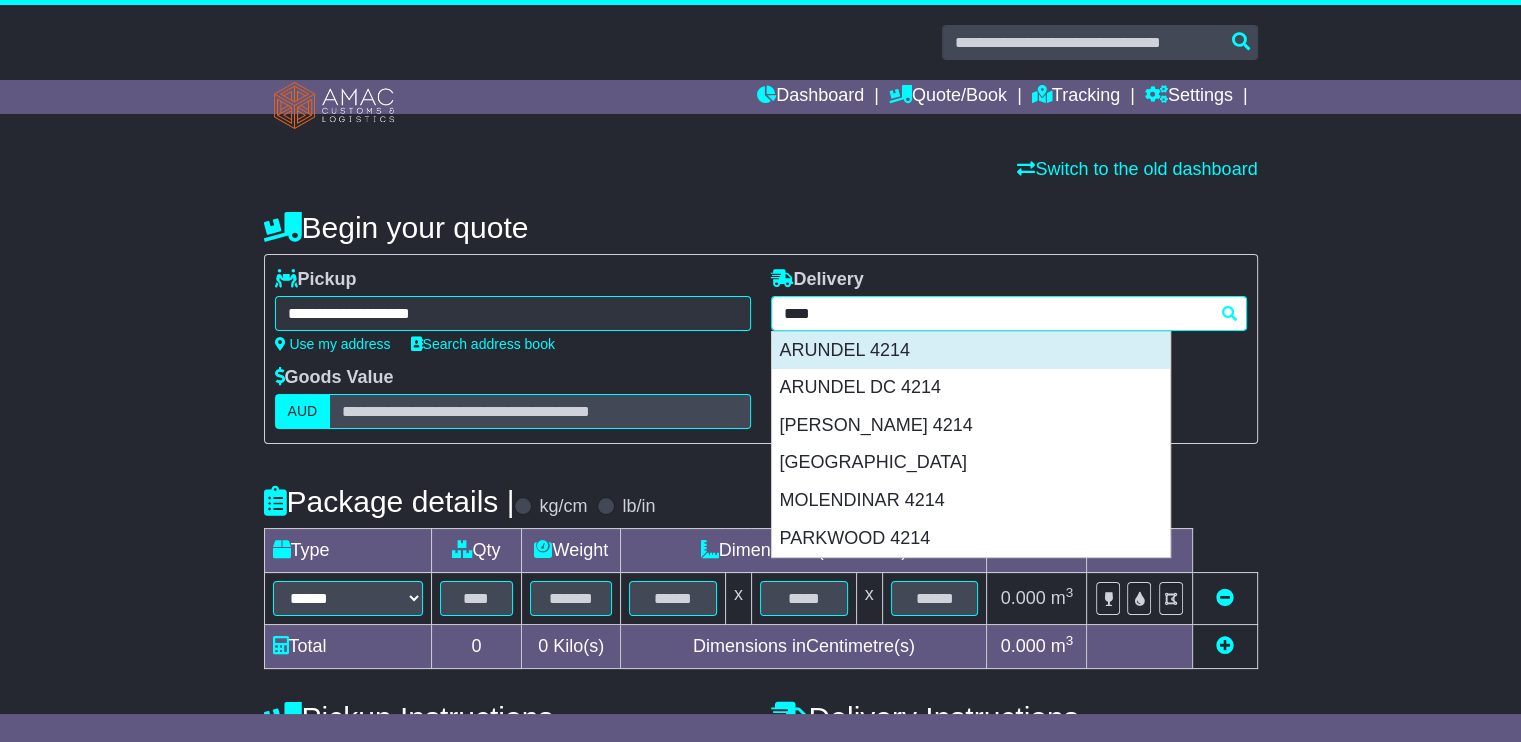 click on "ARUNDEL 4214" at bounding box center (971, 351) 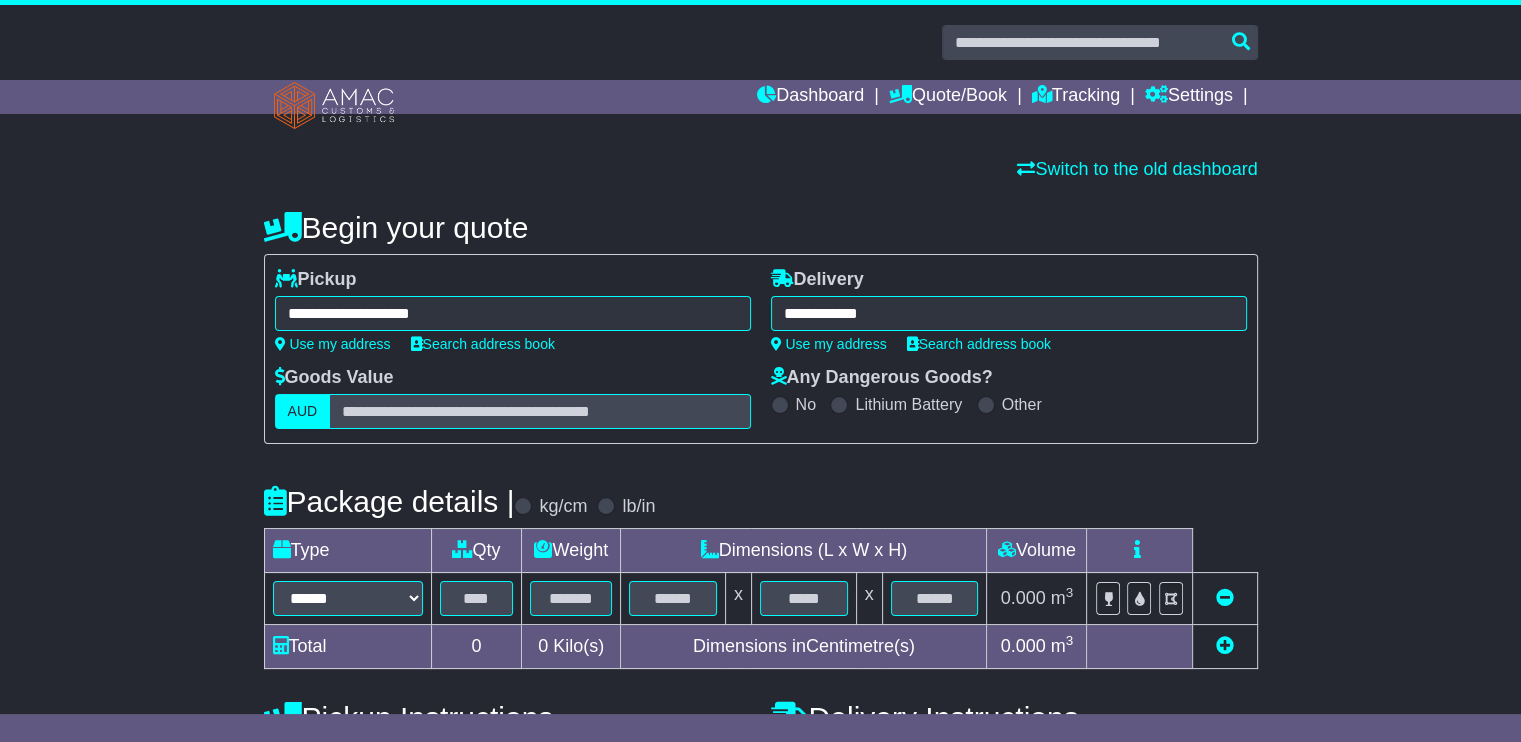 type on "**********" 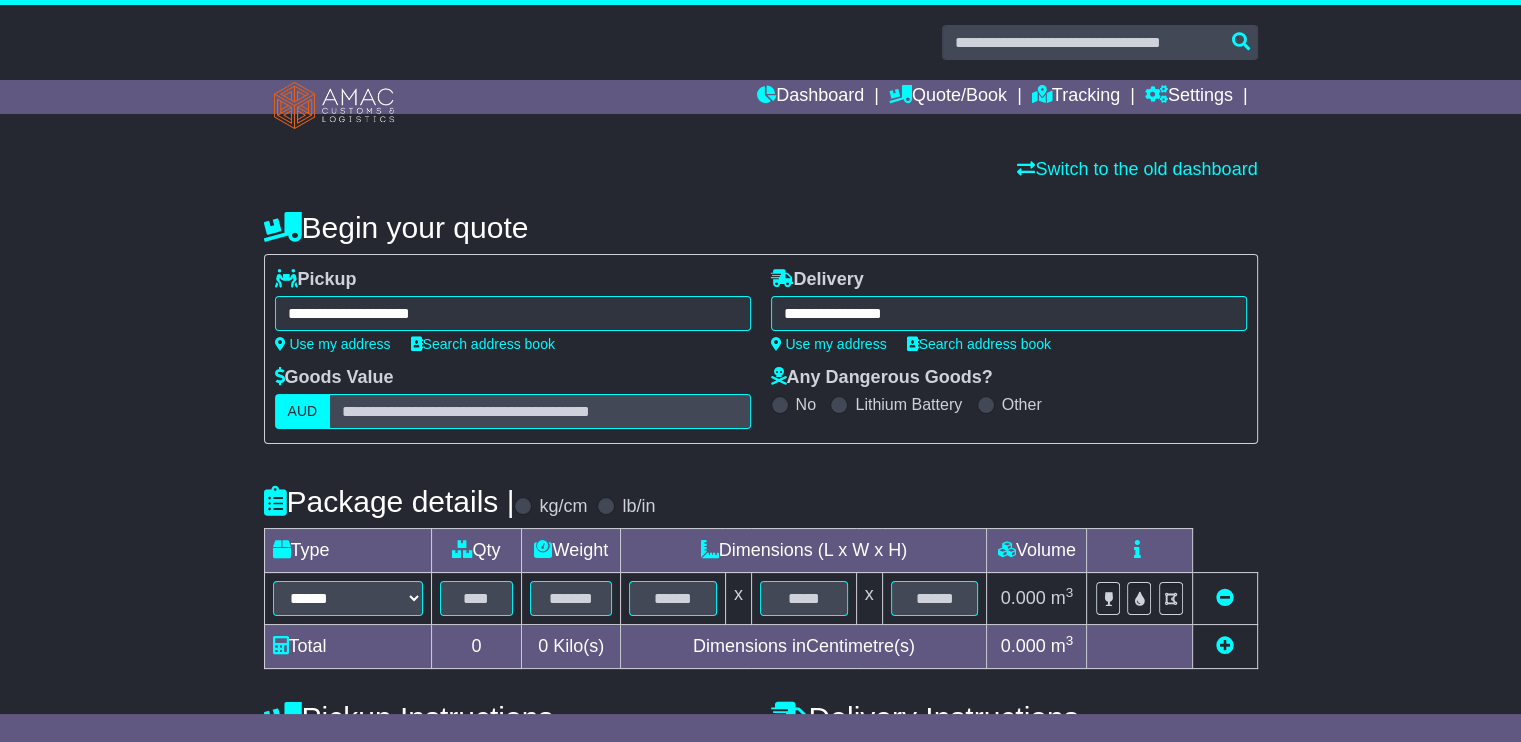scroll, scrollTop: 100, scrollLeft: 0, axis: vertical 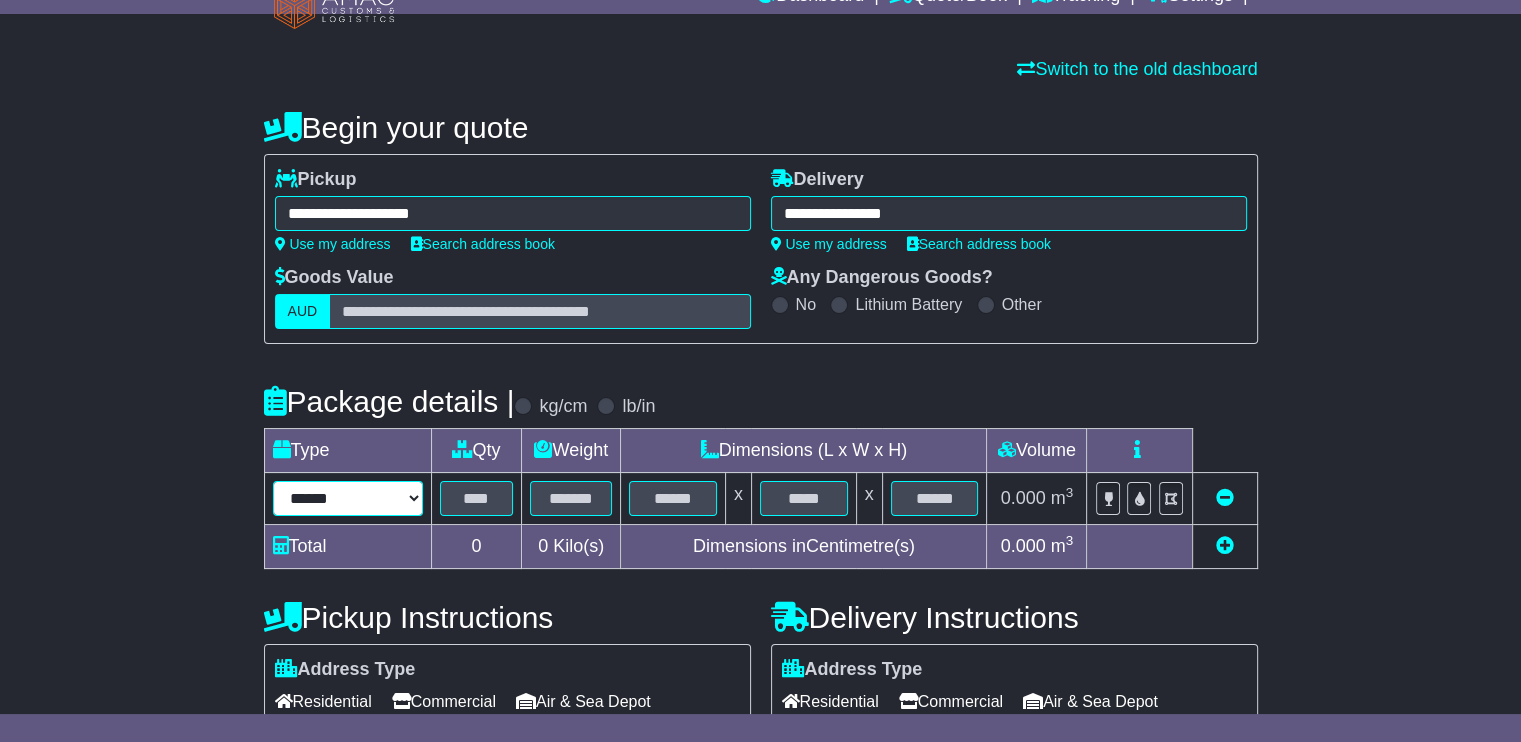 click on "****** ****** *** ******** ***** **** **** ****** *** *******" at bounding box center [348, 498] 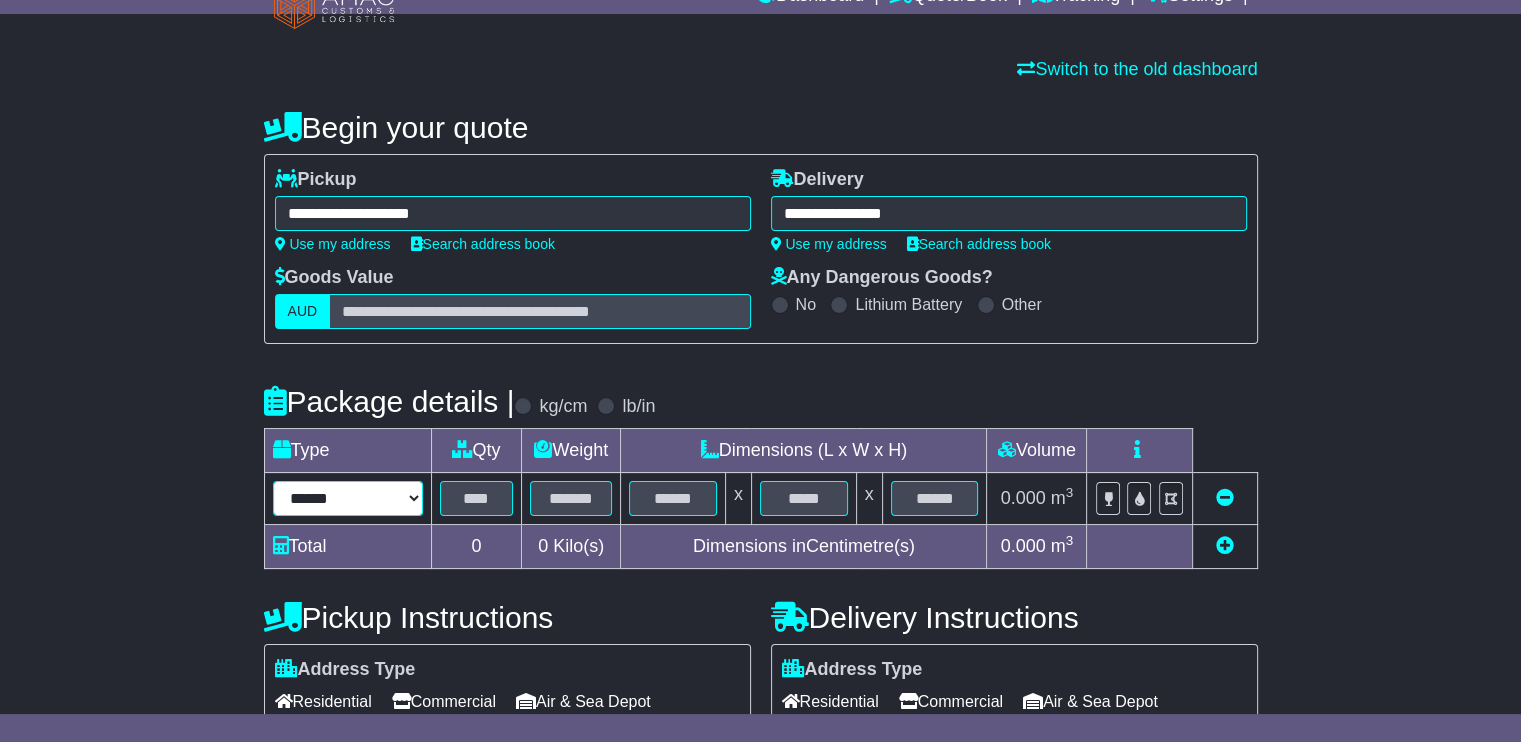select on "****" 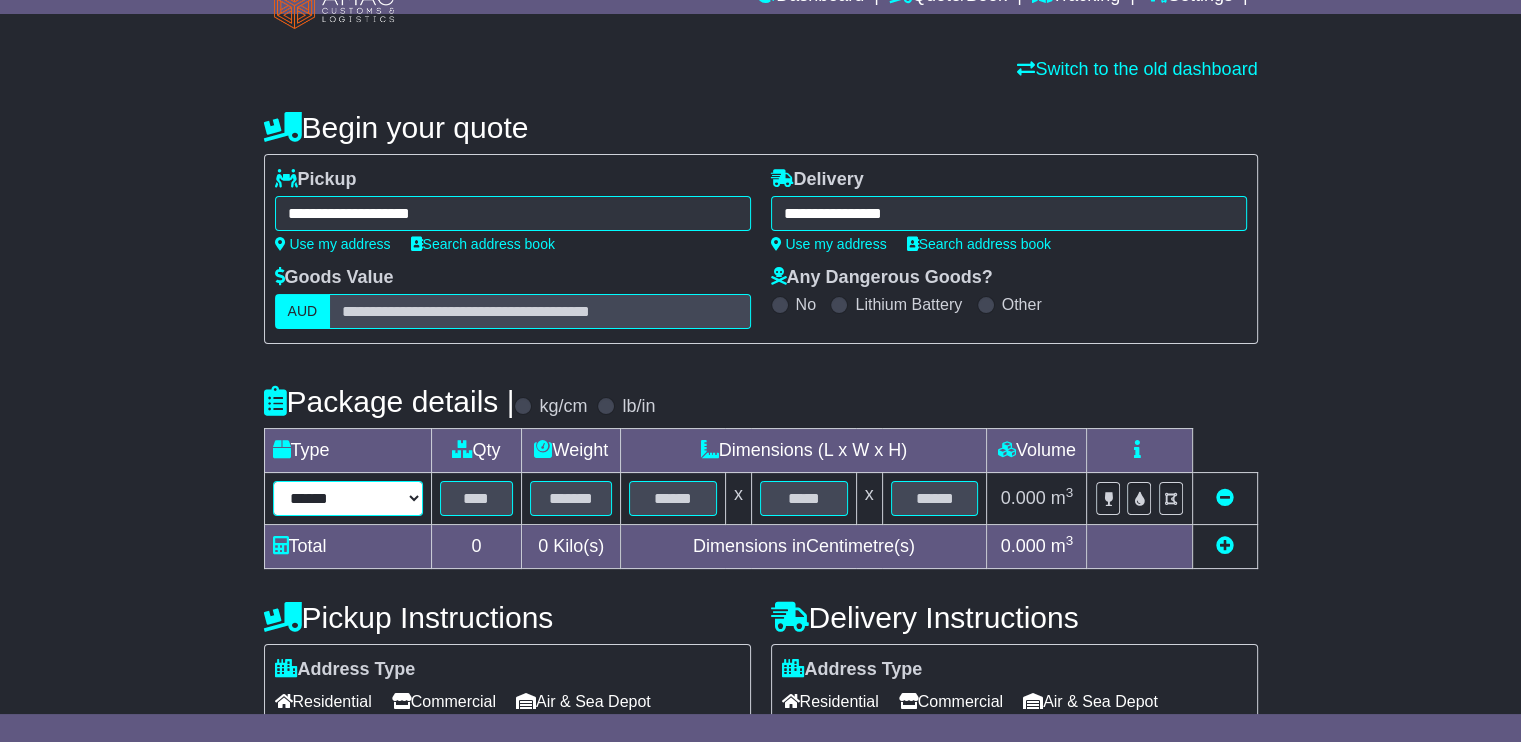 click on "****** ****** *** ******** ***** **** **** ****** *** *******" at bounding box center [348, 498] 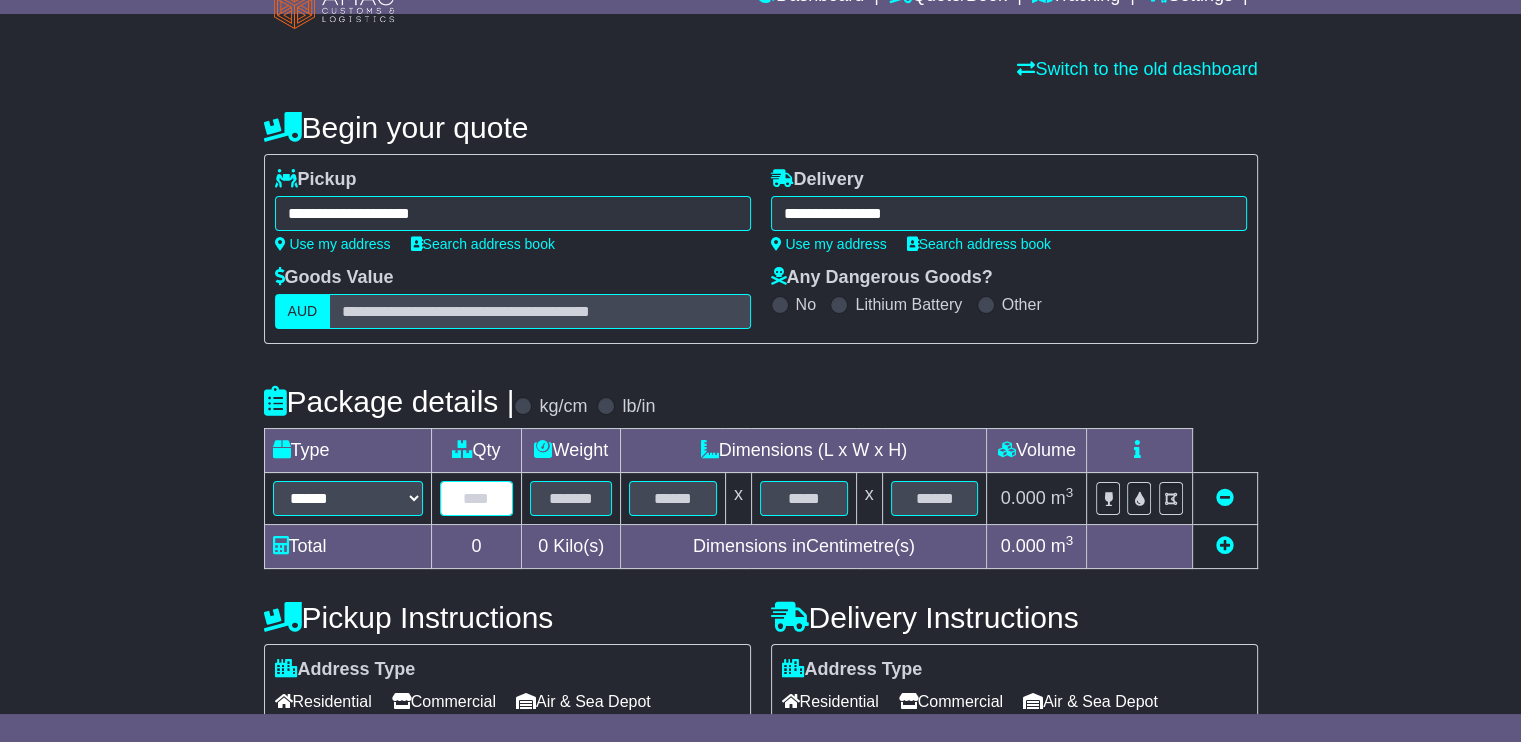 click at bounding box center (477, 498) 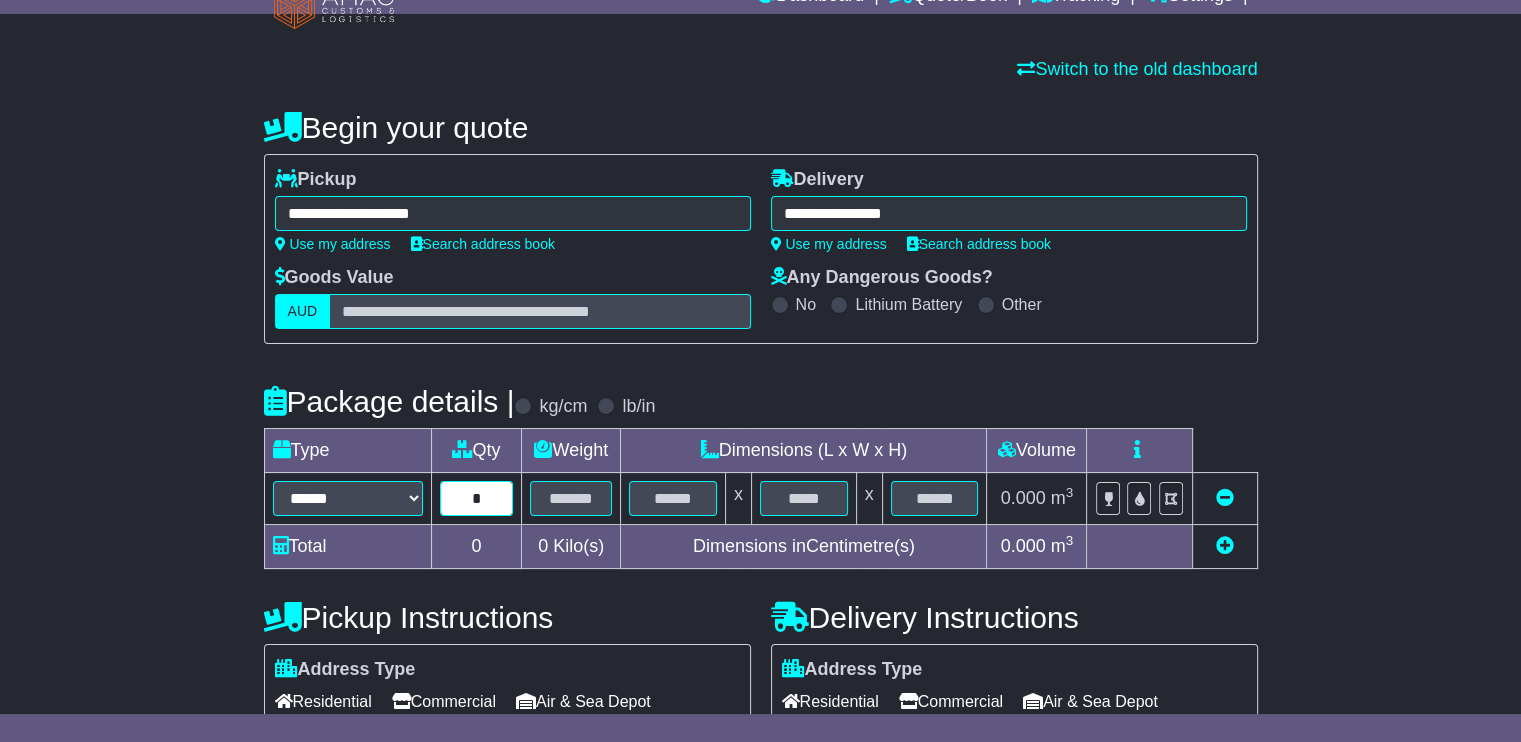 type on "*" 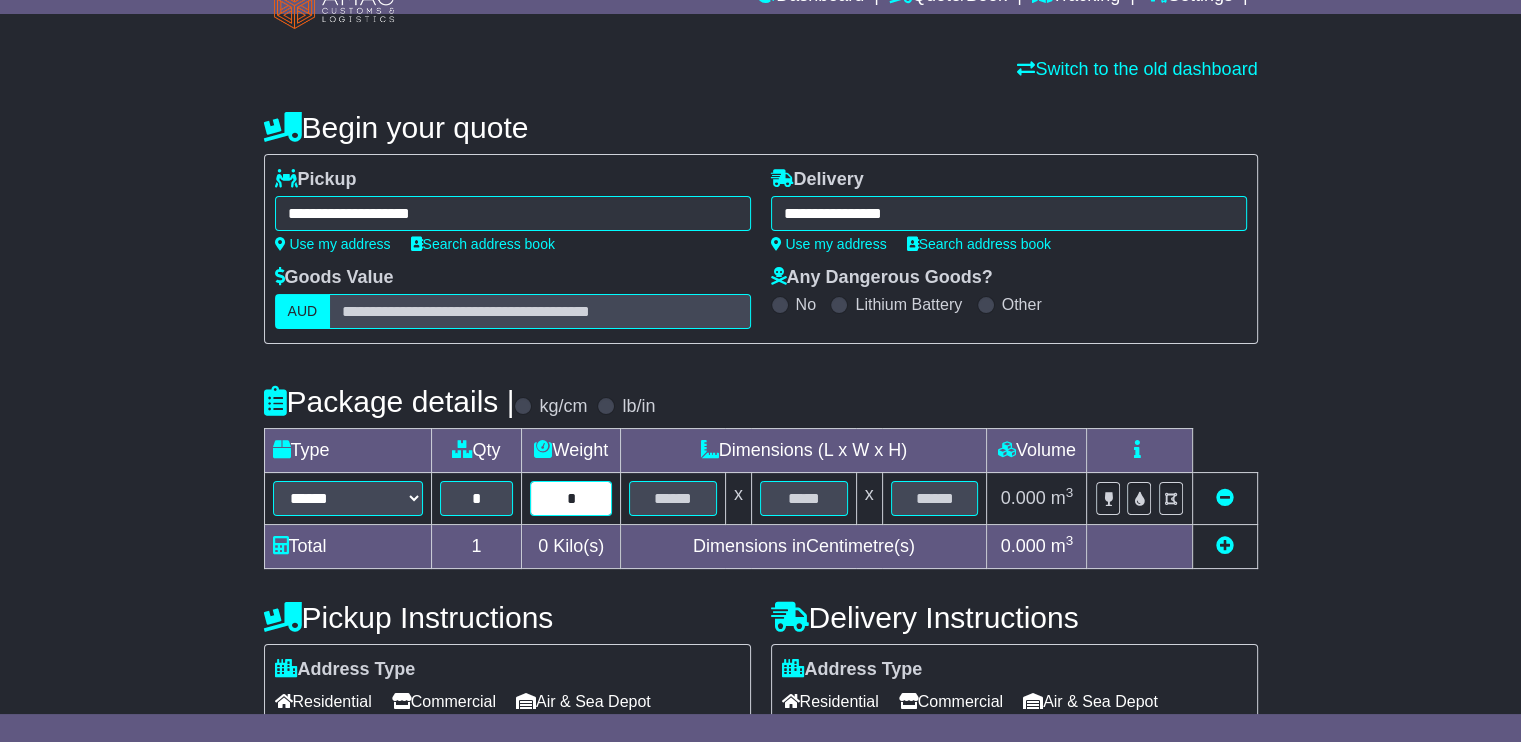 type on "*" 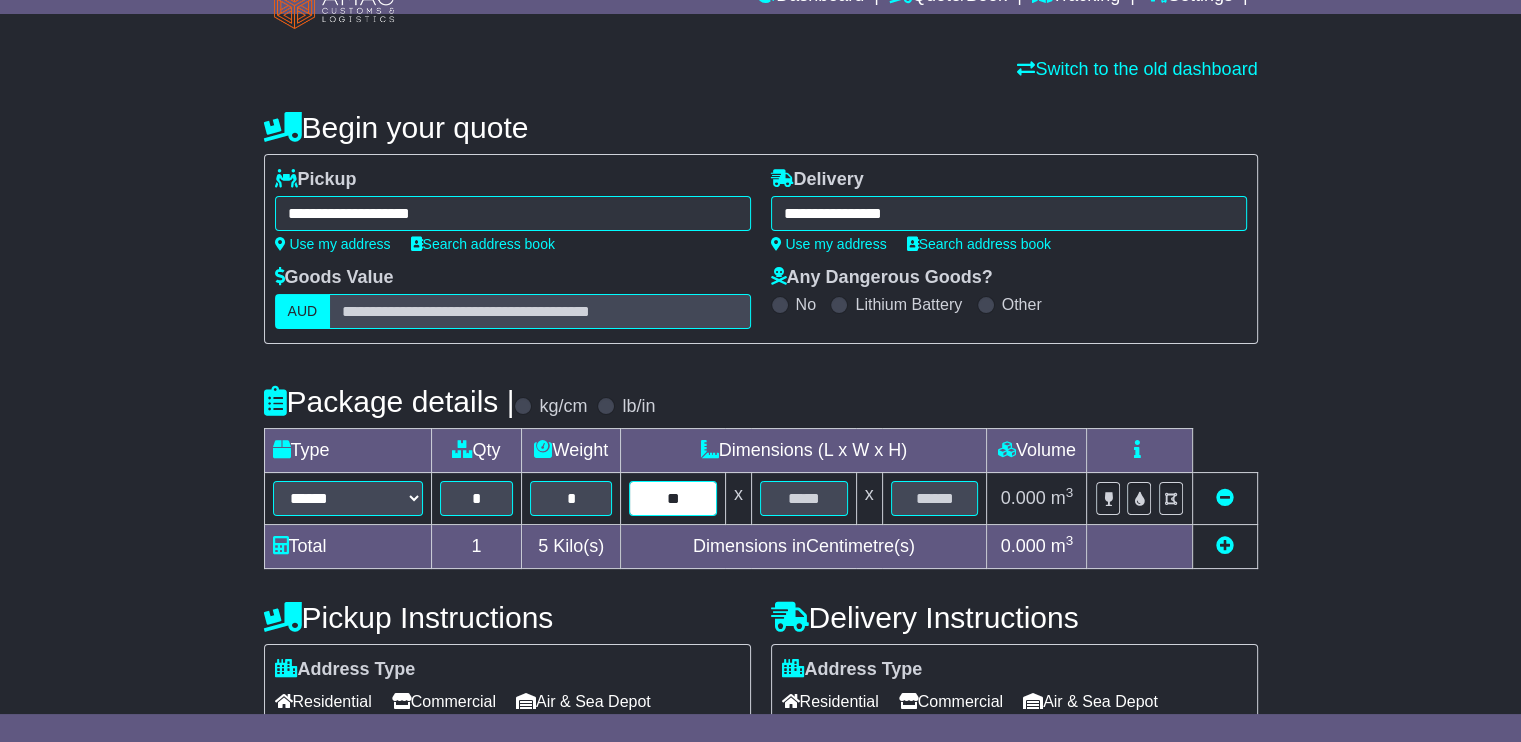 type on "**" 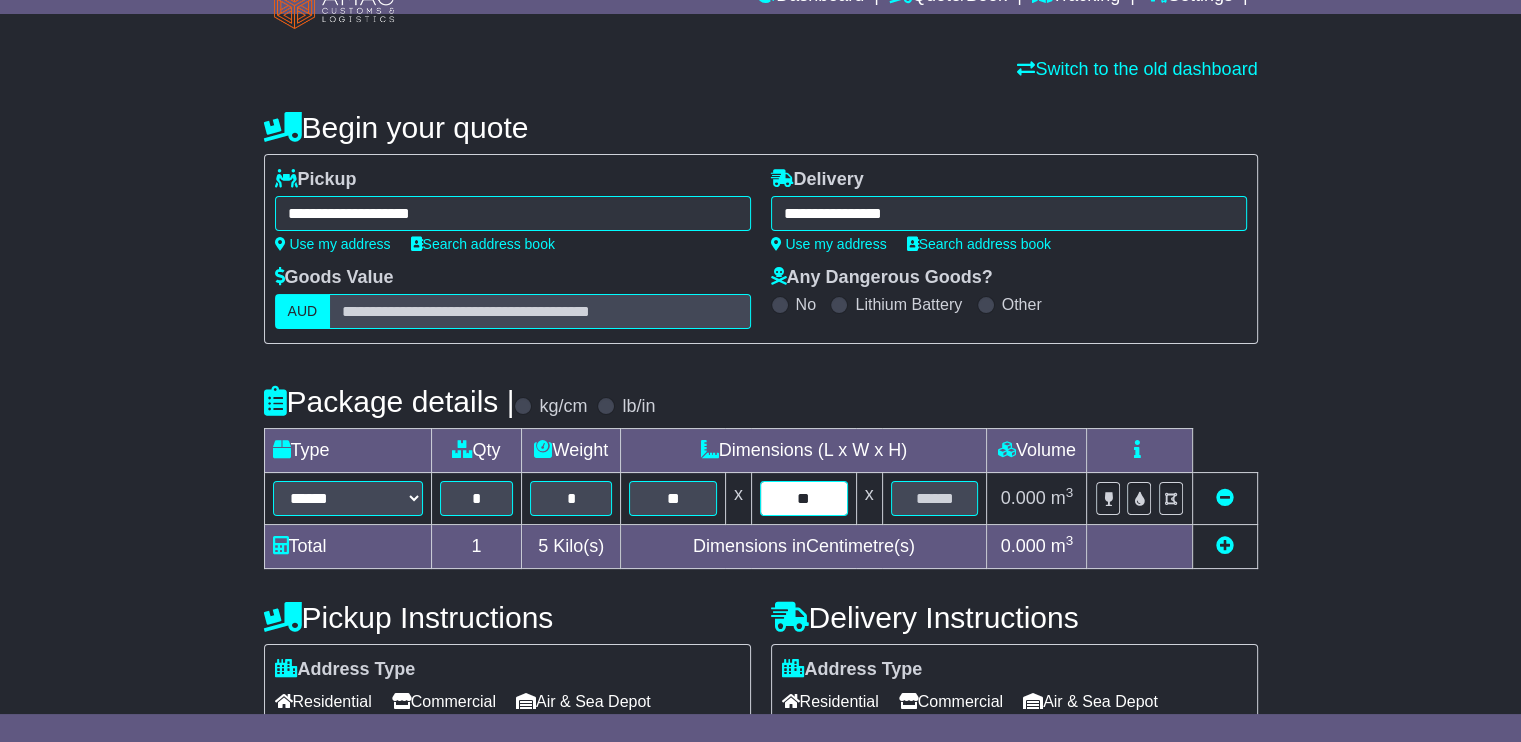type on "**" 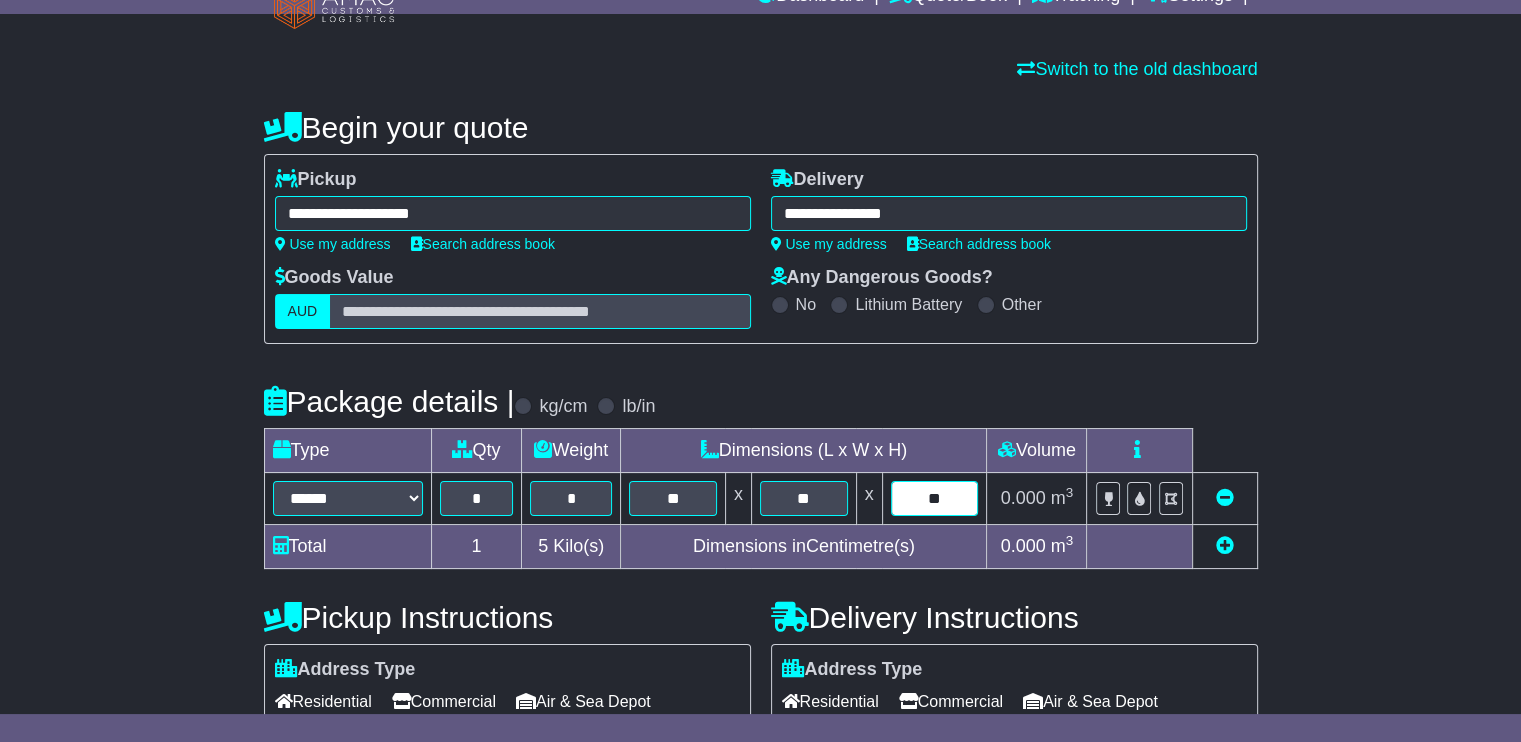 type on "**" 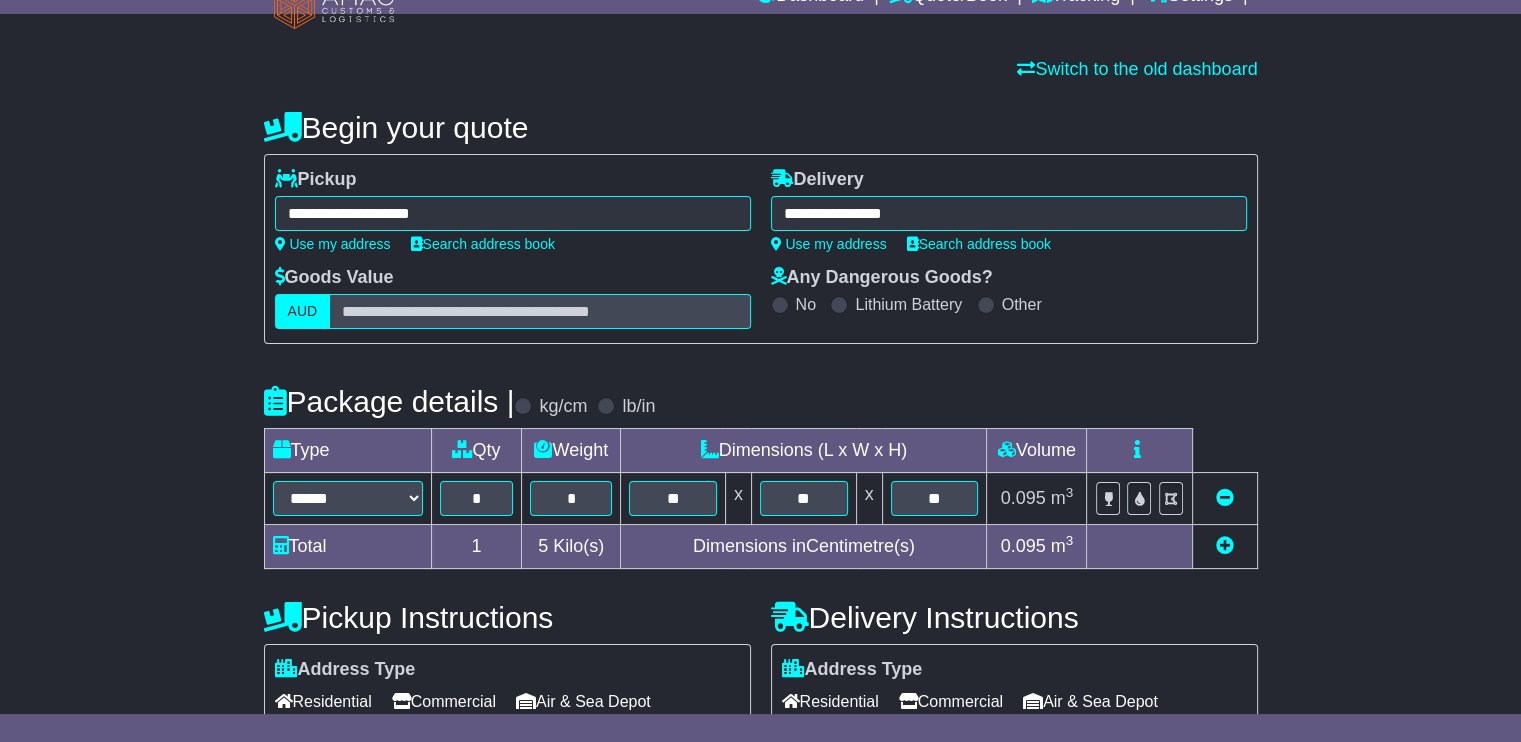 type 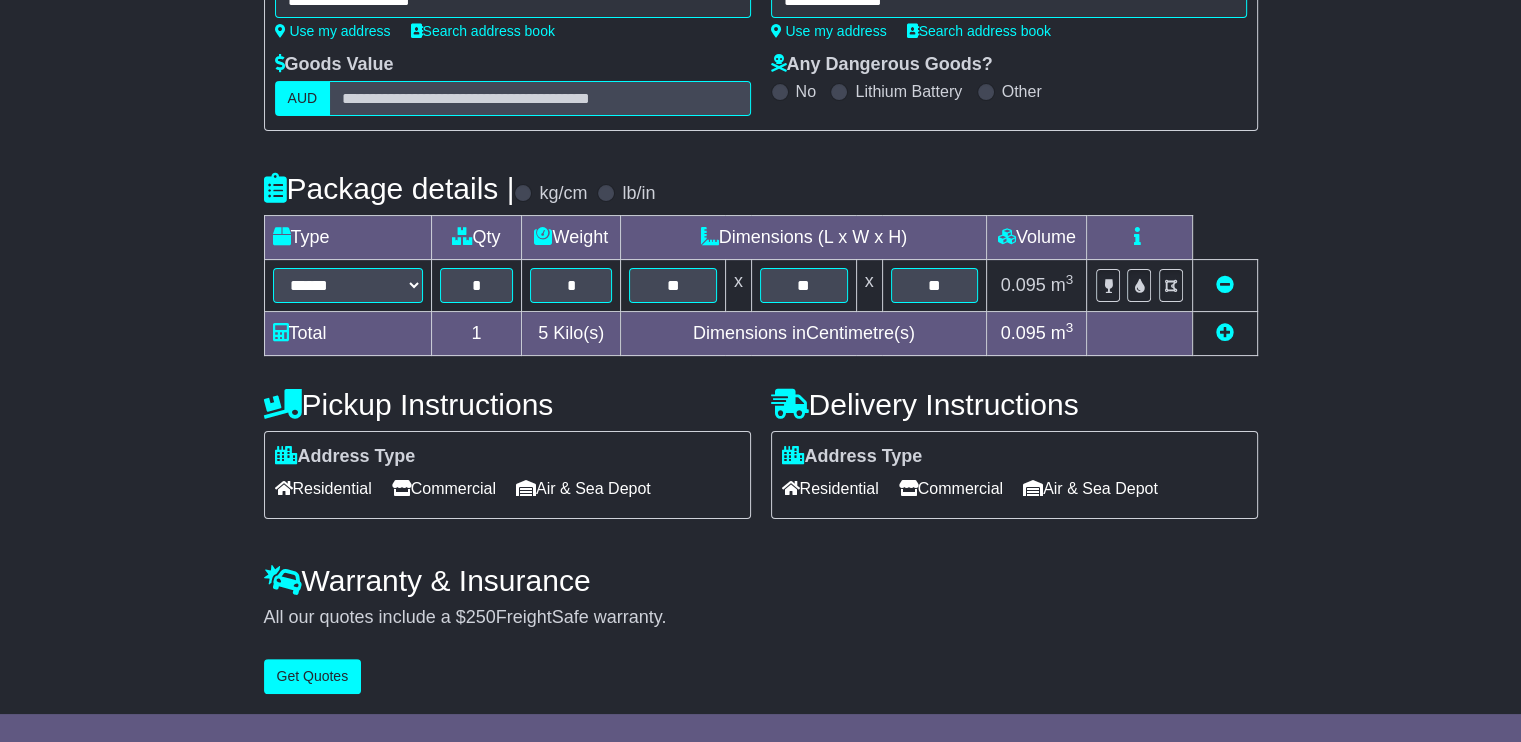 click on "Commercial" at bounding box center (444, 488) 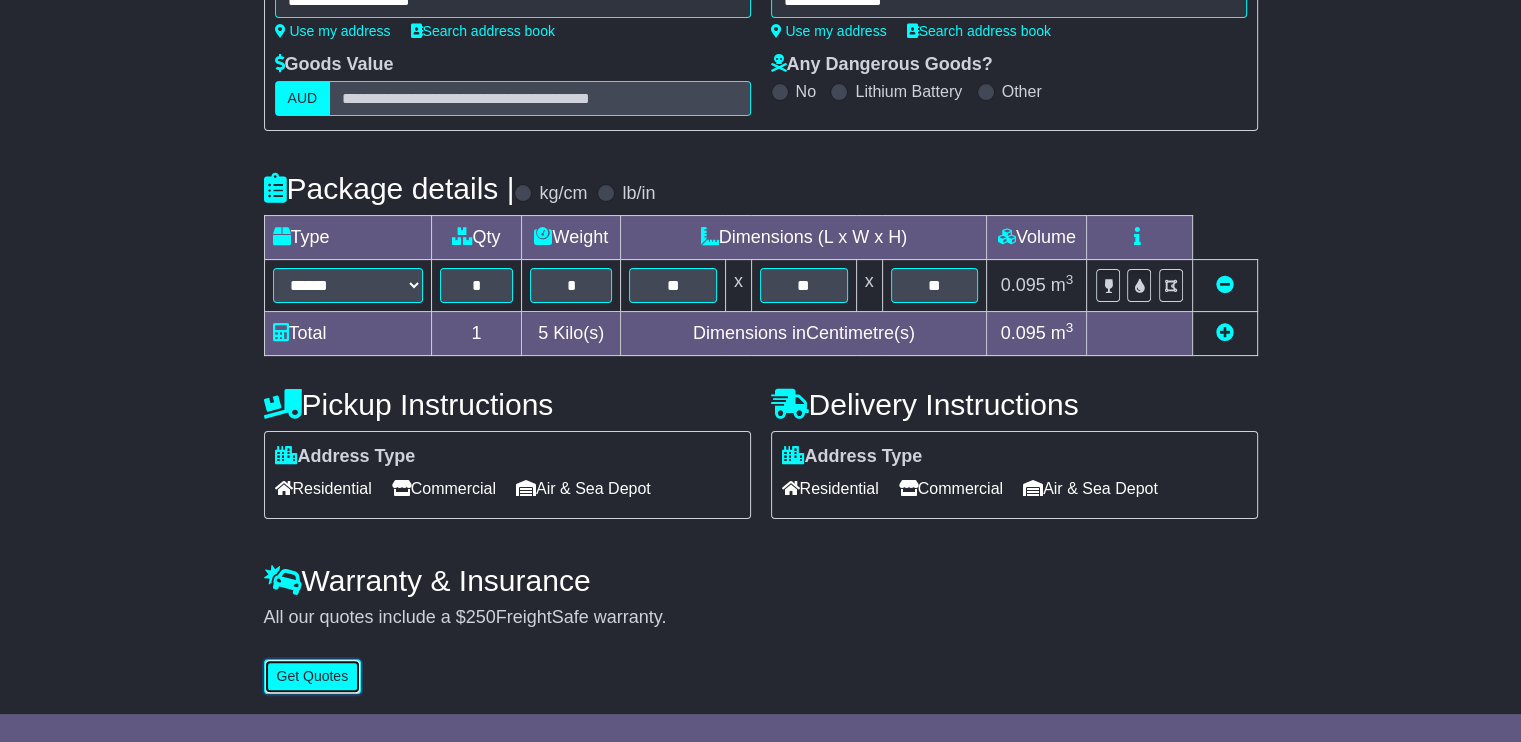 click on "Get Quotes" at bounding box center [313, 676] 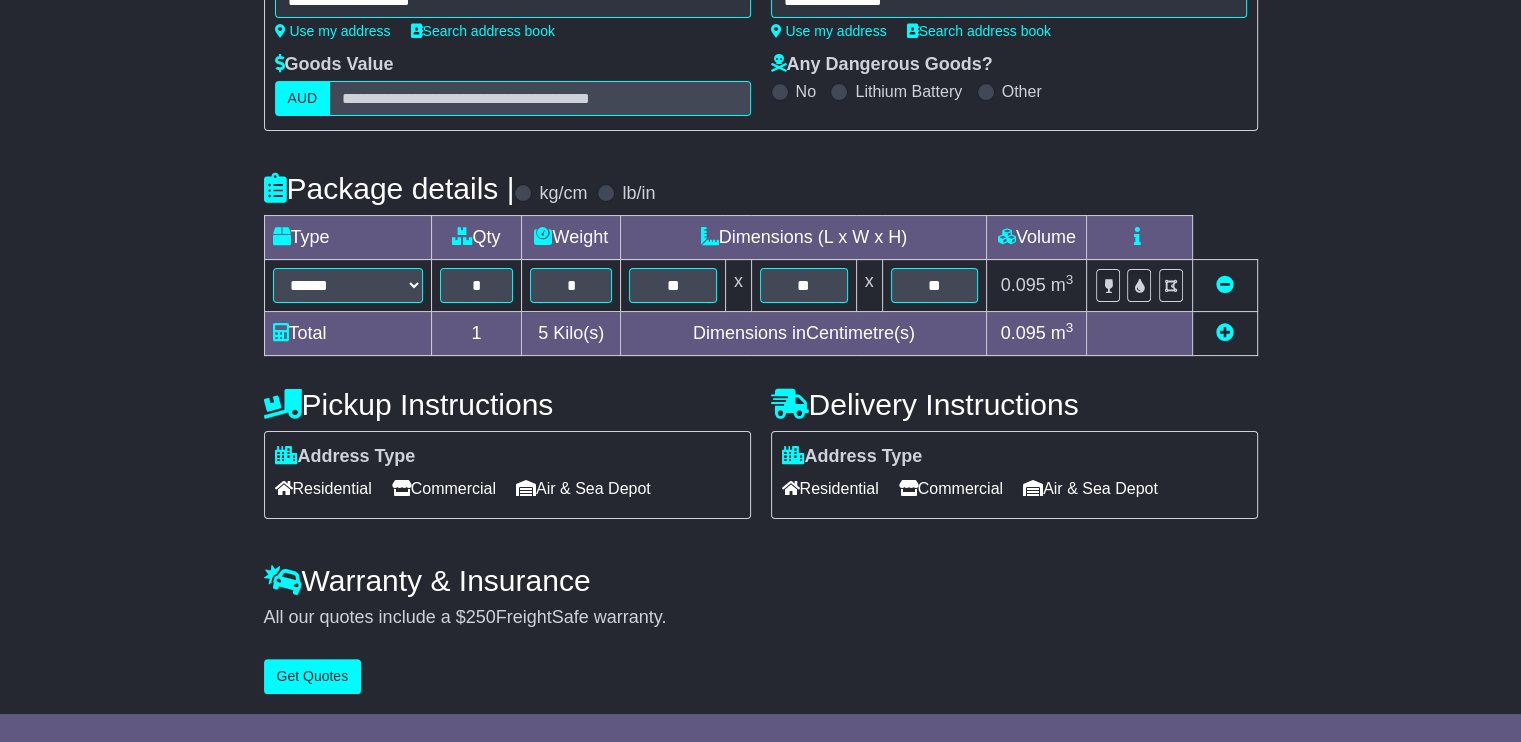 scroll, scrollTop: 0, scrollLeft: 0, axis: both 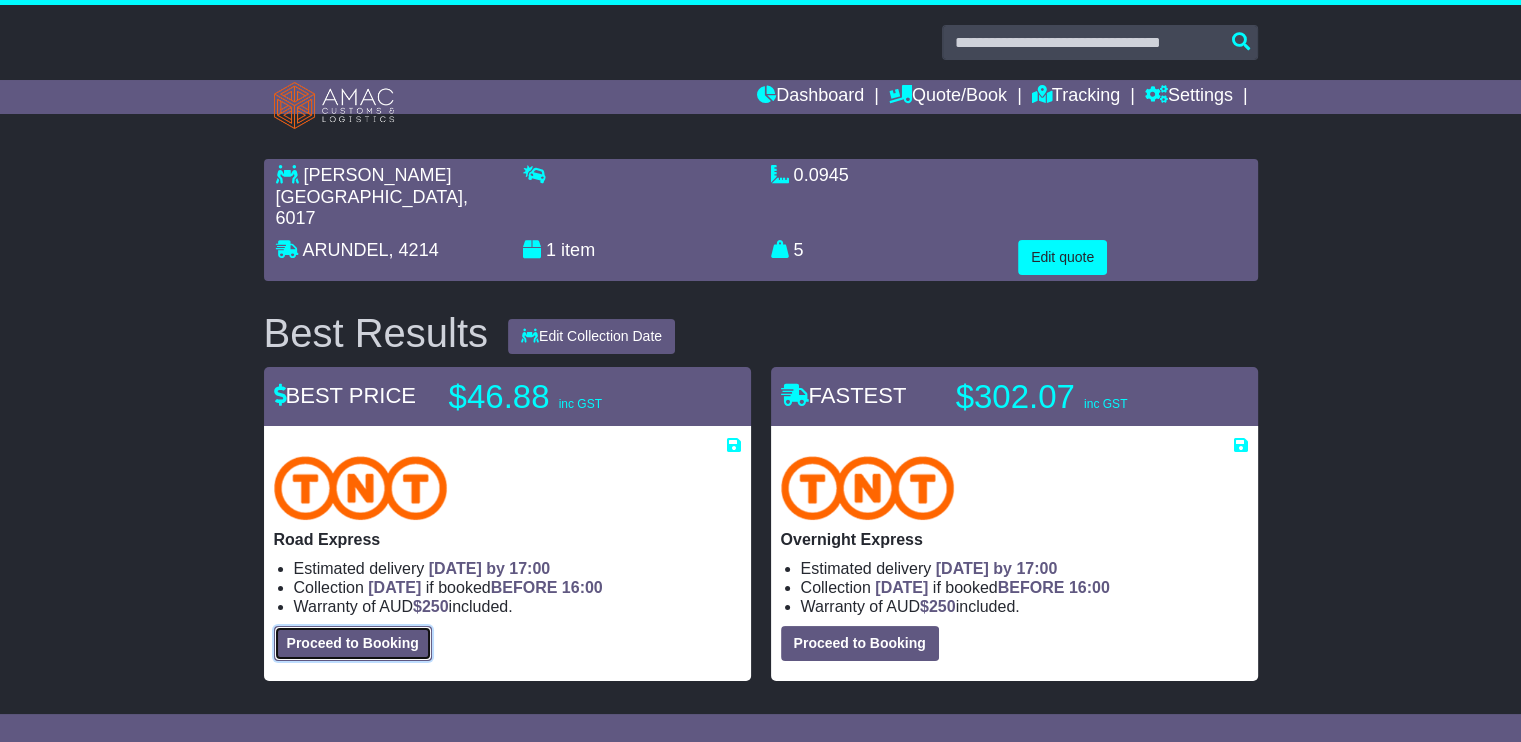 click on "Proceed to Booking" at bounding box center [353, 643] 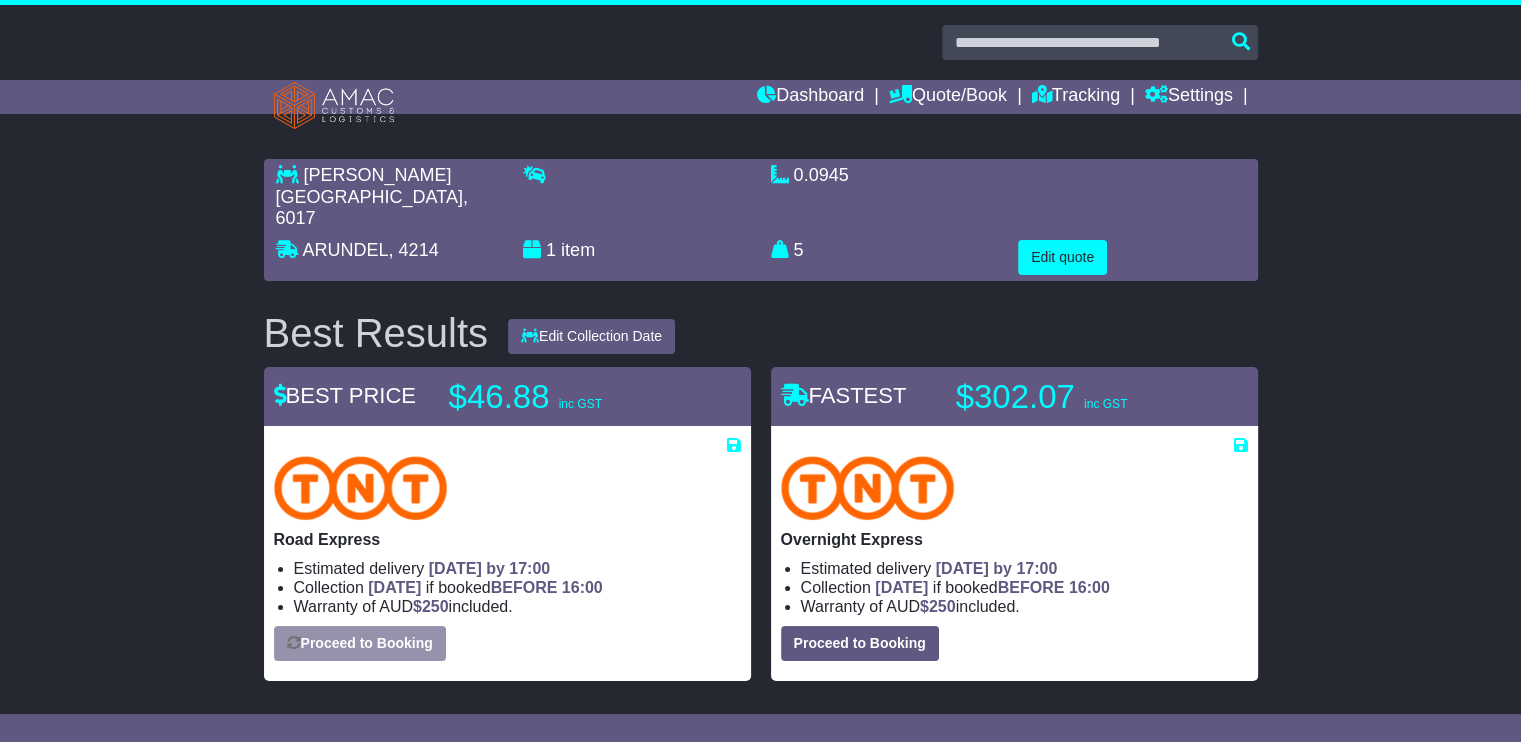 select on "****" 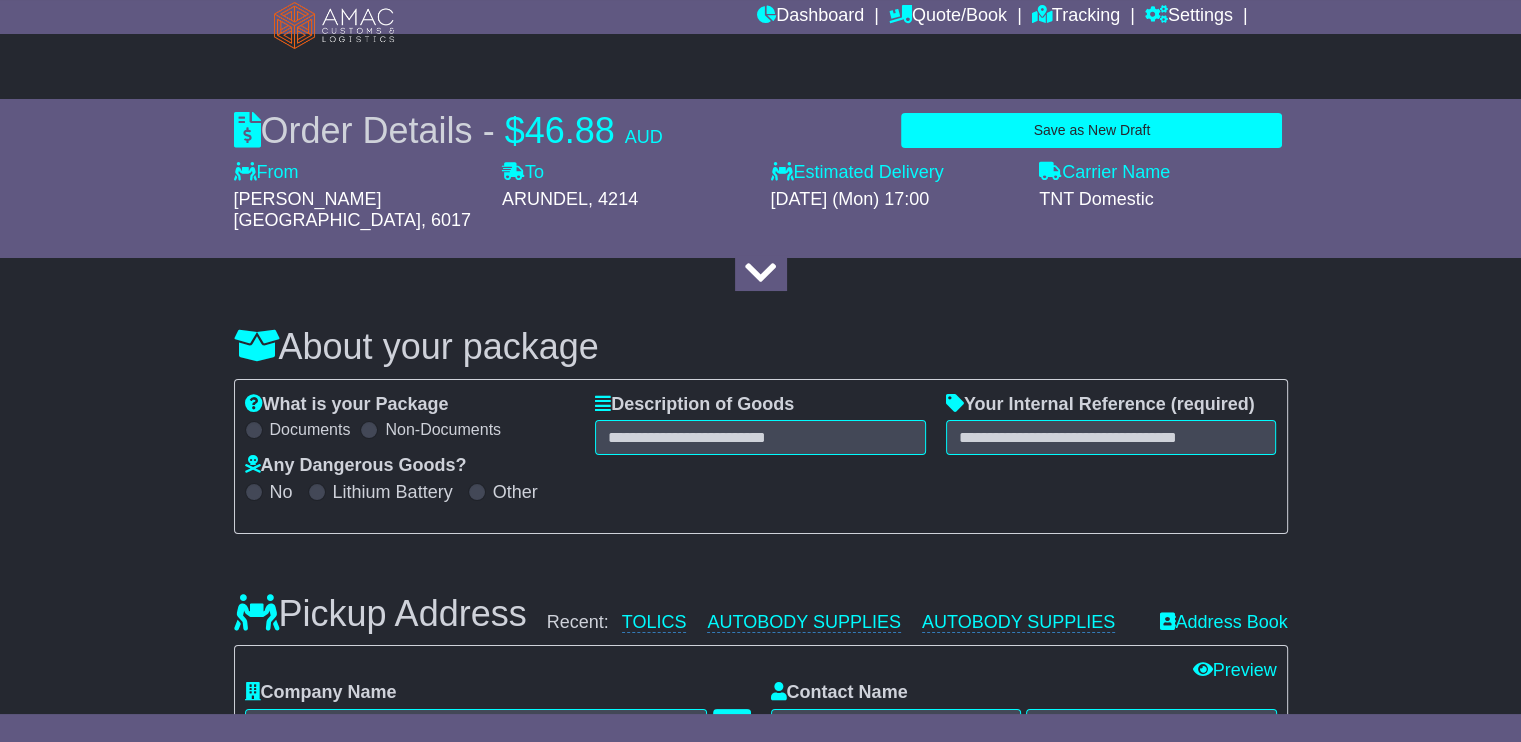 scroll, scrollTop: 200, scrollLeft: 0, axis: vertical 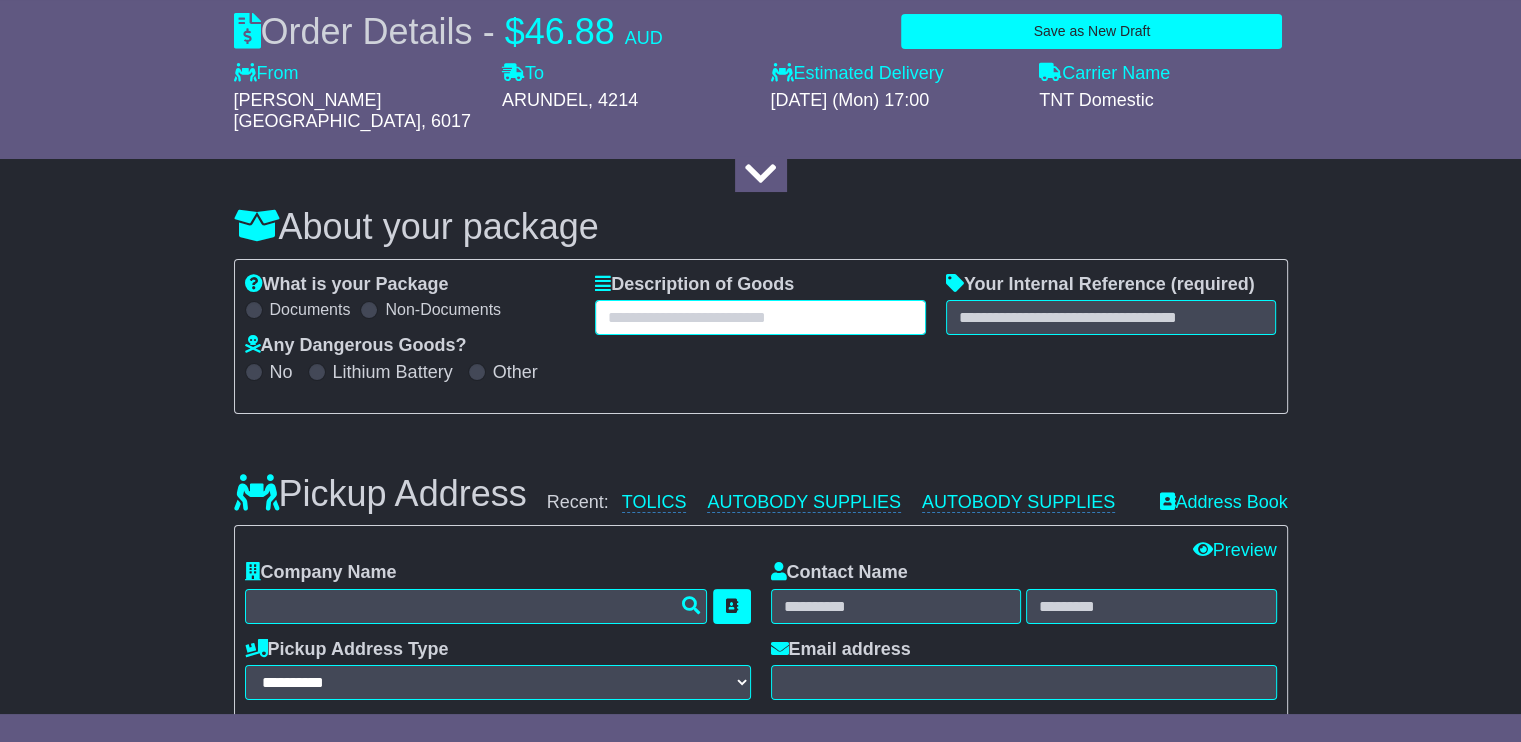 click at bounding box center (760, 317) 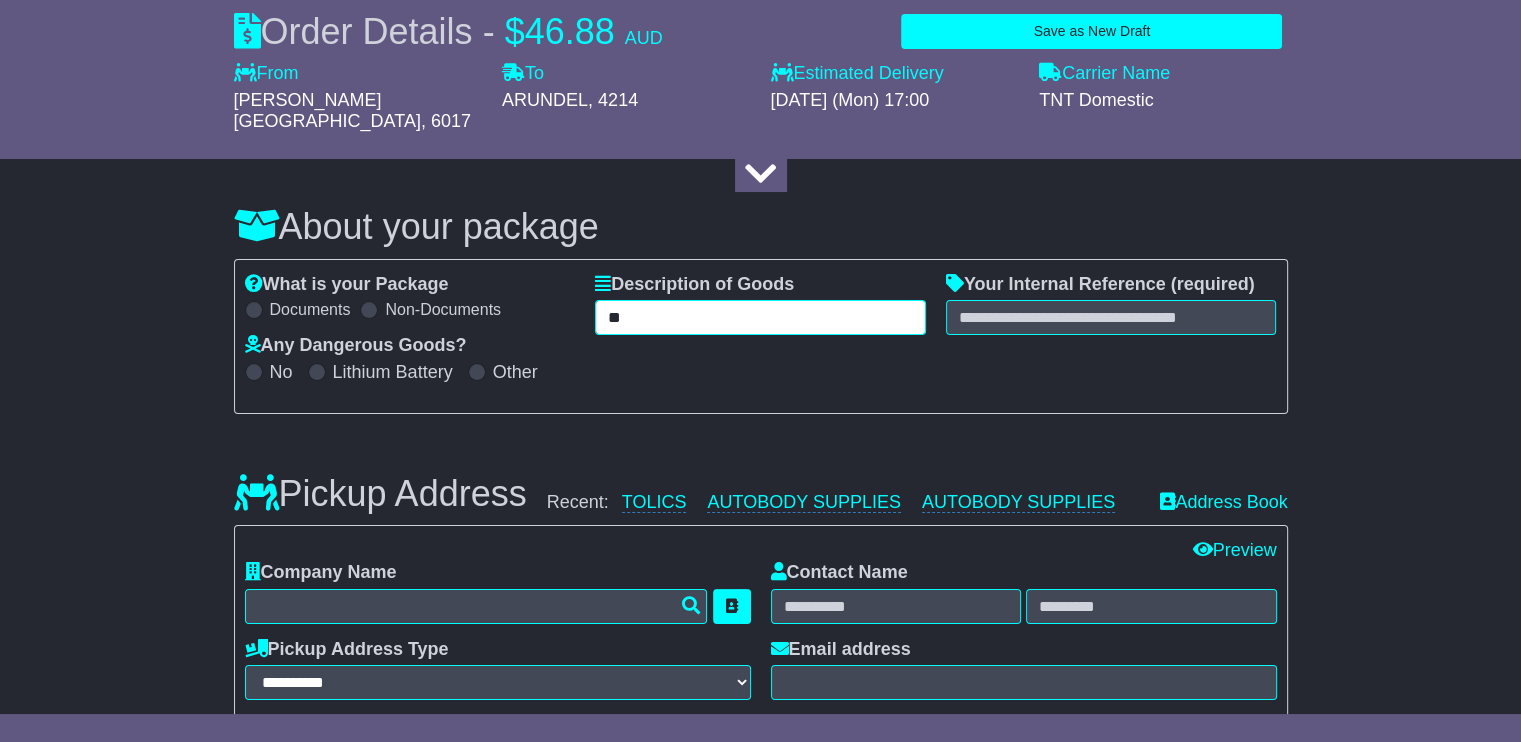 type on "*" 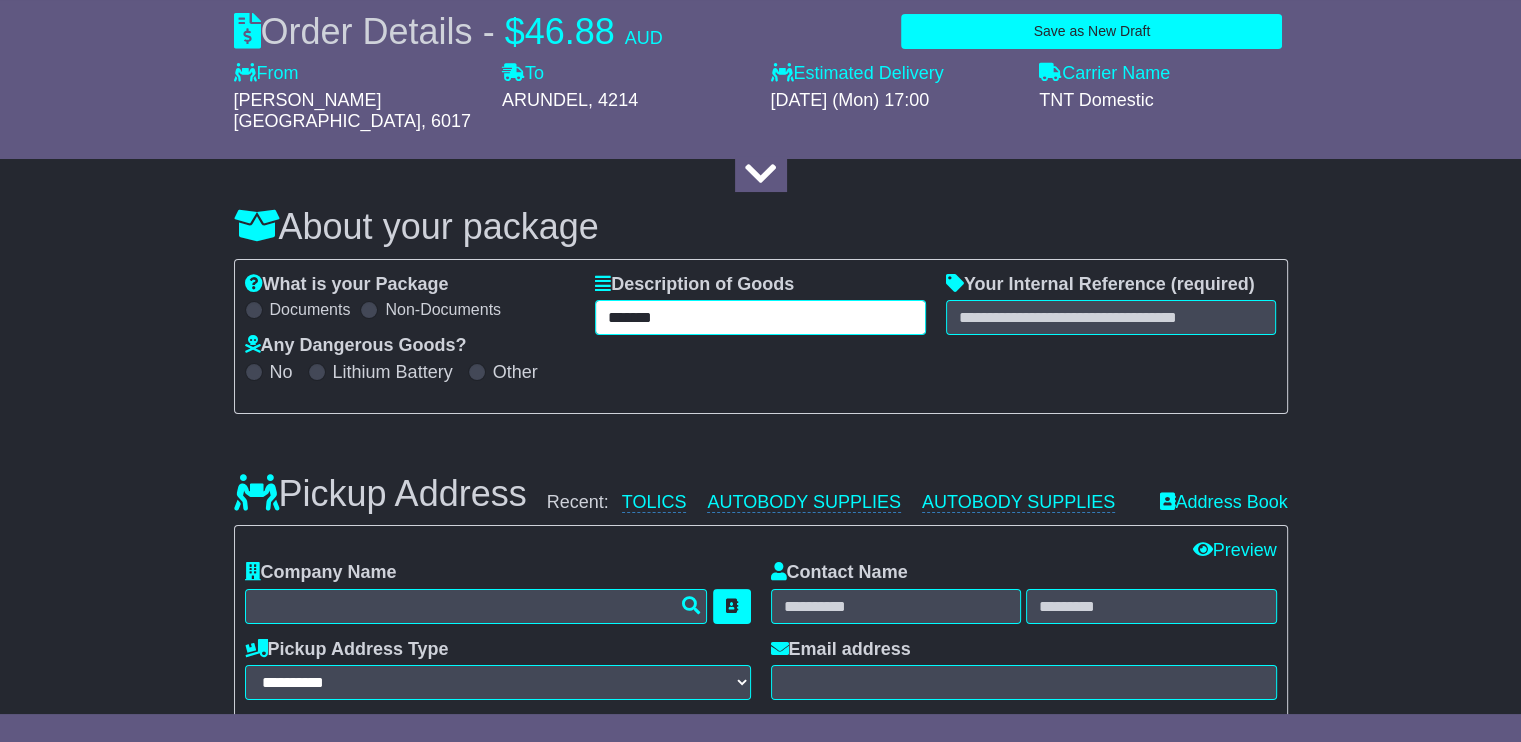 type on "*******" 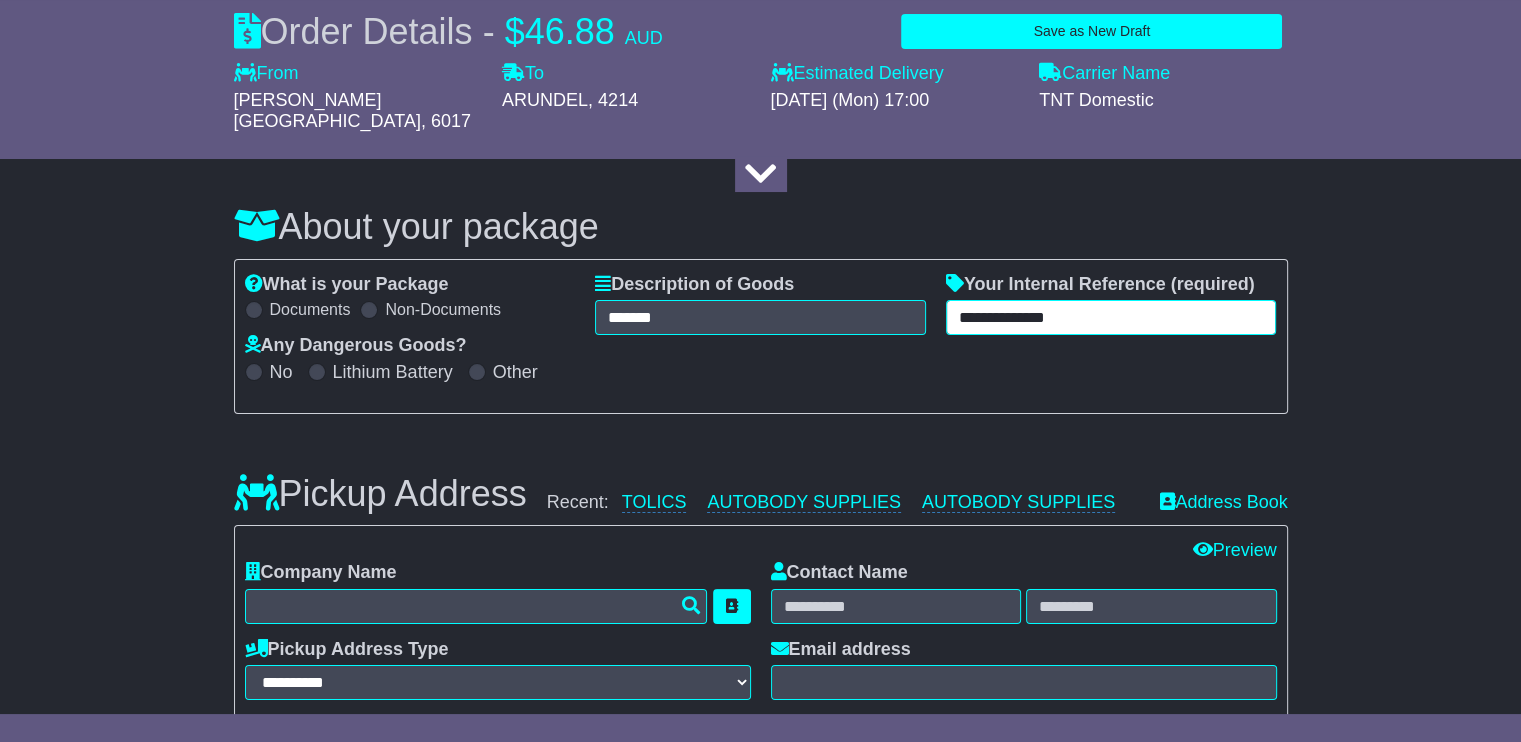 type on "**********" 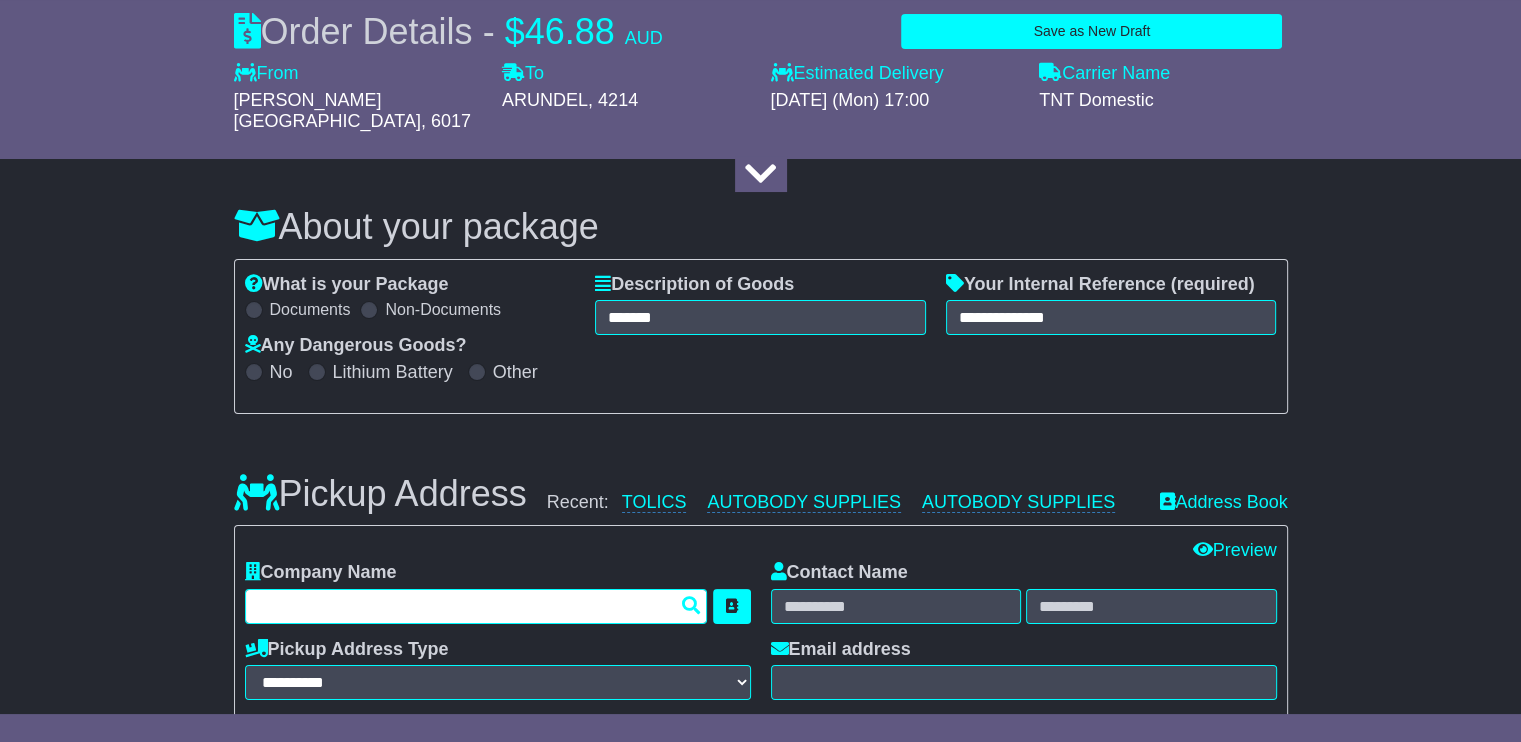 click at bounding box center (476, 606) 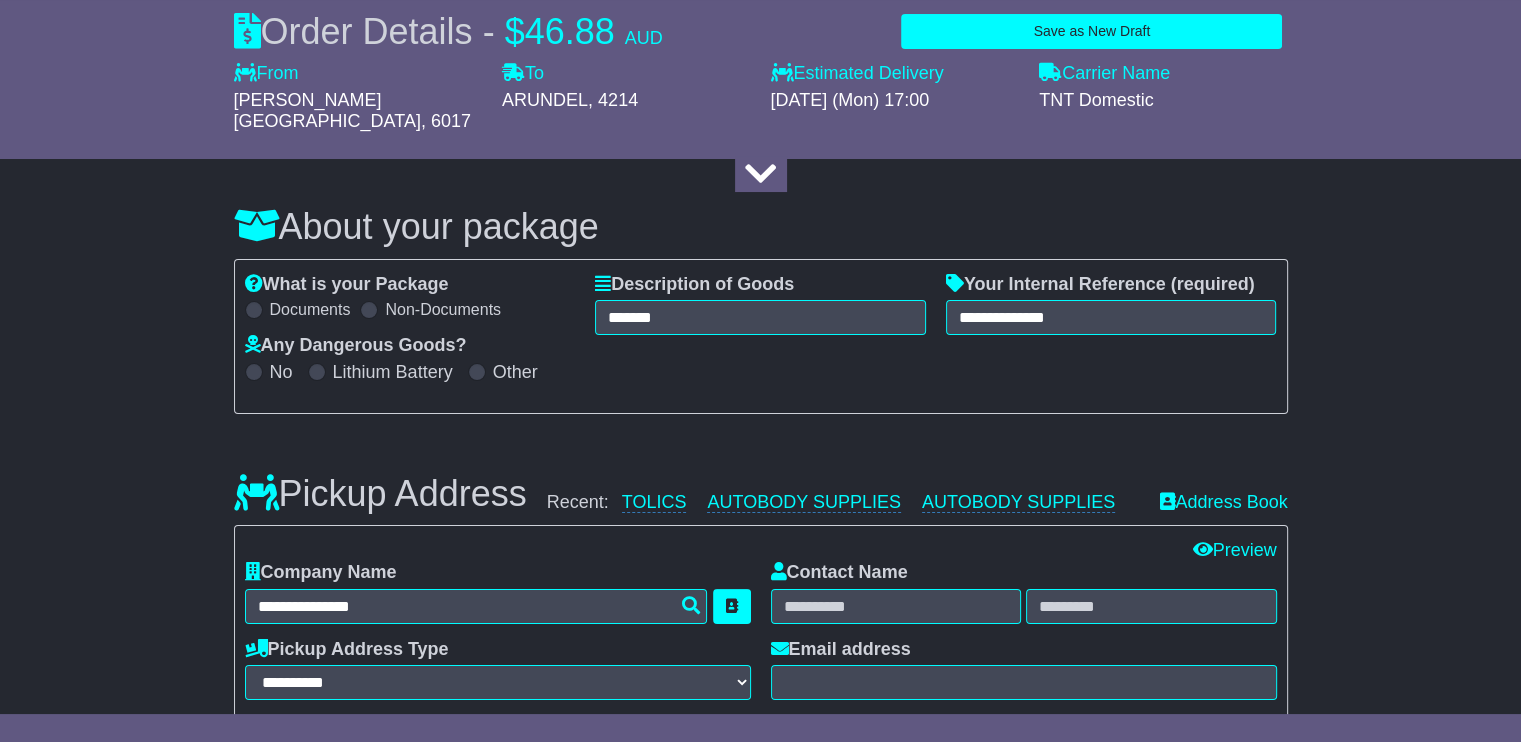 type on "**********" 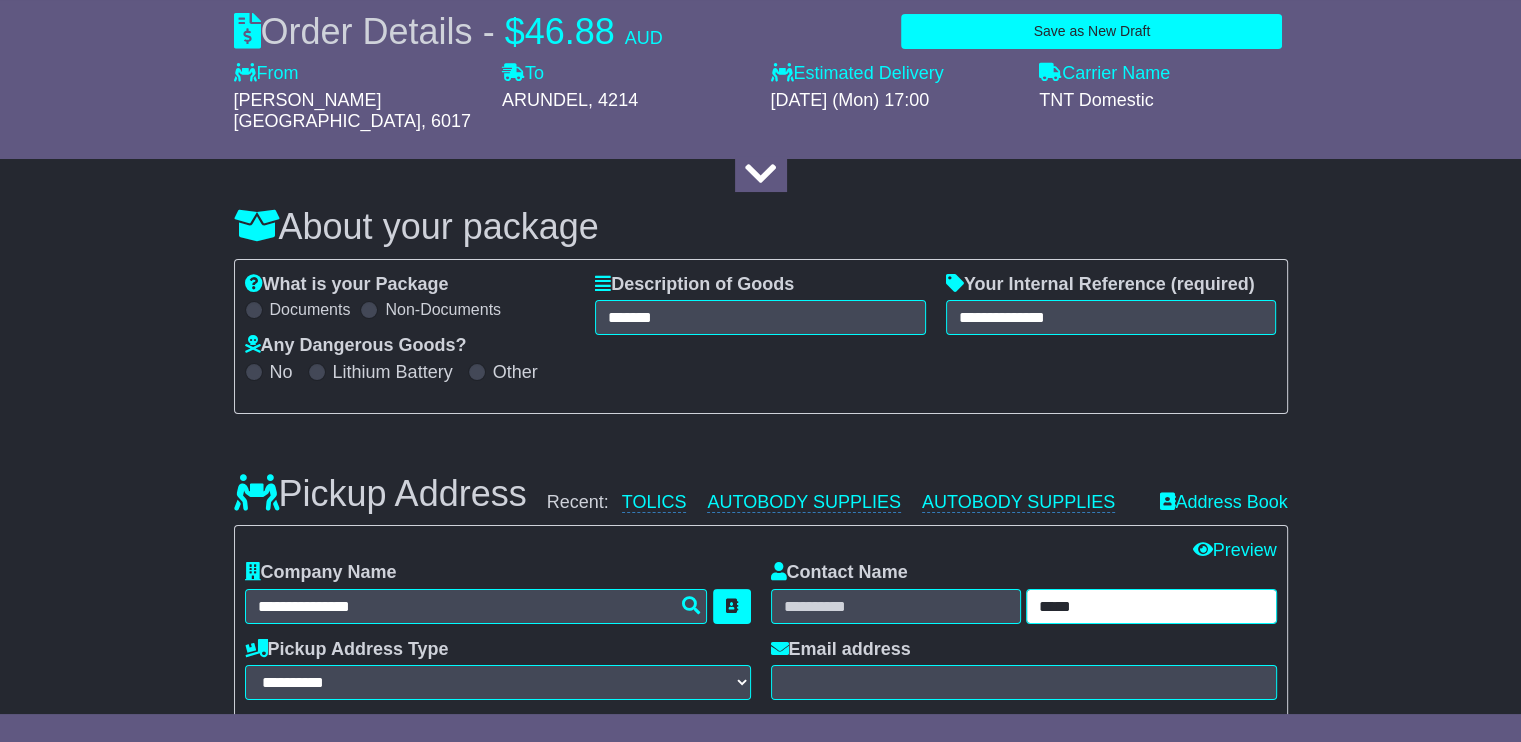 type on "**********" 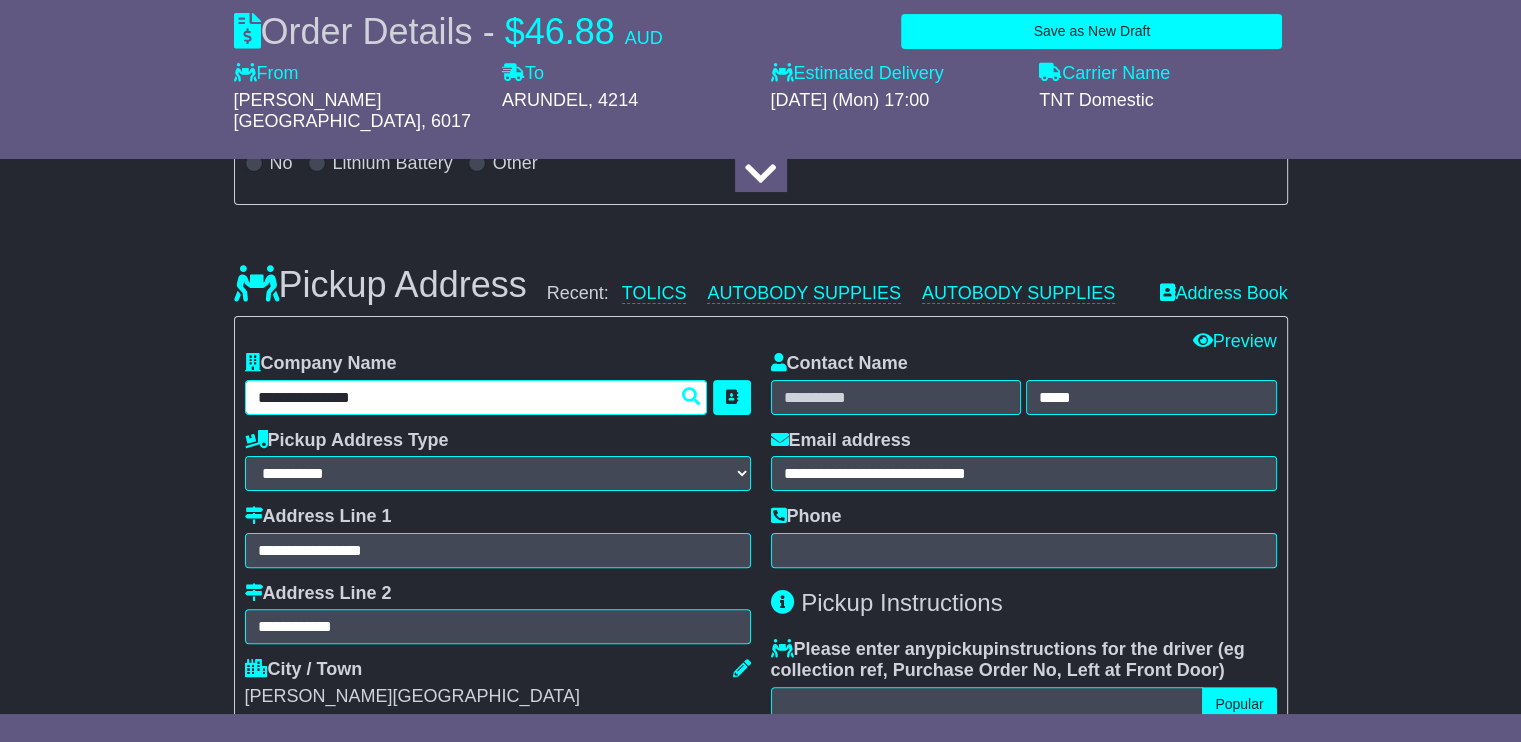 scroll, scrollTop: 500, scrollLeft: 0, axis: vertical 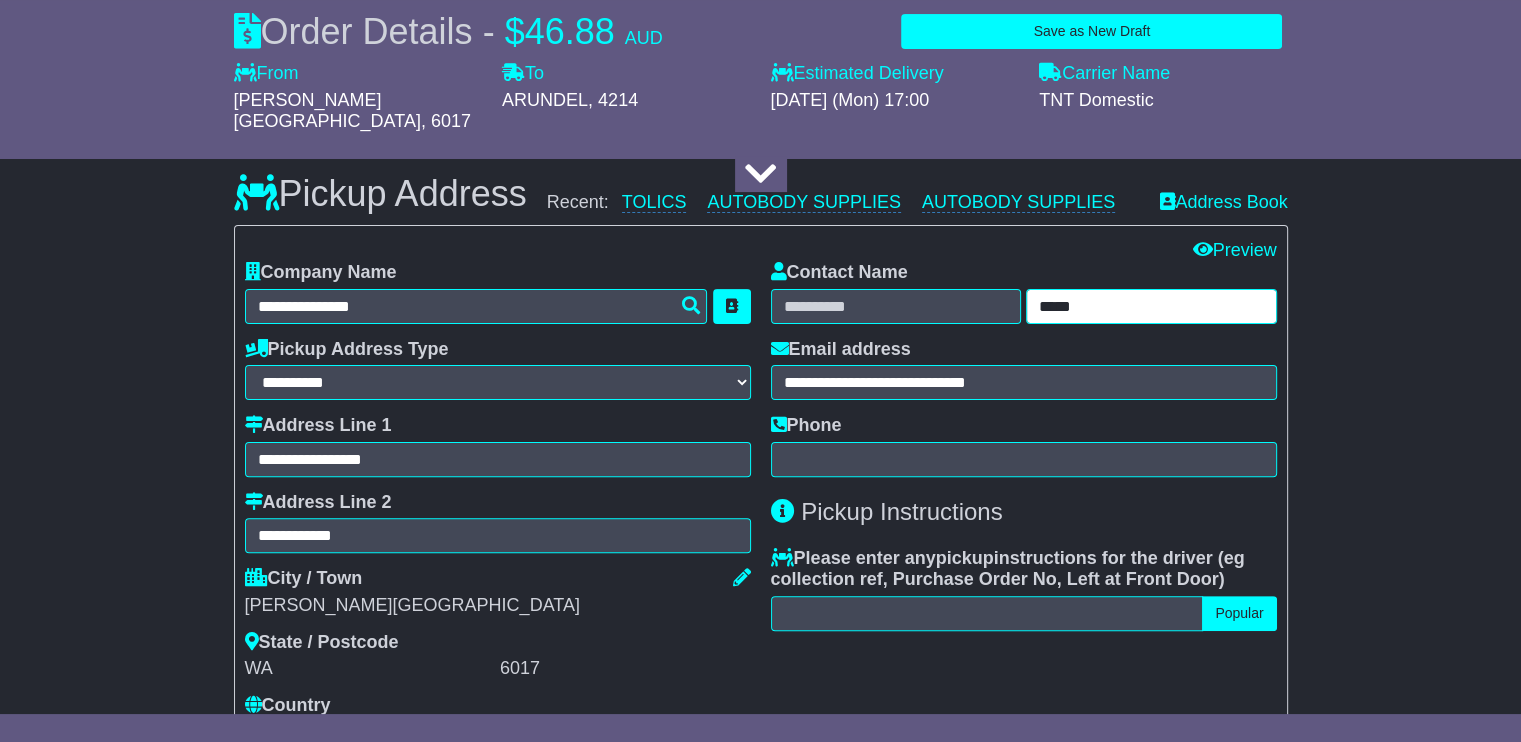 drag, startPoint x: 1164, startPoint y: 277, endPoint x: 855, endPoint y: 299, distance: 309.7822 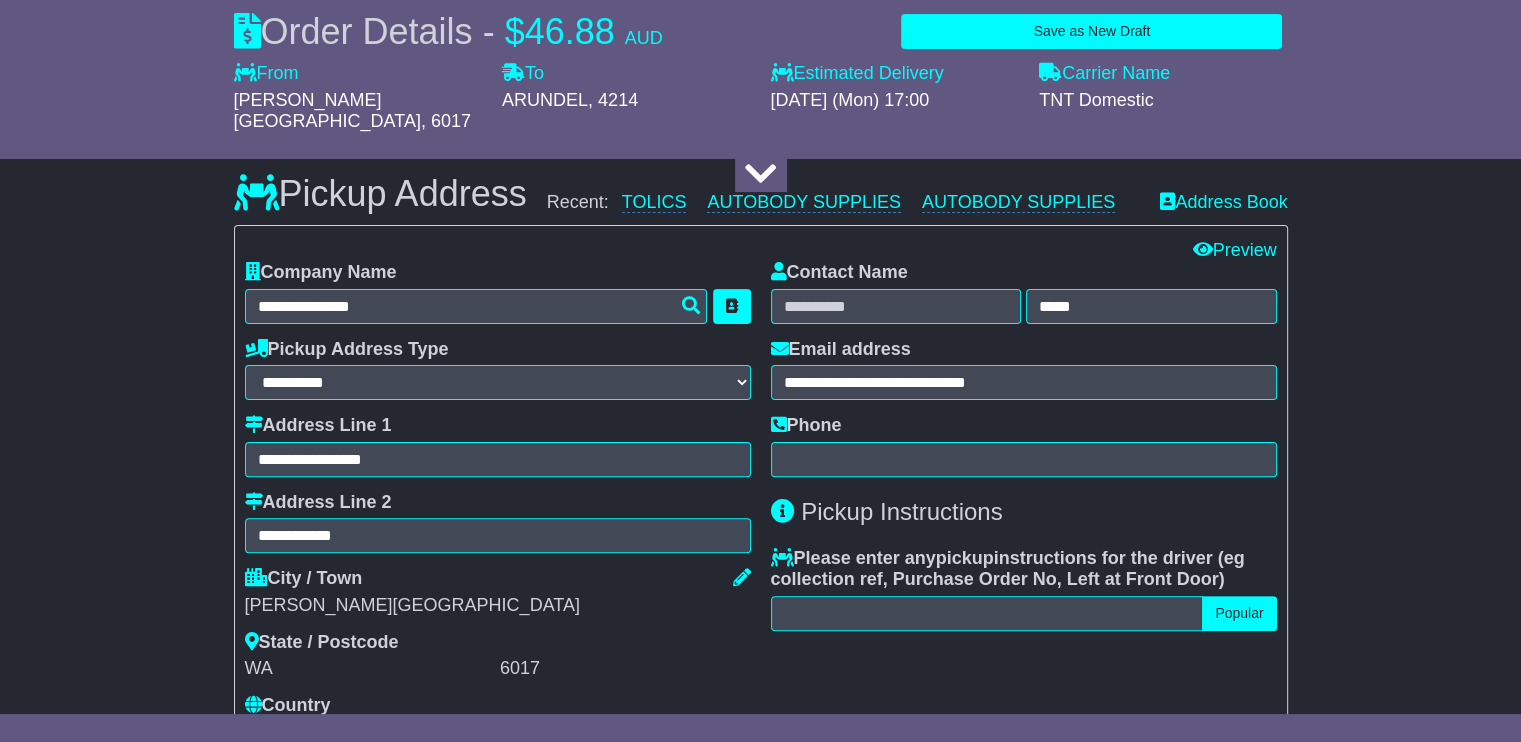 click on "**********" at bounding box center (498, 293) 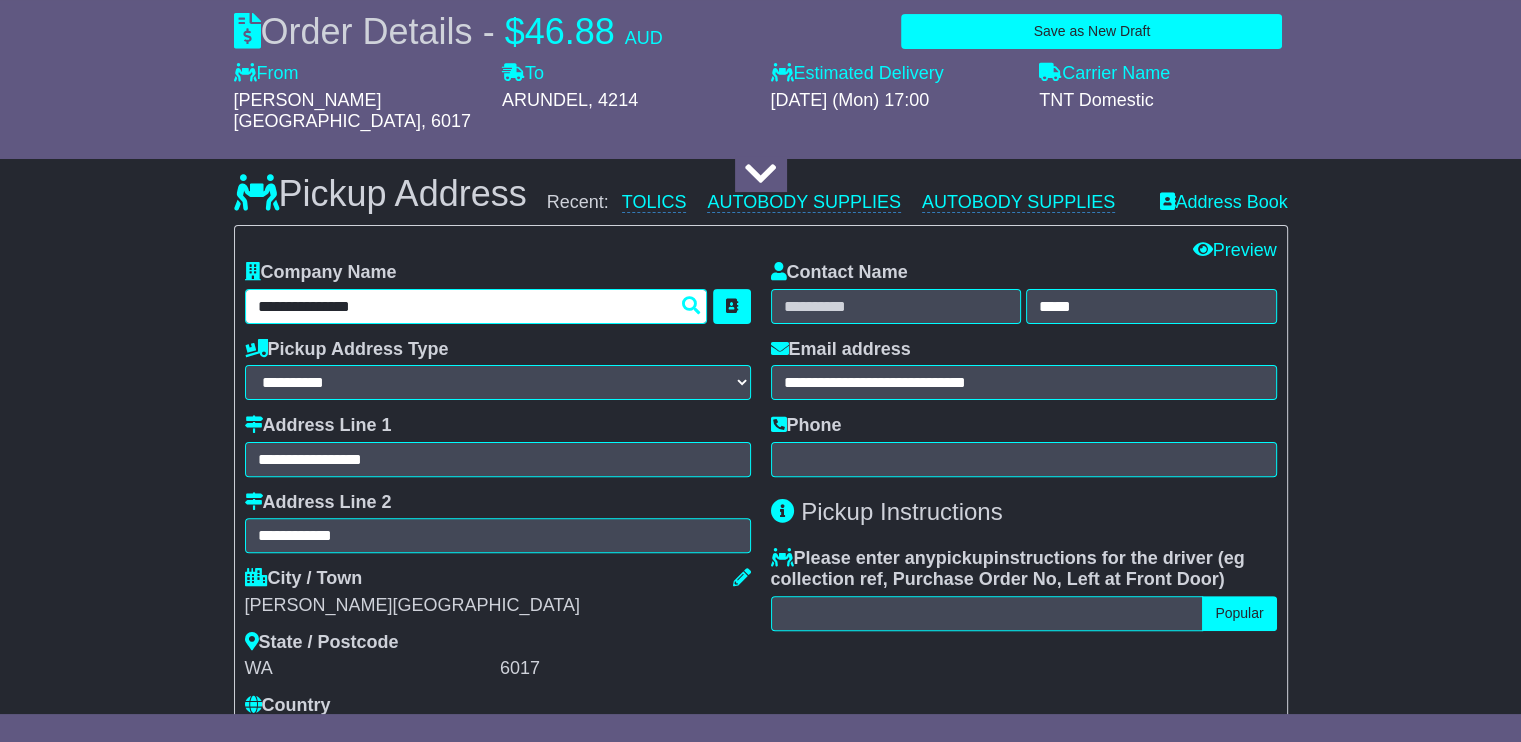 drag, startPoint x: 426, startPoint y: 273, endPoint x: 28, endPoint y: 268, distance: 398.0314 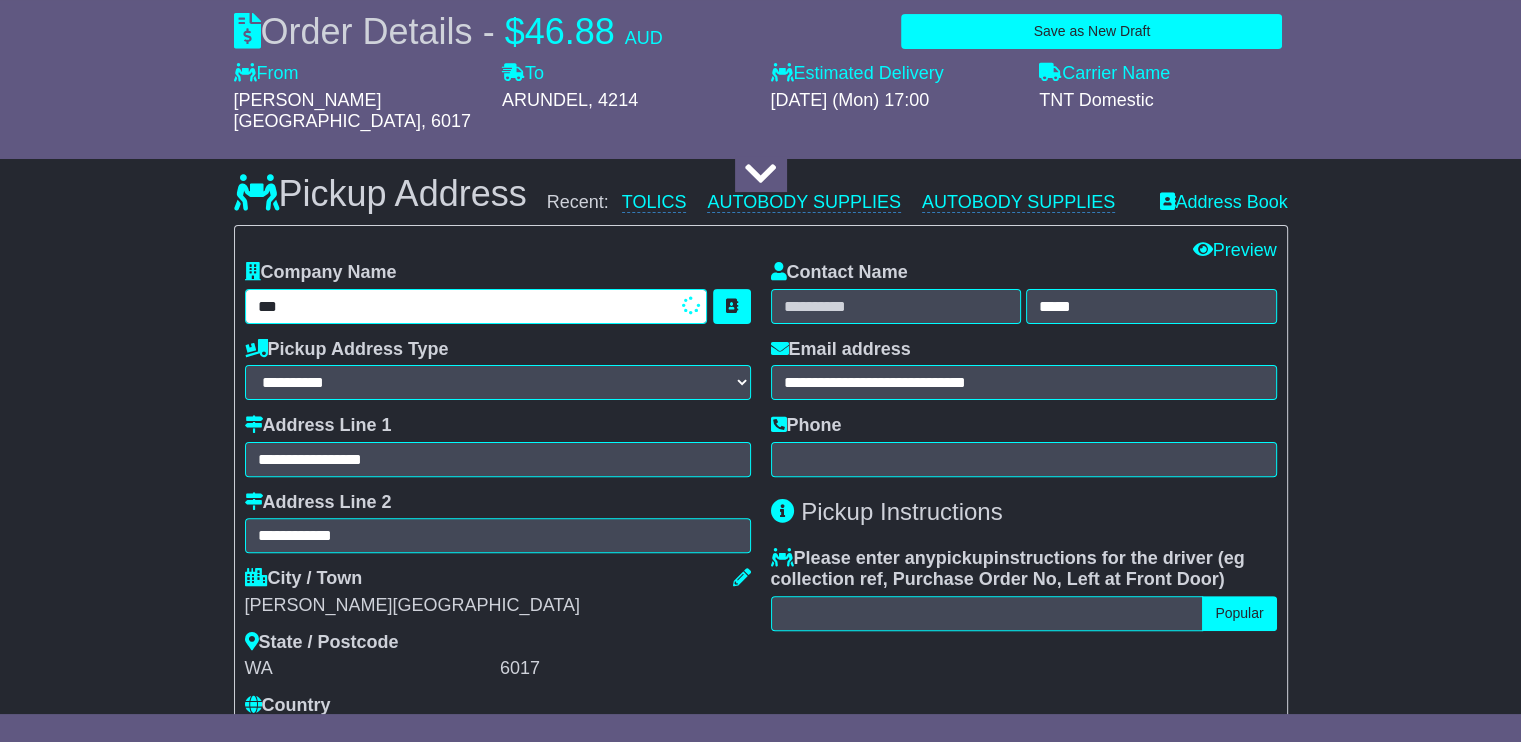 type on "****" 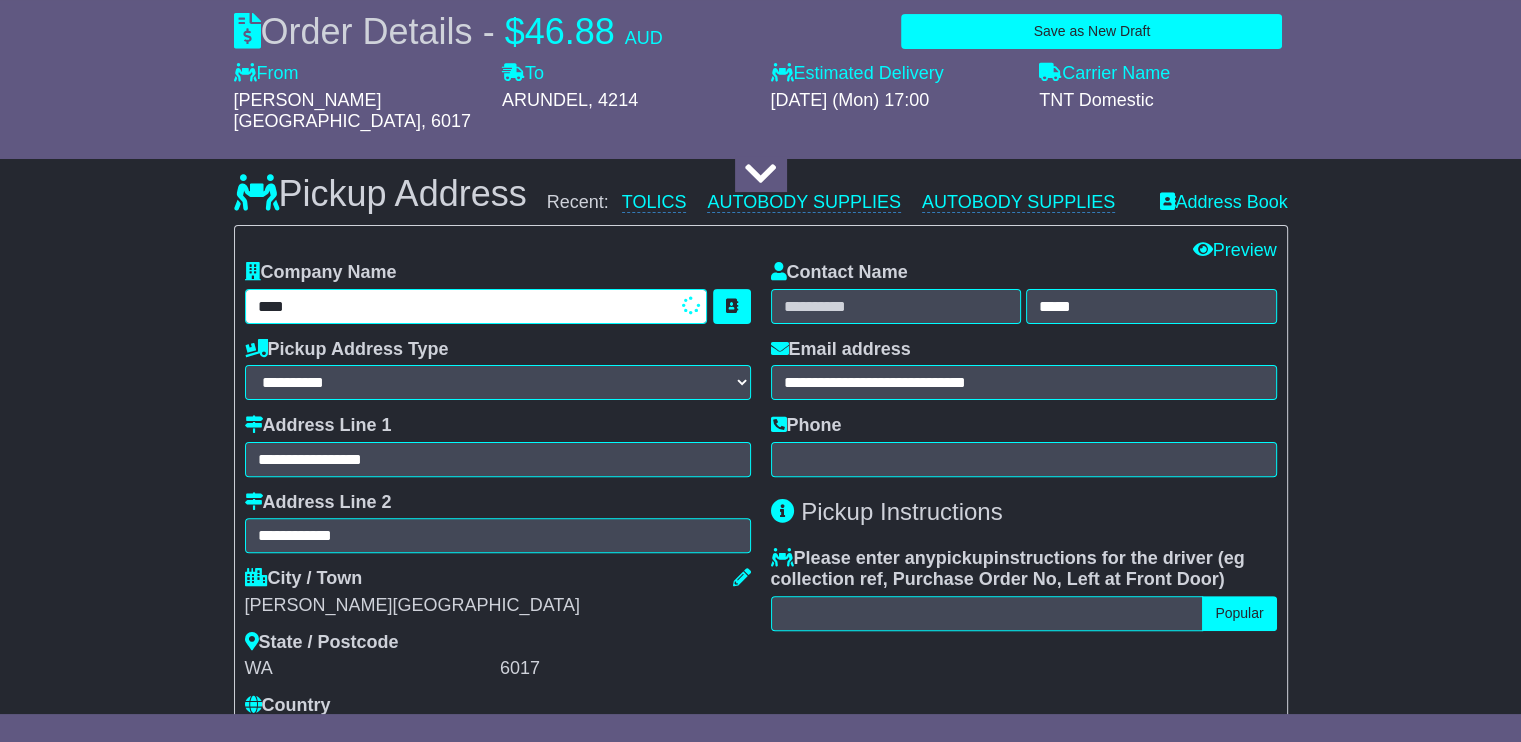 type on "**********" 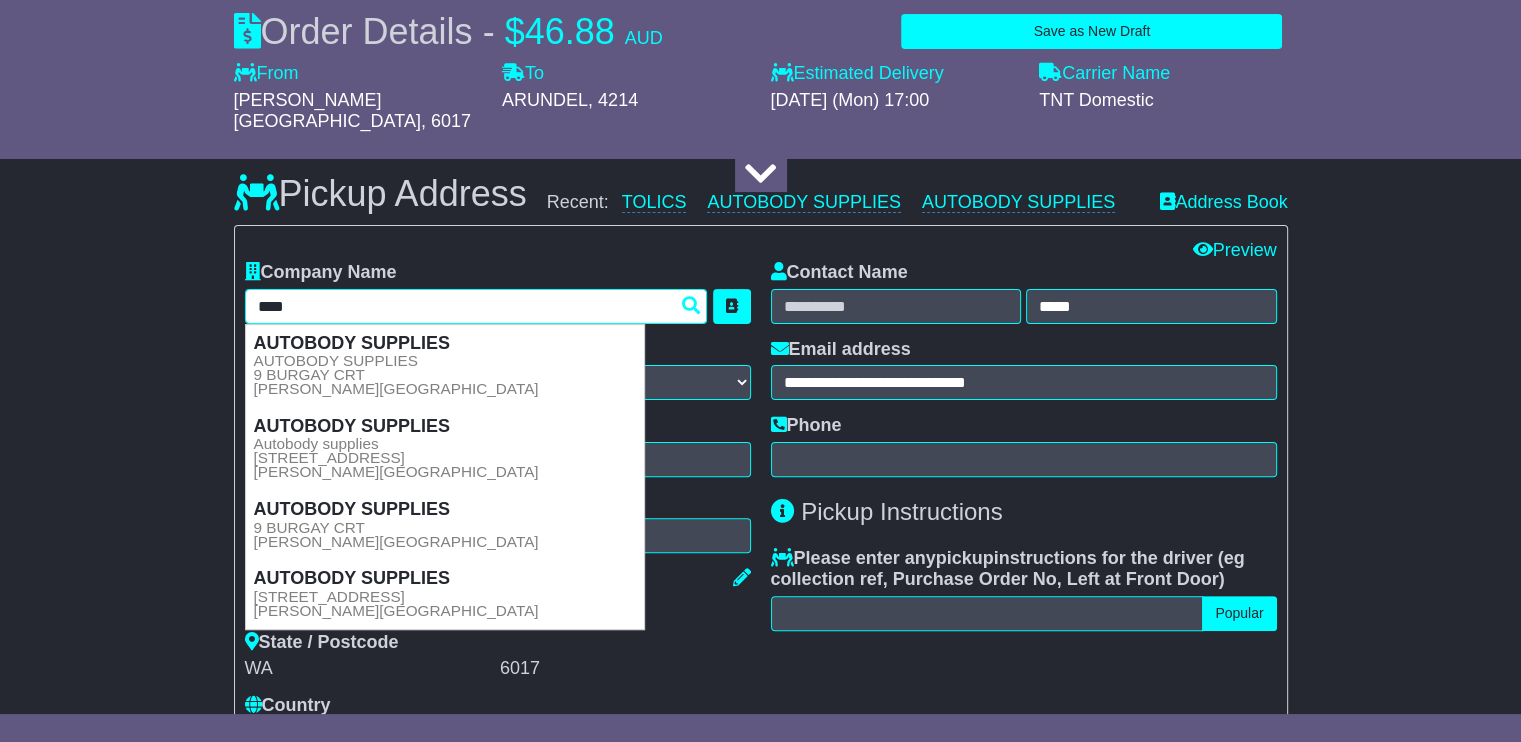 type on "**********" 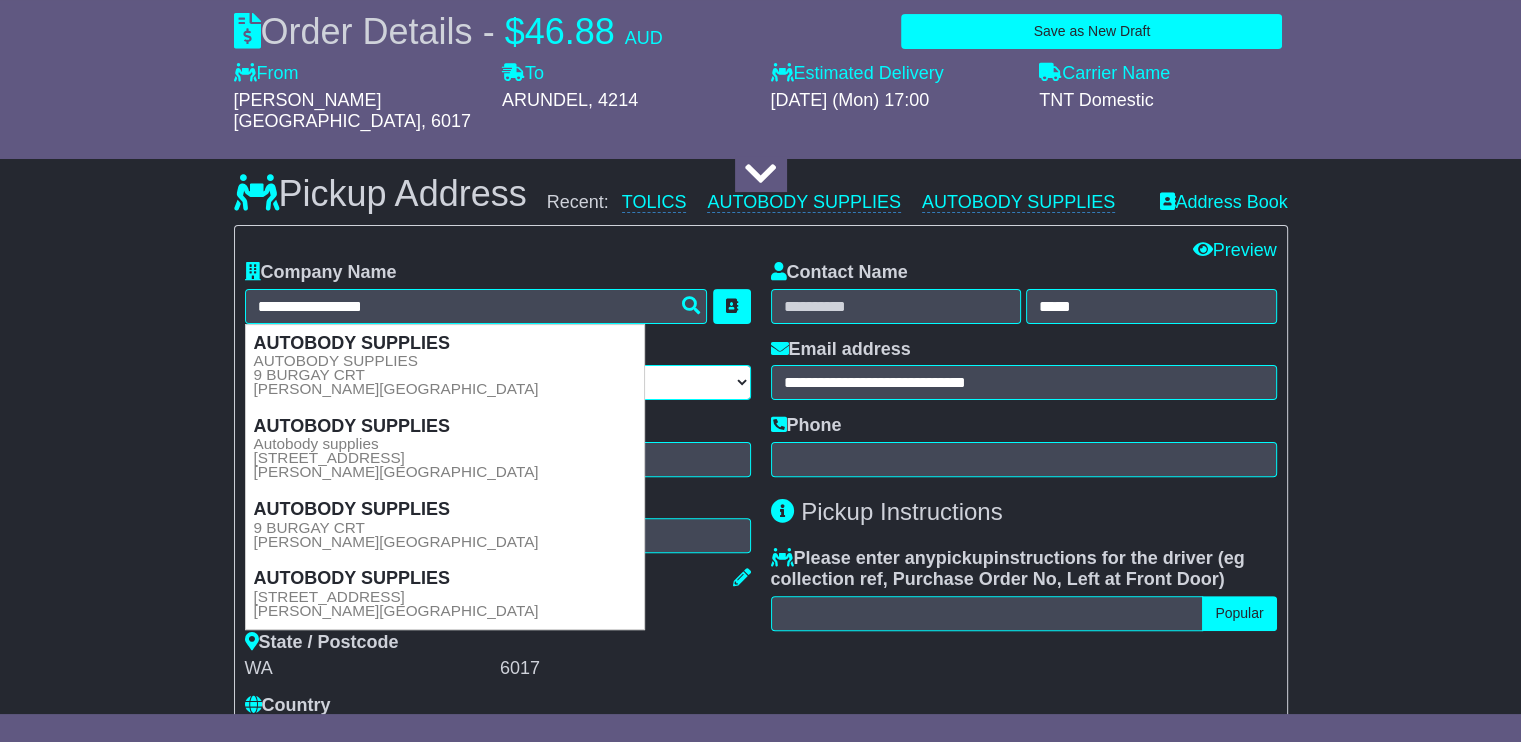 type on "****" 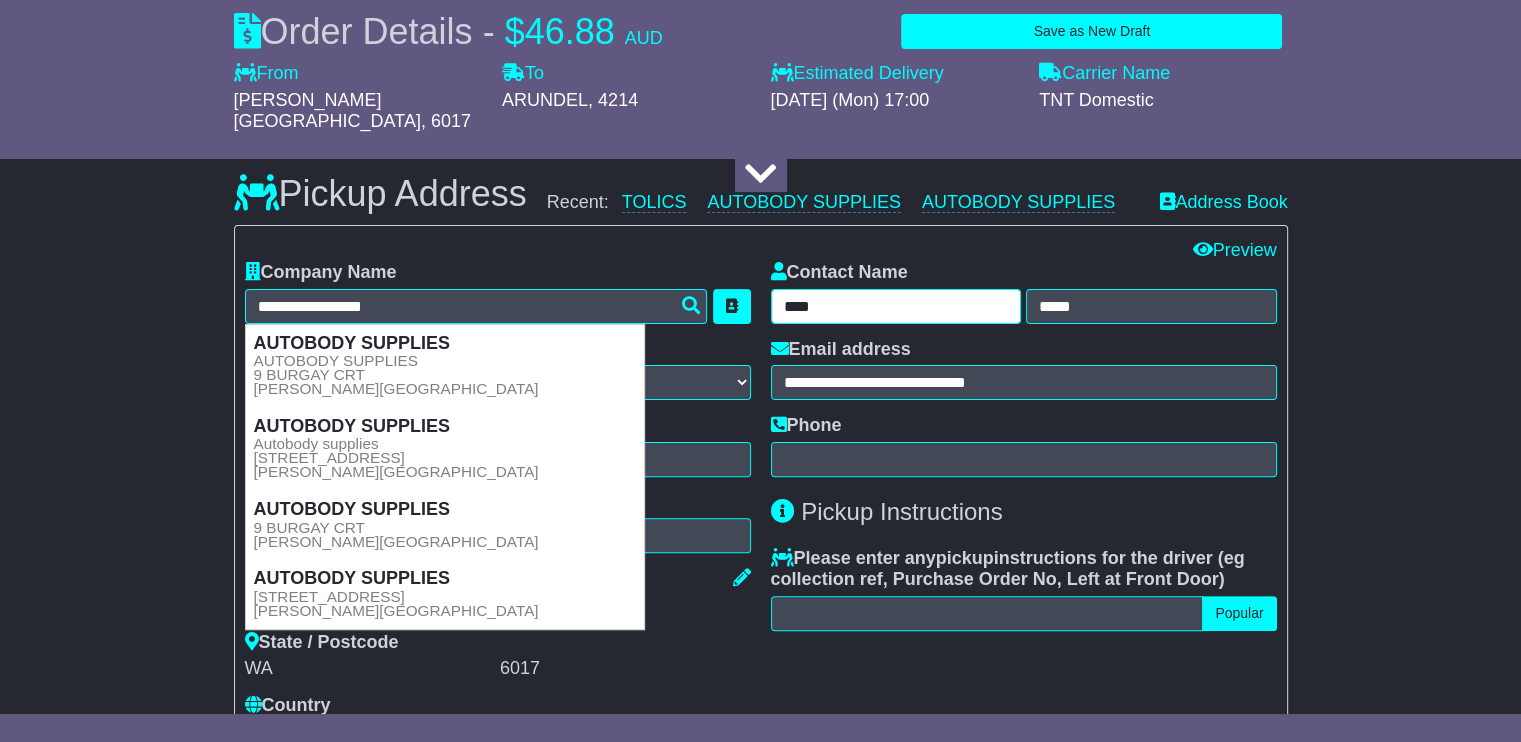 type on "**********" 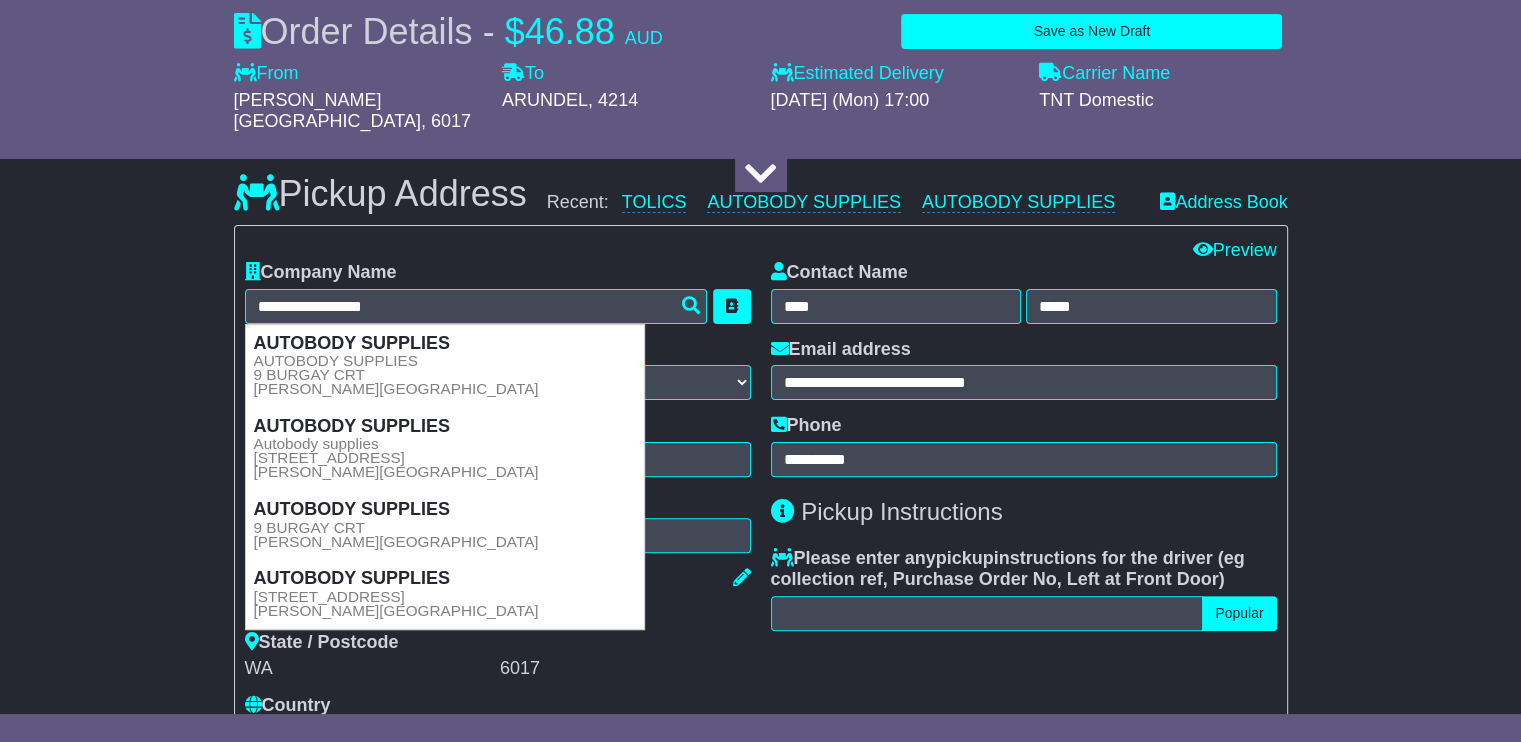 type on "**********" 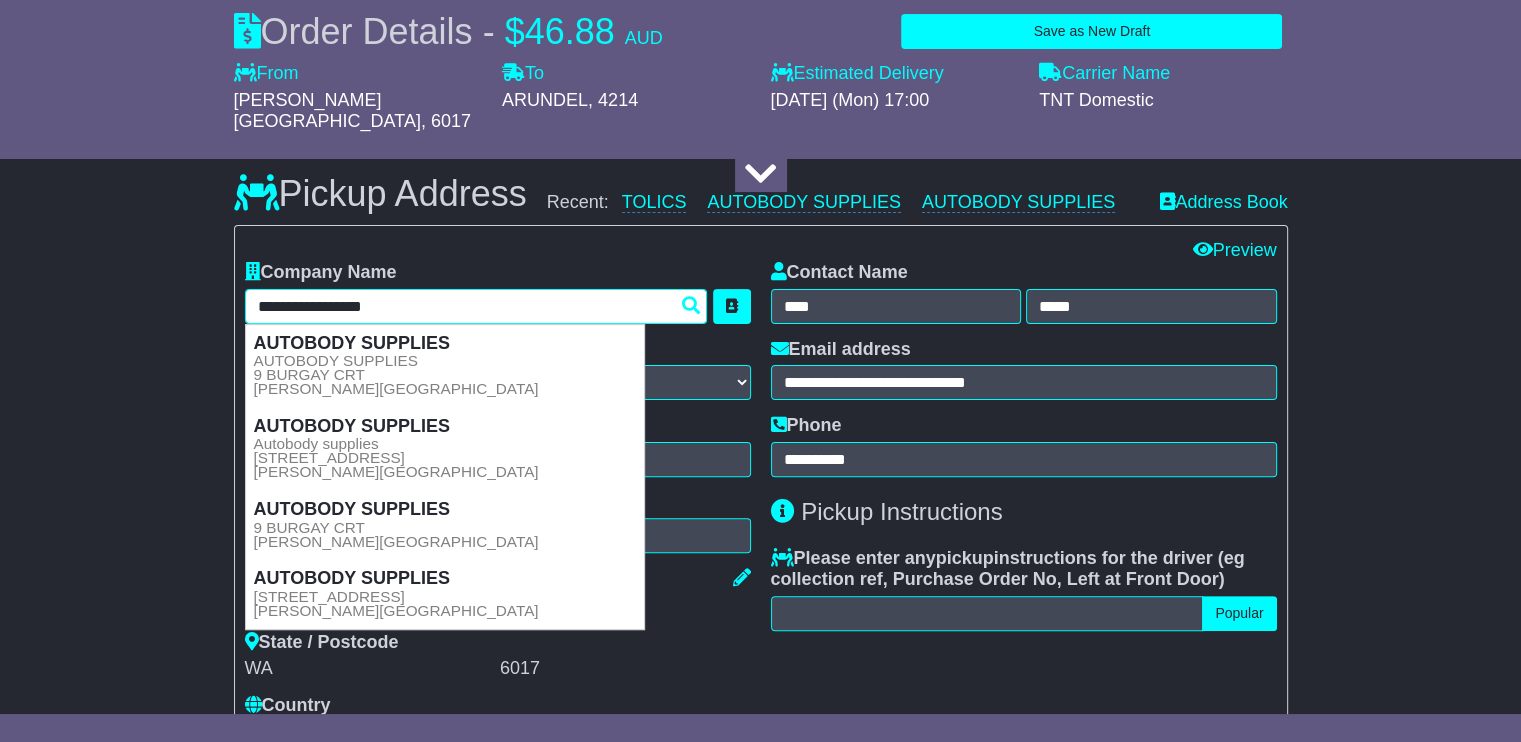 type 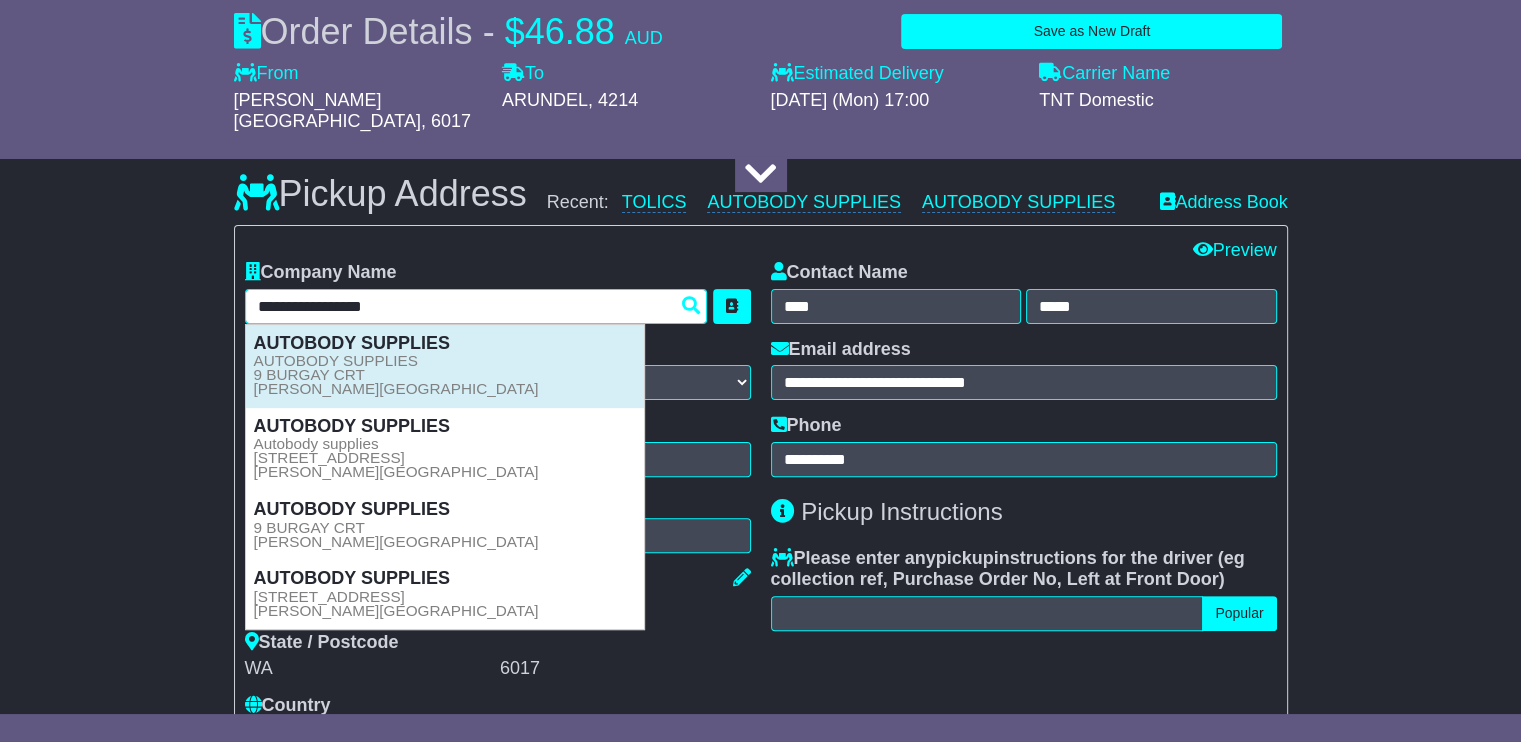 click on "AUTOBODY SUPPLIES AUTOBODY SUPPLIES 9 BURGAY CRT   OSBORNE PARK, WA, 6017" at bounding box center [445, 366] 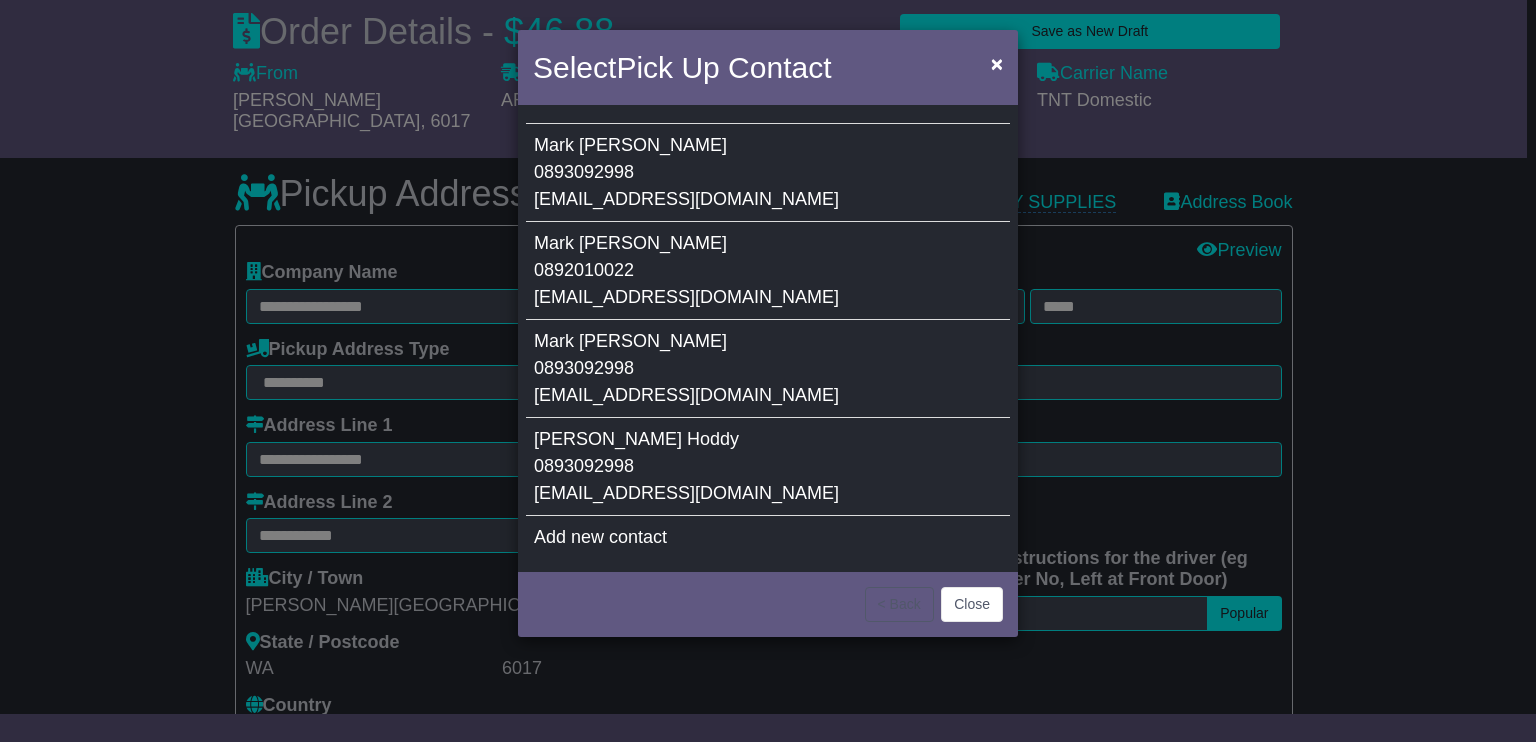 click on "Mark   Moore
0893092998
orders@autobodysupplies.com.au" at bounding box center [768, 173] 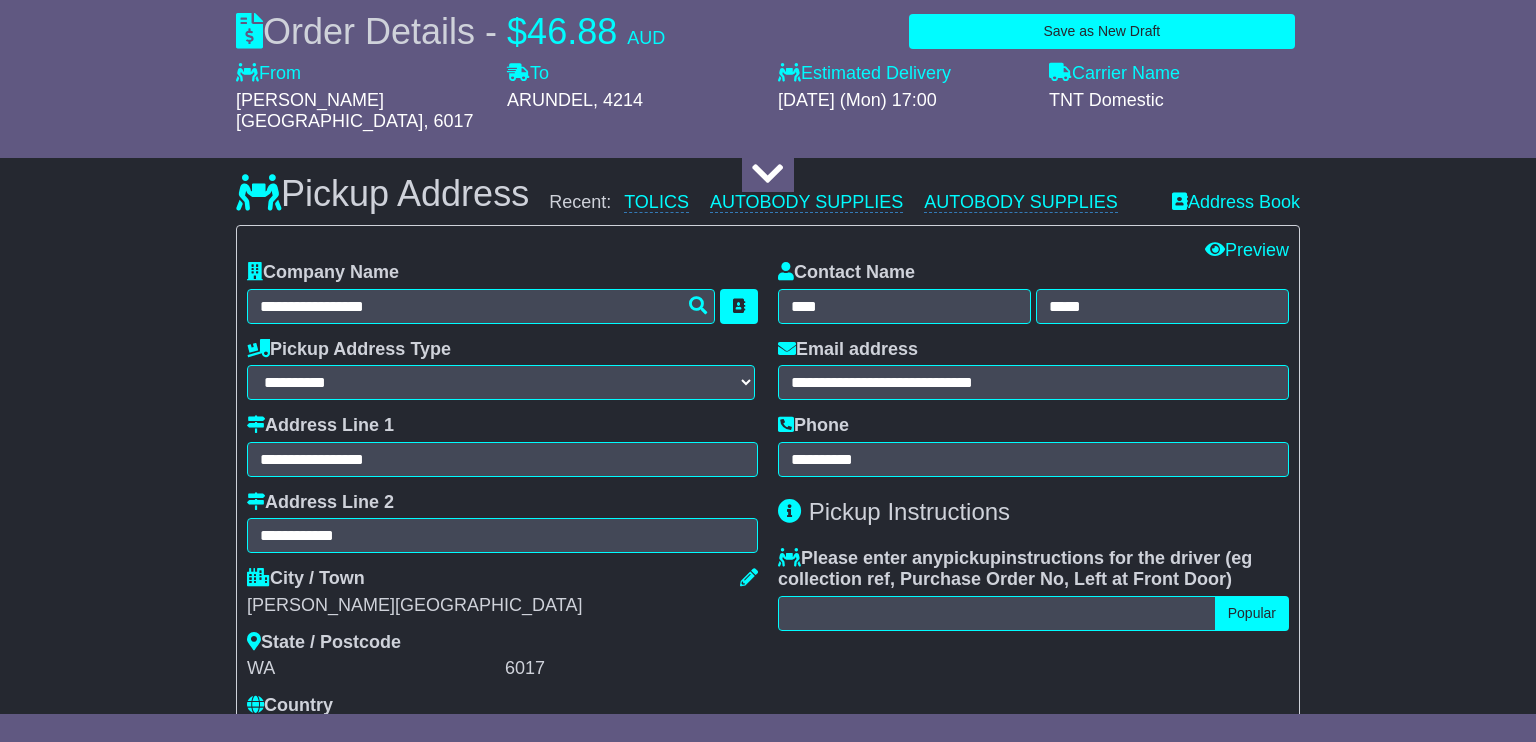 type on "*****" 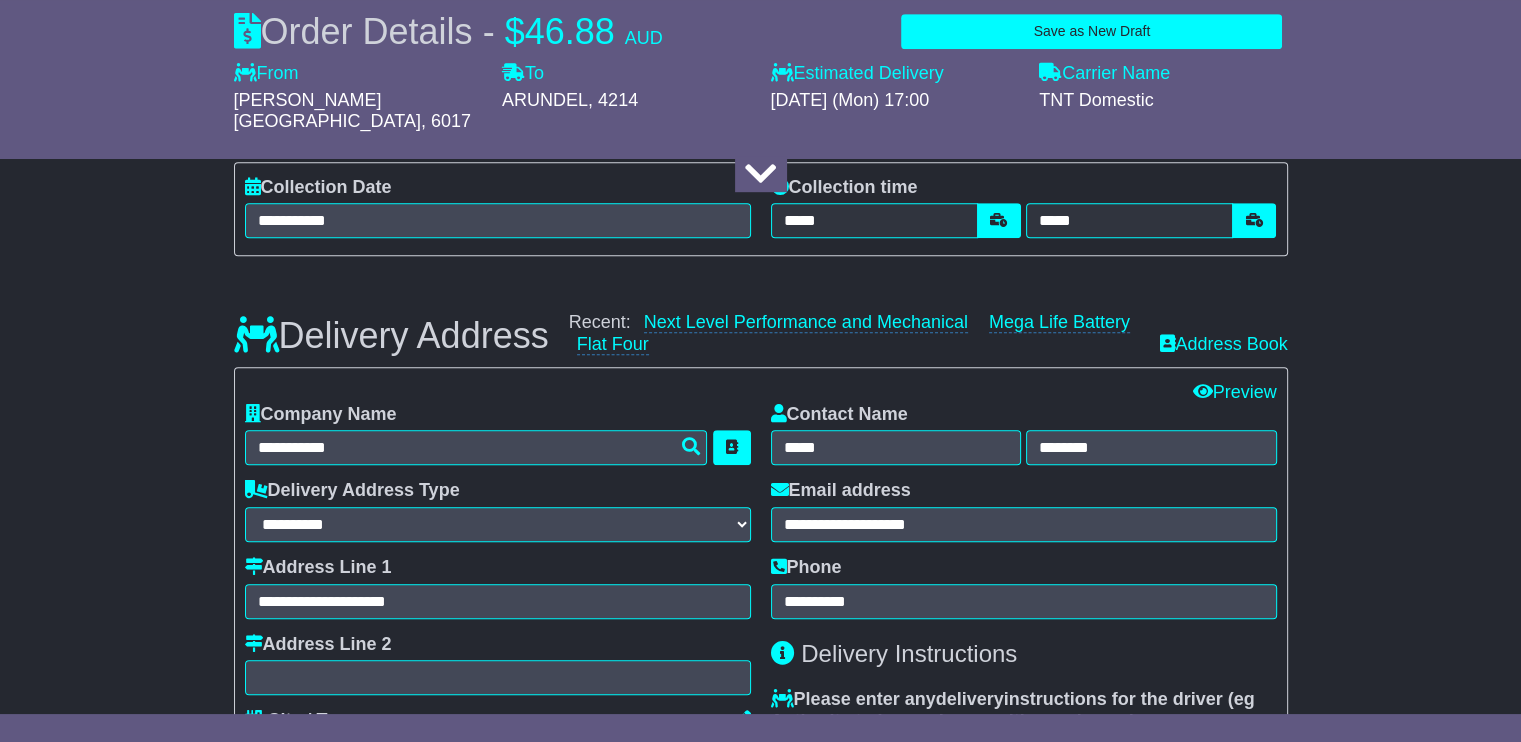 scroll, scrollTop: 1300, scrollLeft: 0, axis: vertical 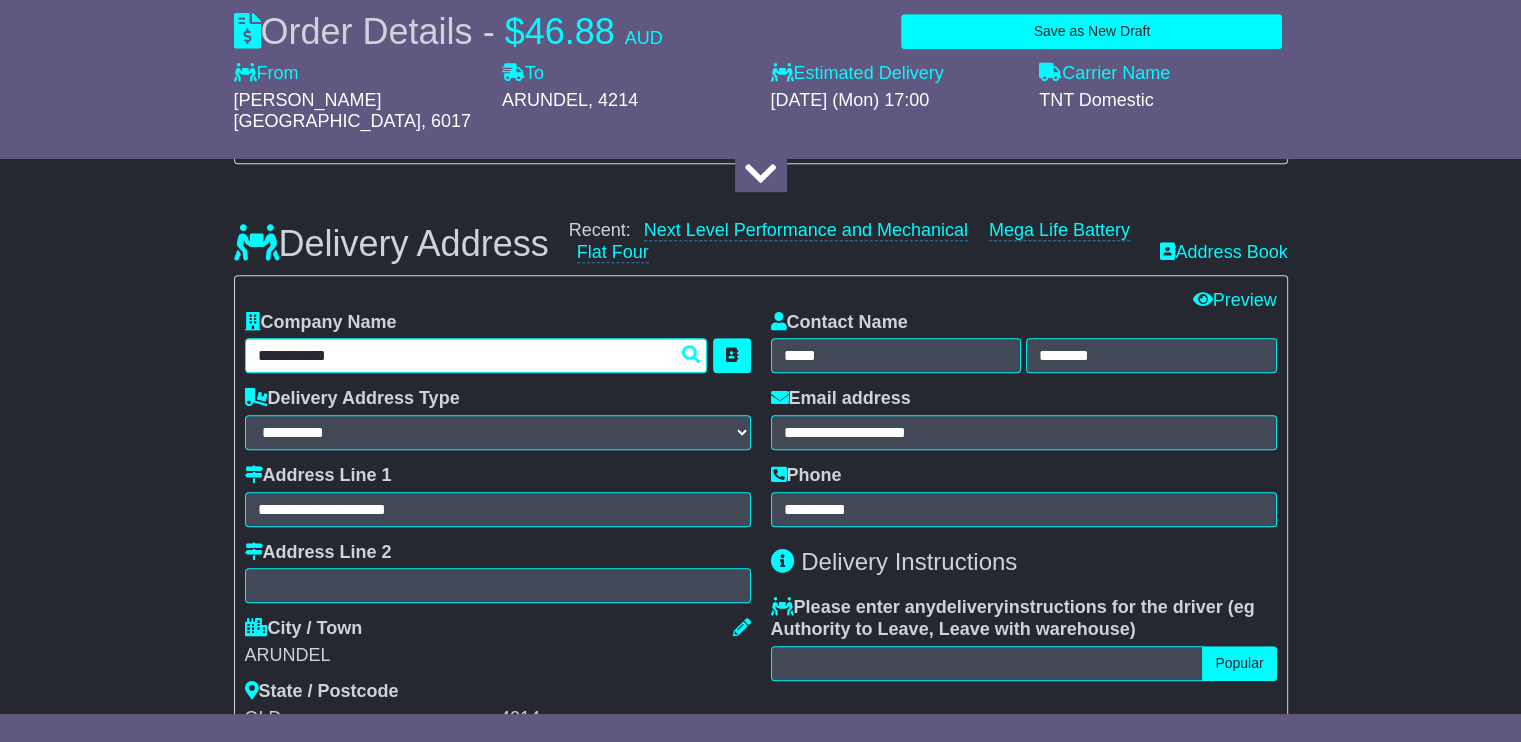 click on "**********" at bounding box center (476, 355) 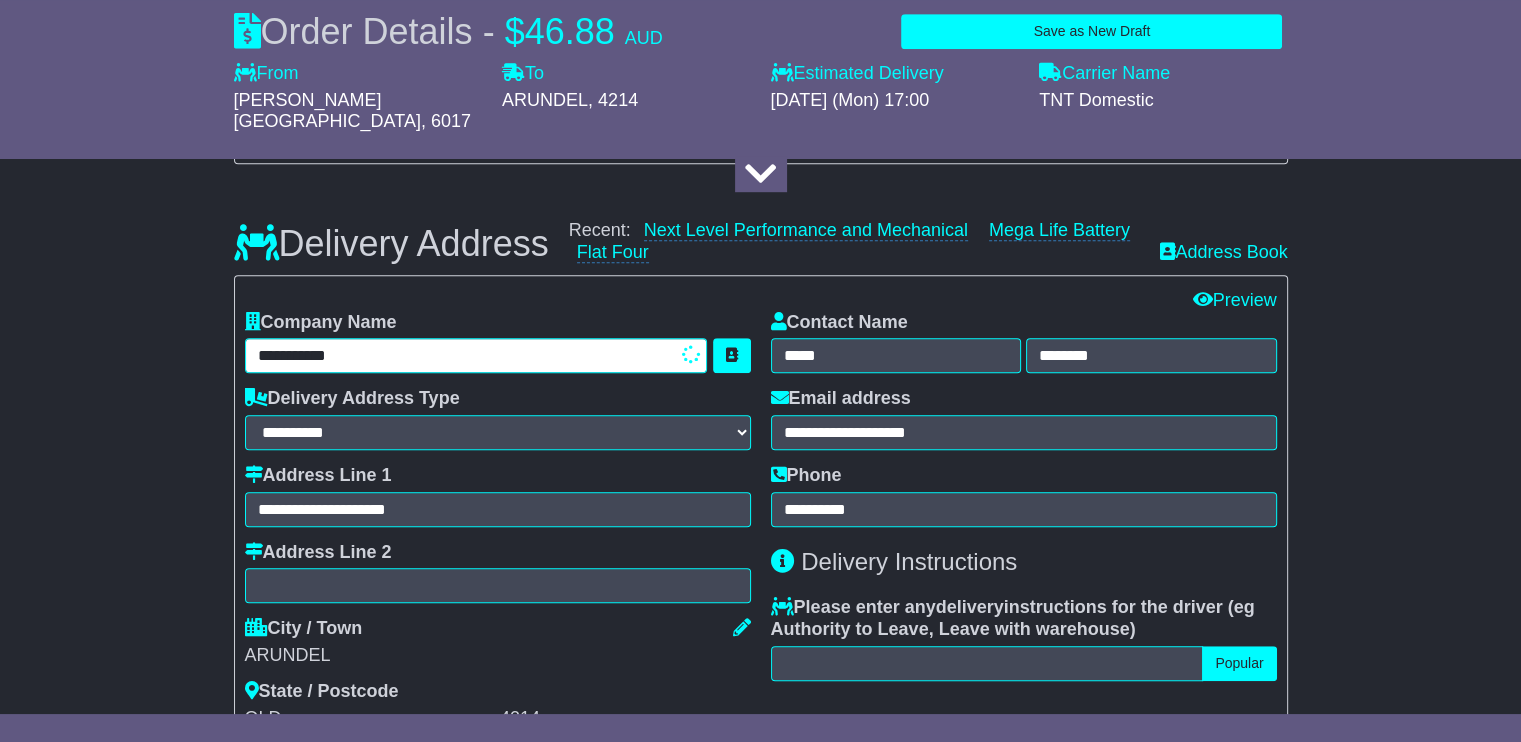 type on "**********" 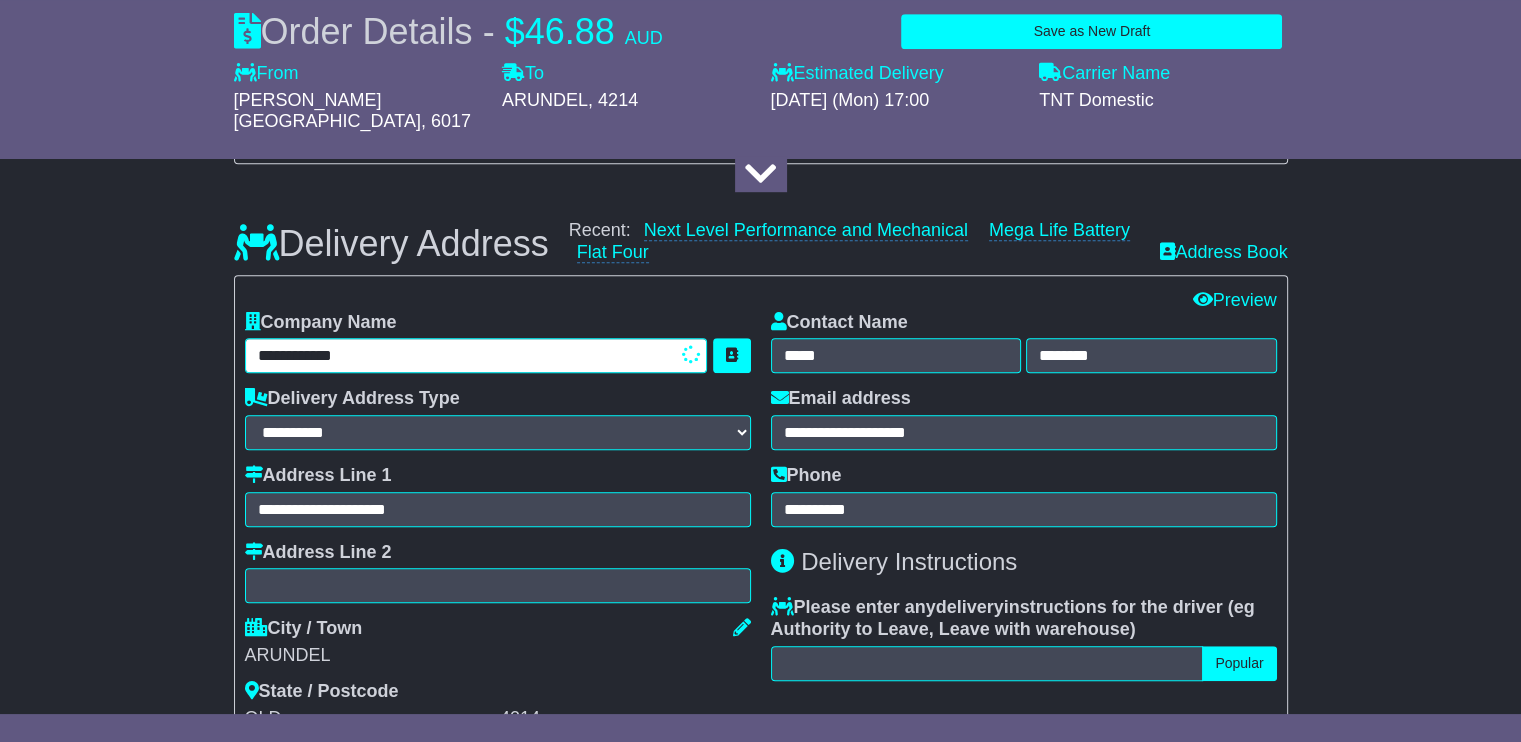type on "**********" 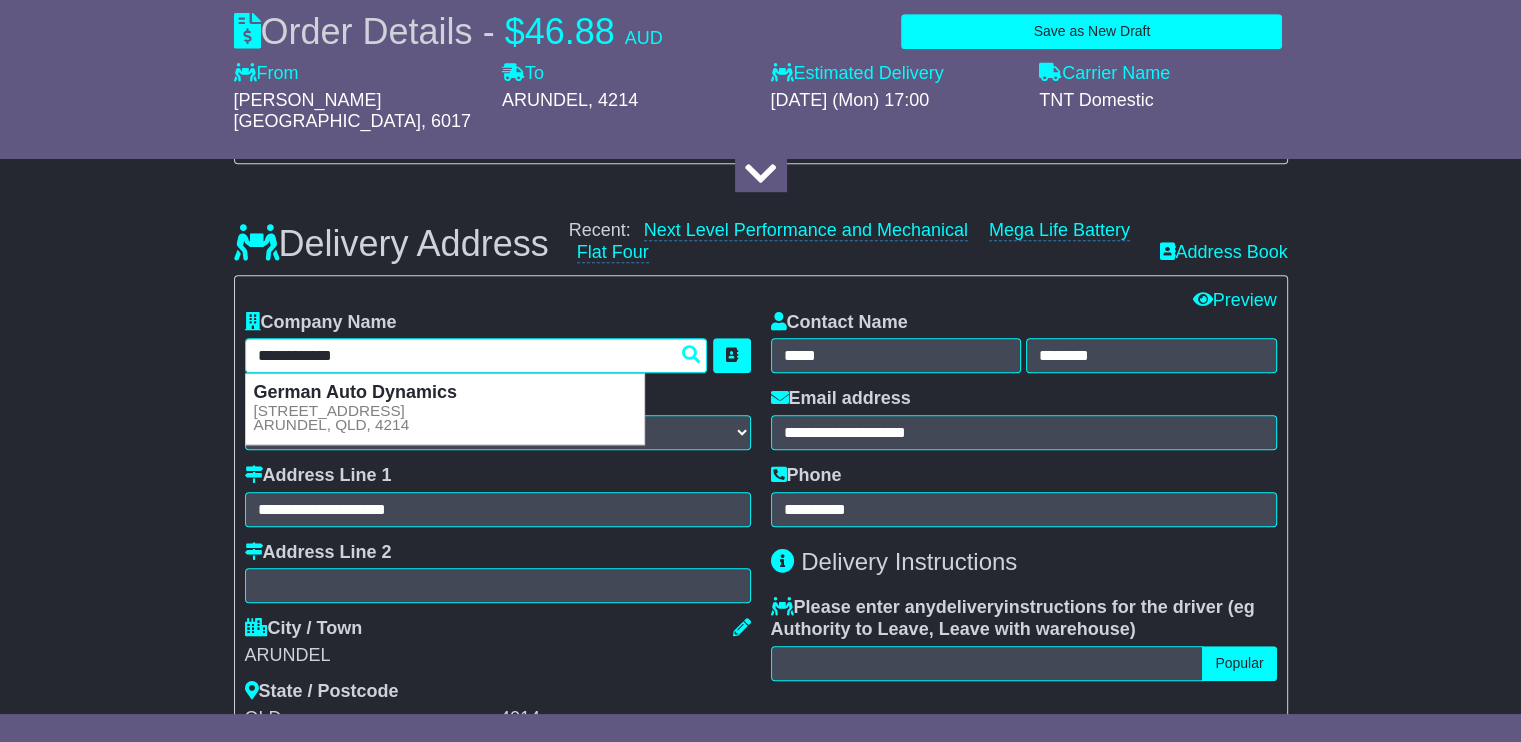 type 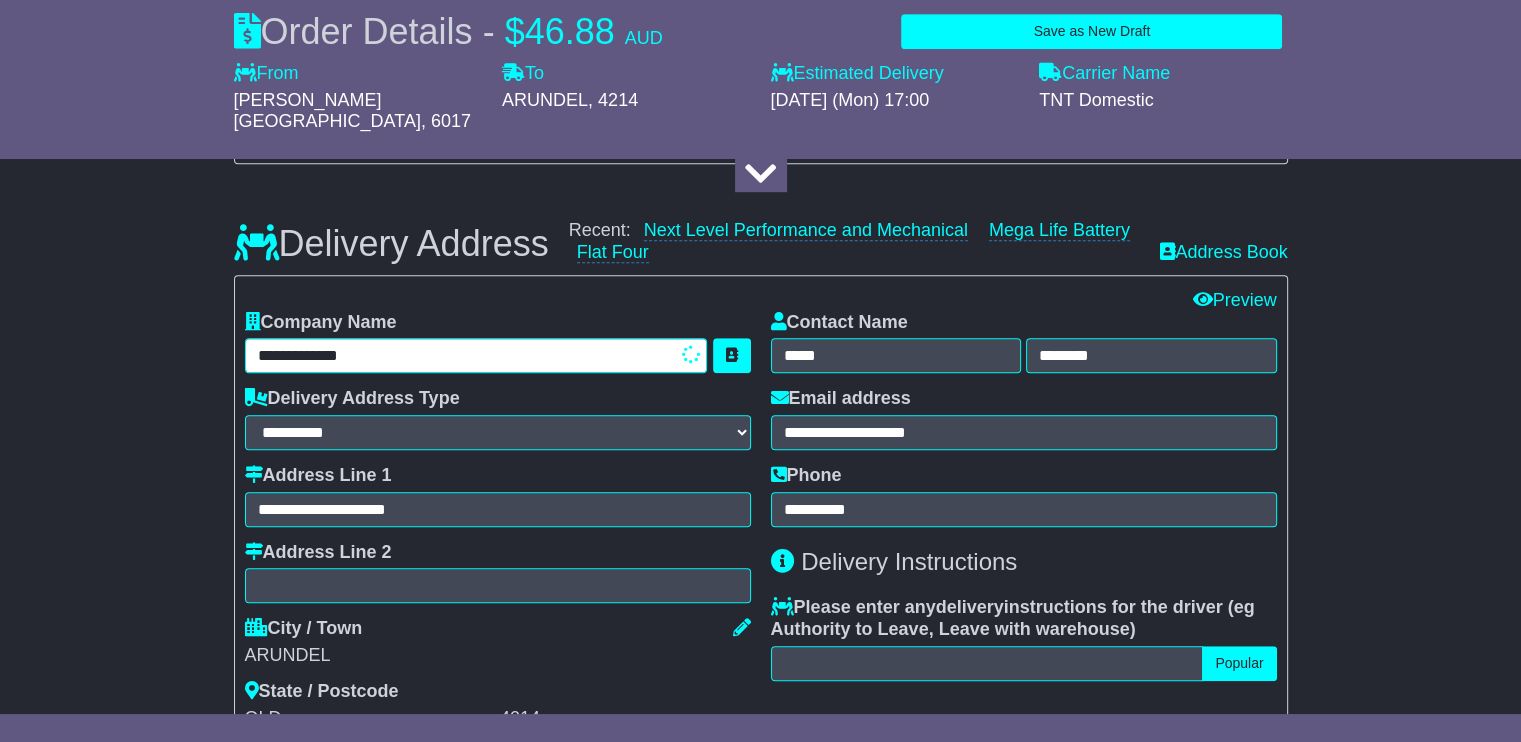 type on "**********" 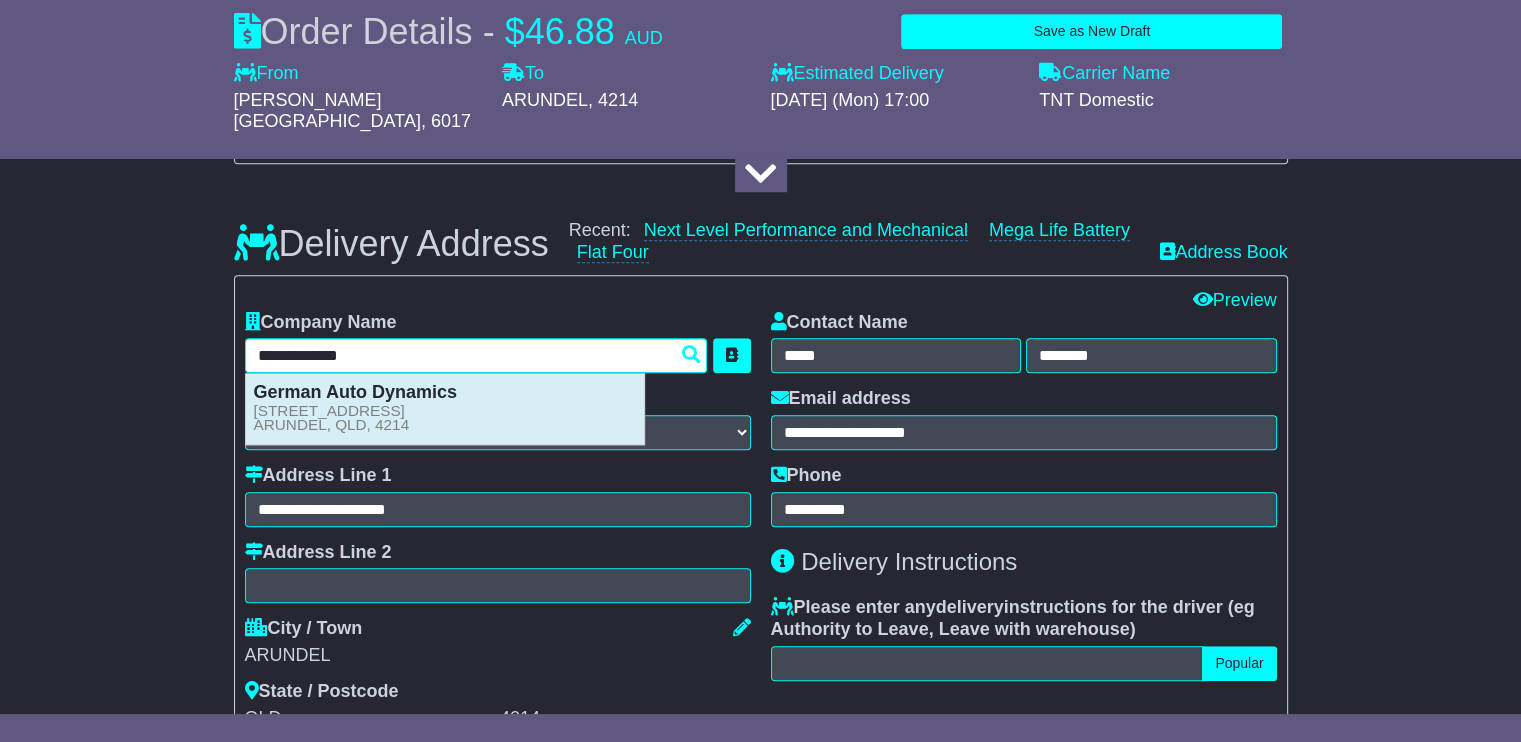 click on "German Auto Dynamics Unit 3/7 Wrights Place   ARUNDEL, QLD, 4214" at bounding box center (445, 408) 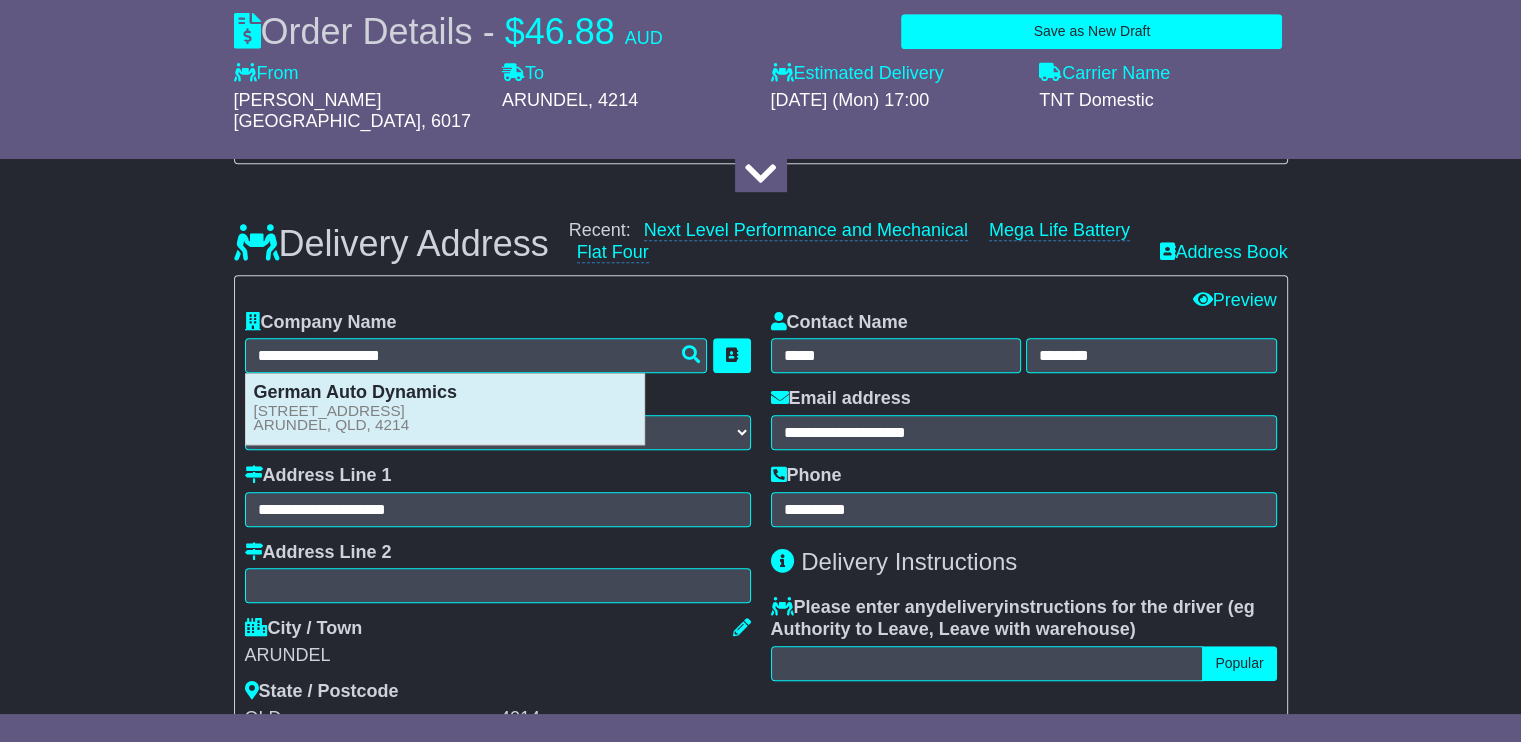 type 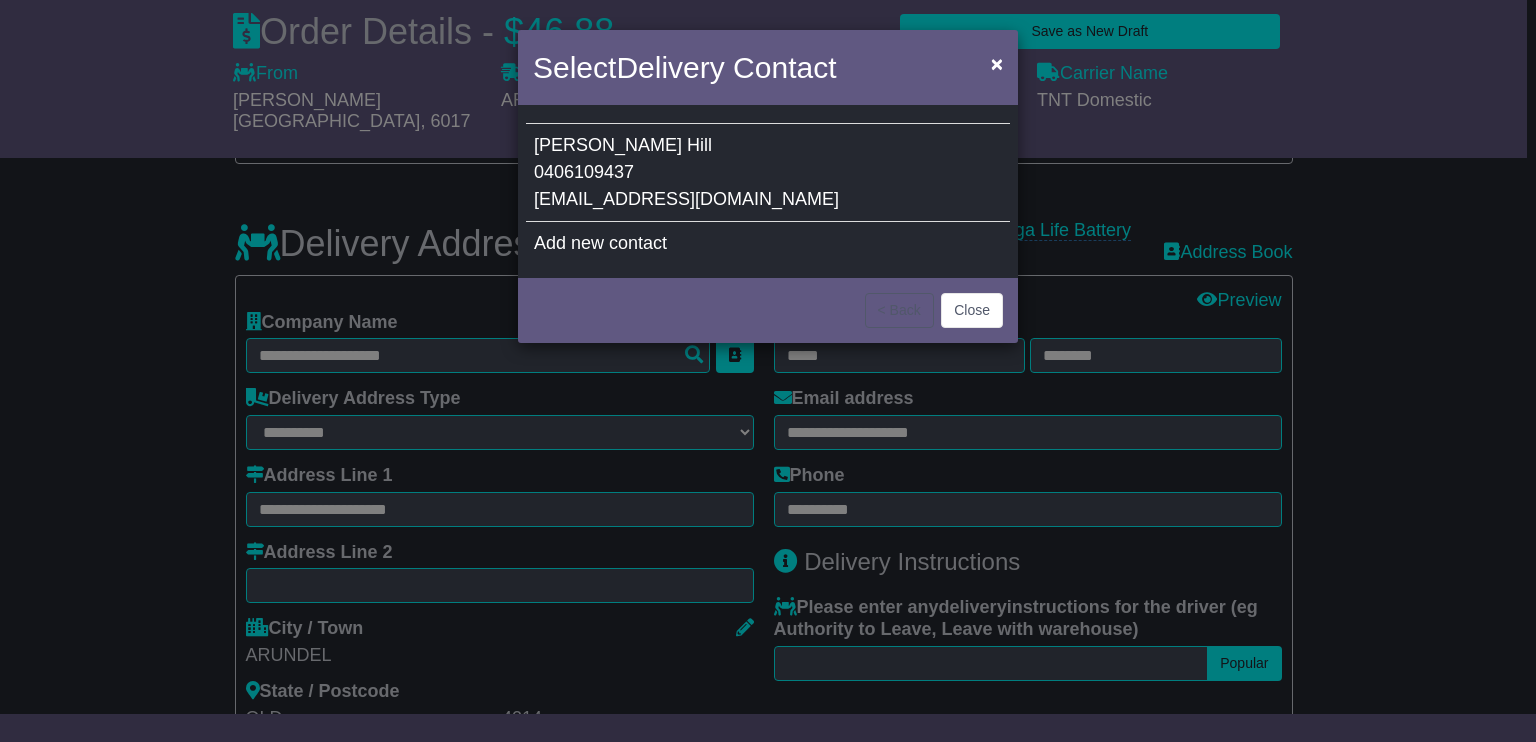 click on "Joel   Hill
0406109437
service@germanautodynamics.com.au" at bounding box center (768, 173) 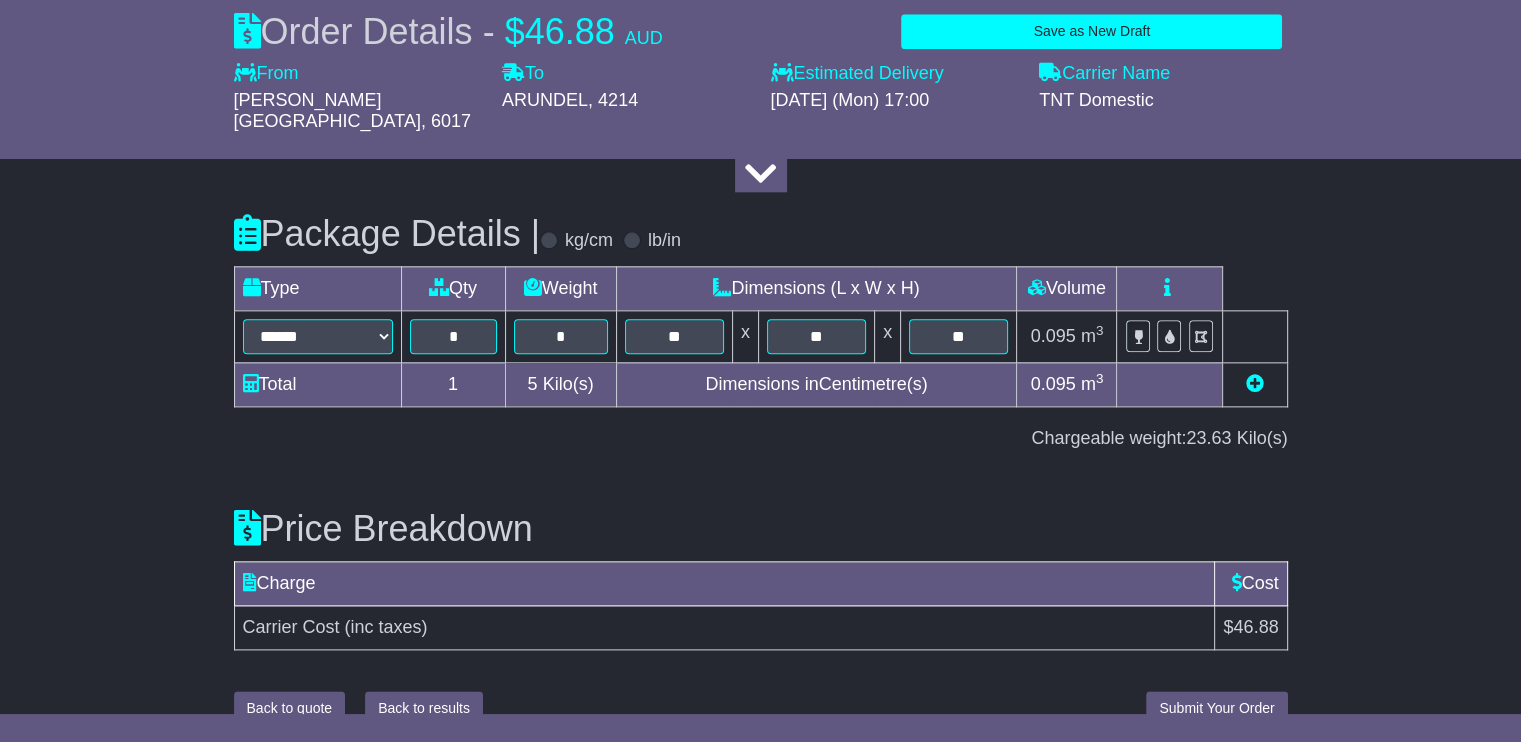 scroll, scrollTop: 2368, scrollLeft: 0, axis: vertical 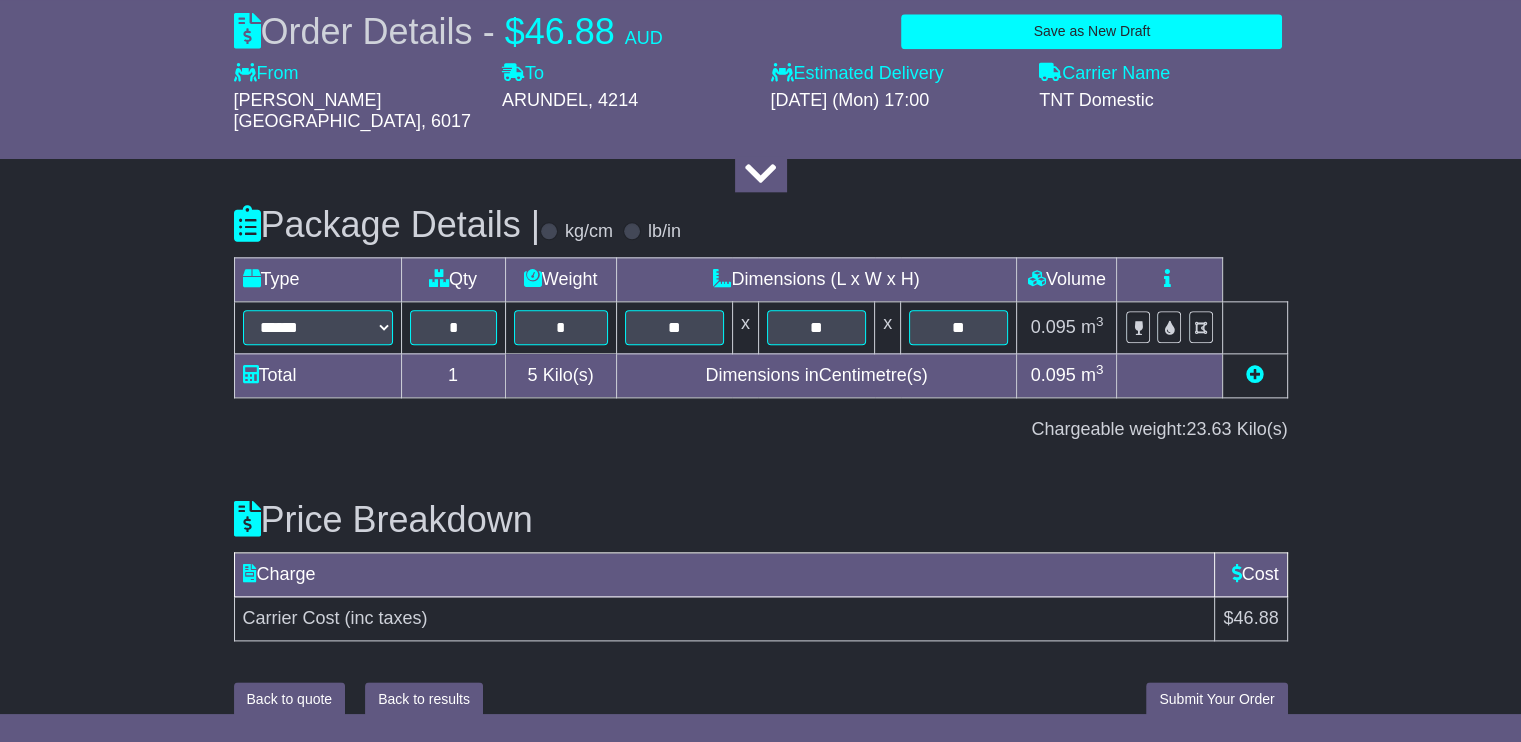 click on "Creating booking...
Back to quote
Back to results
Submit Your Order (POA)
Submit Your Order" at bounding box center (761, 699) 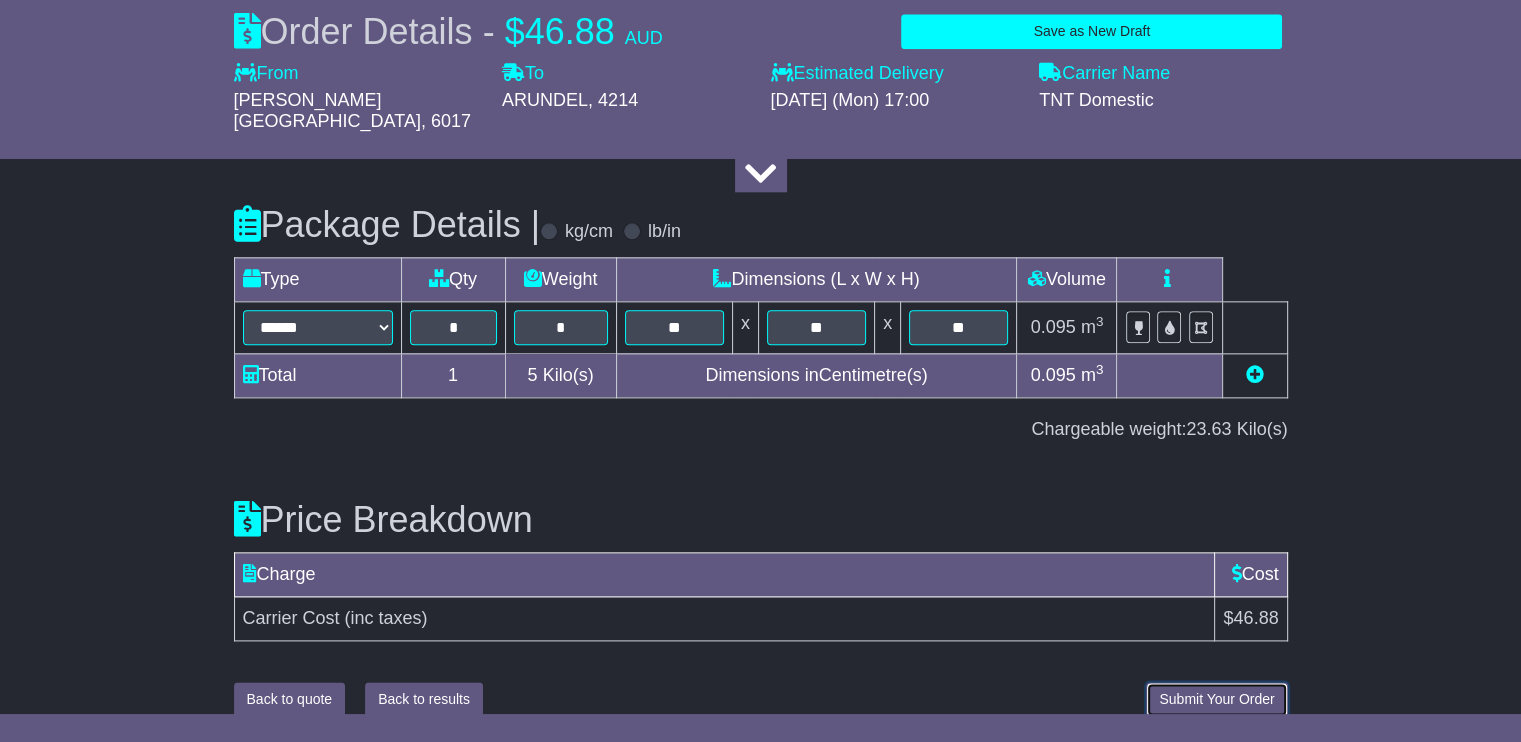 click on "Submit Your Order" at bounding box center (1216, 699) 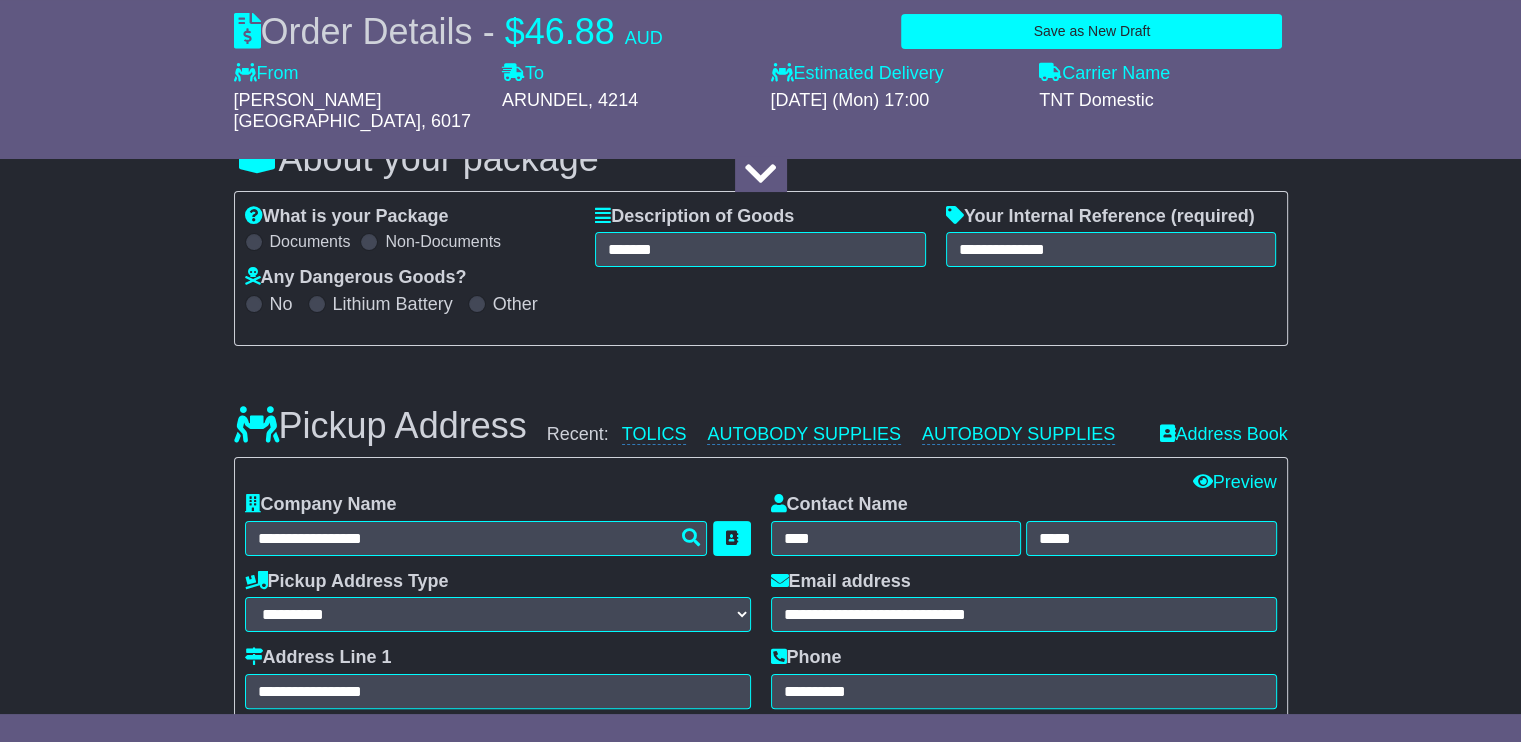 scroll, scrollTop: 0, scrollLeft: 0, axis: both 